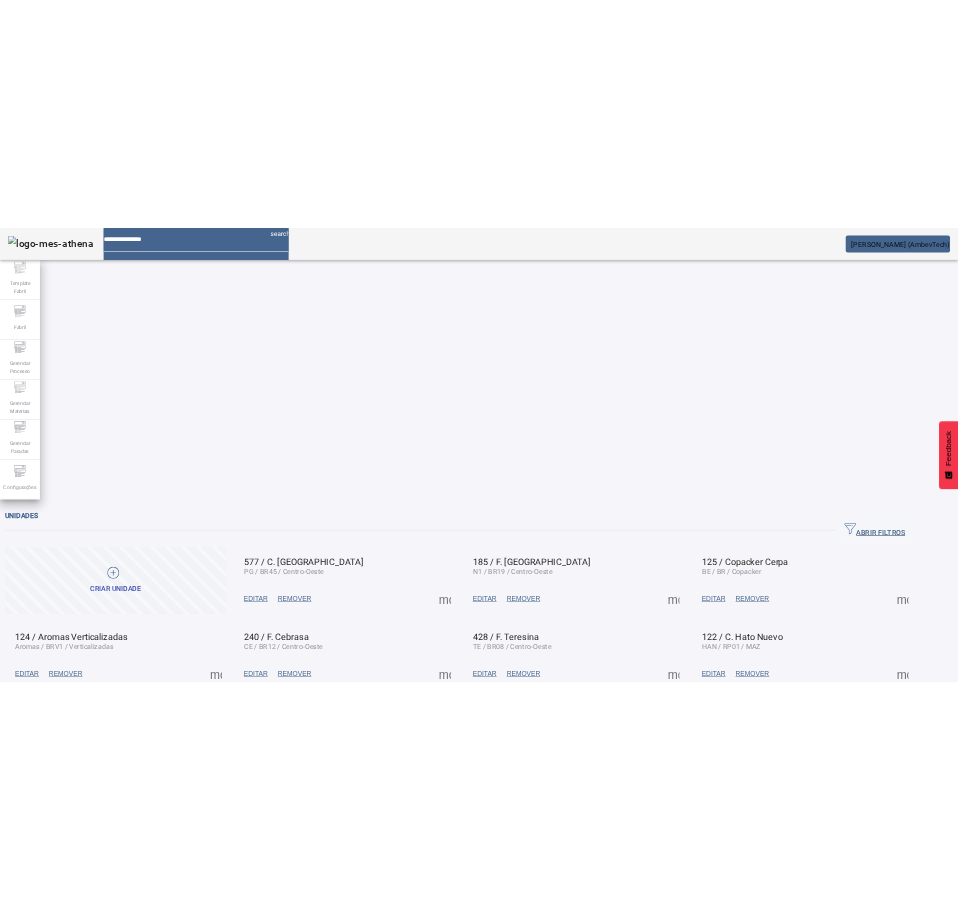 scroll, scrollTop: 0, scrollLeft: 0, axis: both 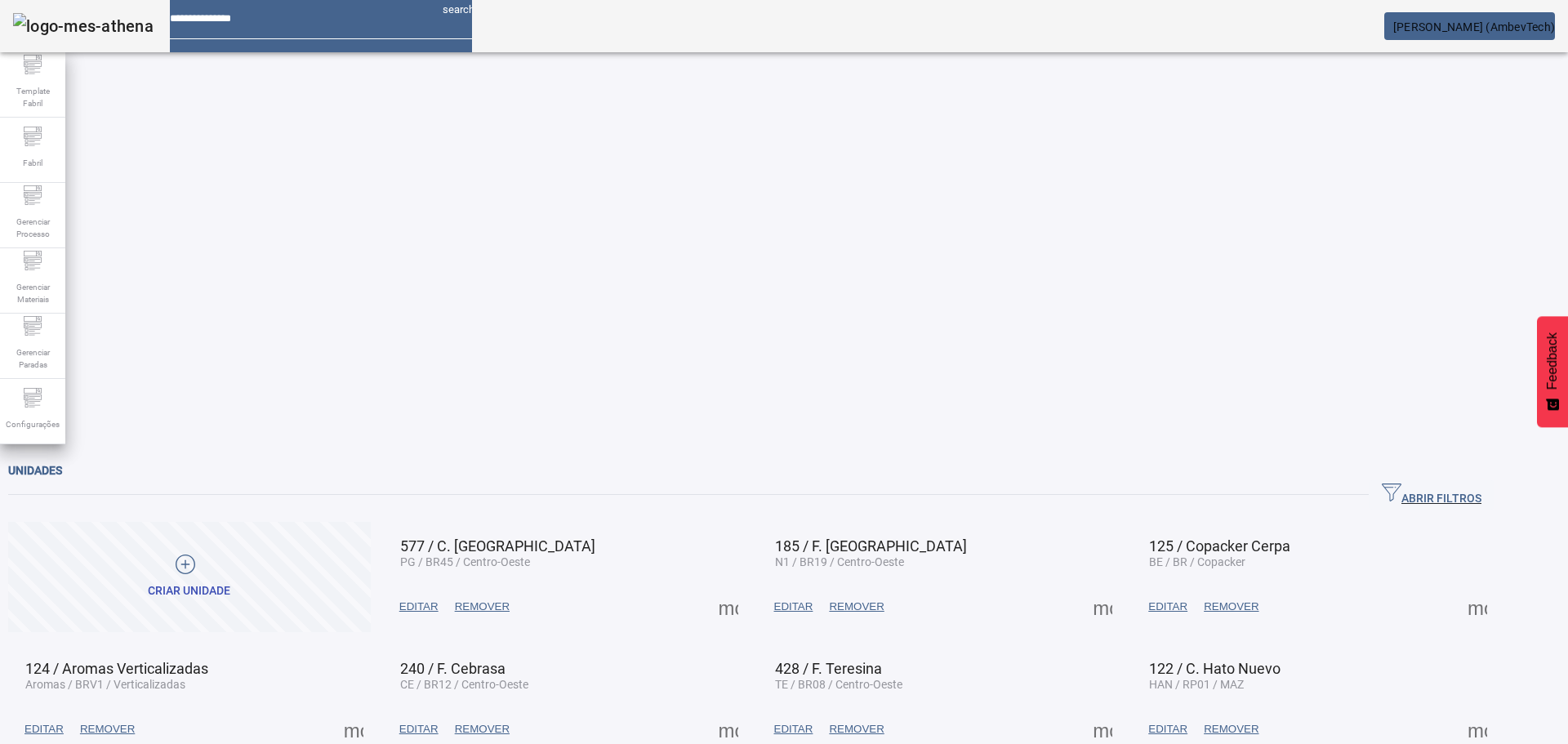 click on "Unidades ABRIR FILTROS  Pesquise por Código descrição ou sigla LIMPAR FILTRAR  Criar unidade  577 / C. [GEOGRAPHIC_DATA] PG / BR45 / Centro-Oeste EDITAR REMOVER  more_vert 185 / F. [GEOGRAPHIC_DATA] N1 / BR19 / Centro-Oeste EDITAR REMOVER  more_vert 125 / Copacker Cerpa  BE / BR / Copacker EDITAR REMOVER  more_vert 124 / Aromas Verticalizadas Aromas / BRV1 / Verticalizadas EDITAR REMOVER  more_vert 240 / F. Cebrasa CE / BR12 / Centro-Oeste EDITAR REMOVER  more_vert 428 / F. Teresina TE / BR08 / Centro-Oeste EDITAR REMOVER  more_vert 122 / C. Hato Nuevo HAN / RP01 / MAZ EDITAR REMOVER  more_vert 118 / C. [PERSON_NAME] / CL01 / ABC EDITAR REMOVER  more_vert 803 / F. [GEOGRAPHIC_DATA] NM / BR29 / Centro-Oeste EDITAR REMOVER  more_vert 134 / F. Latas Bolivia Oruro / BOV1 / Verticalizadas EDITAR REMOVER  more_vert 320 / C. Macacu BM / BR51 / Centro-Oeste EDITAR REMOVER  more_vert  1   2   3  ...  7 Versão:  ()" 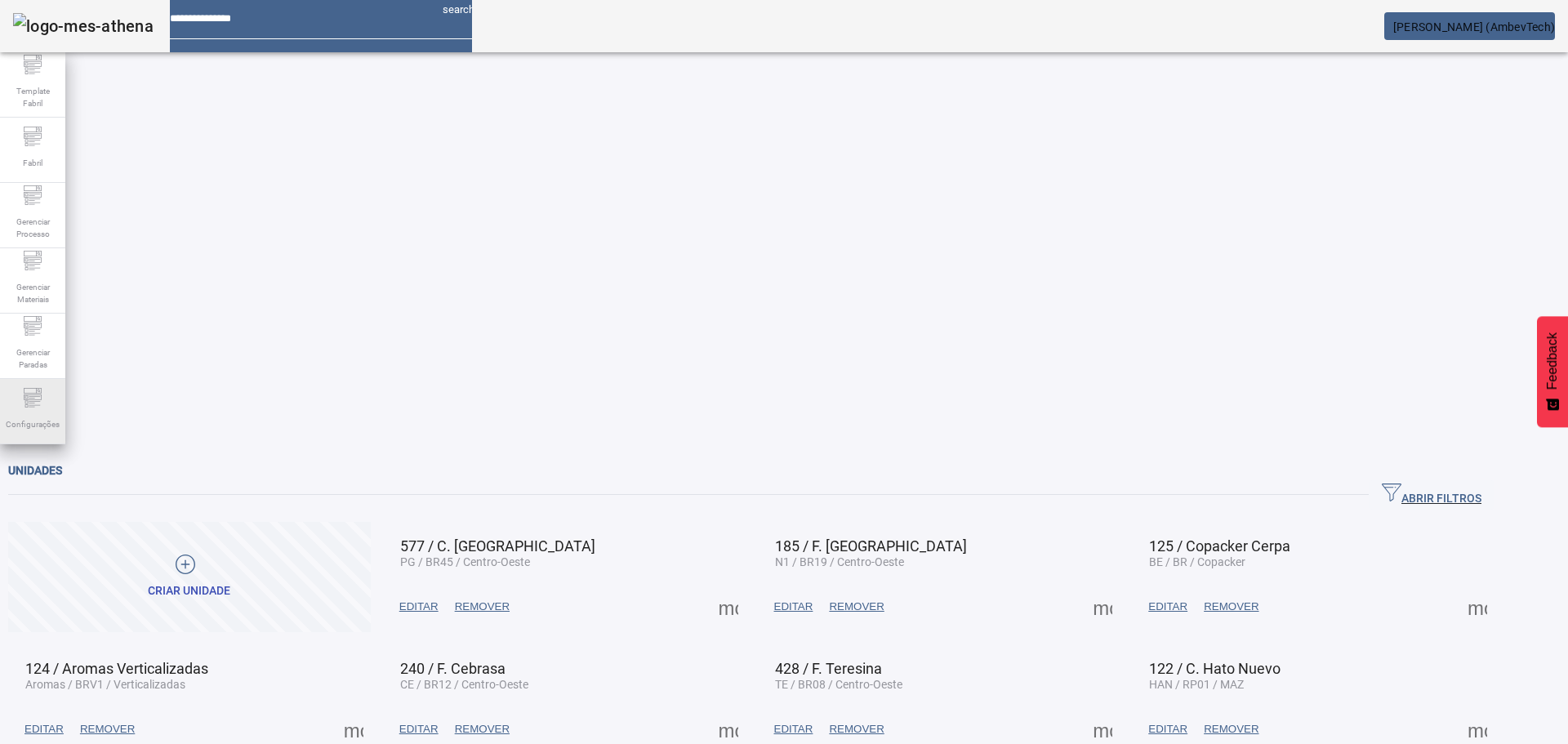 click on "Configurações" 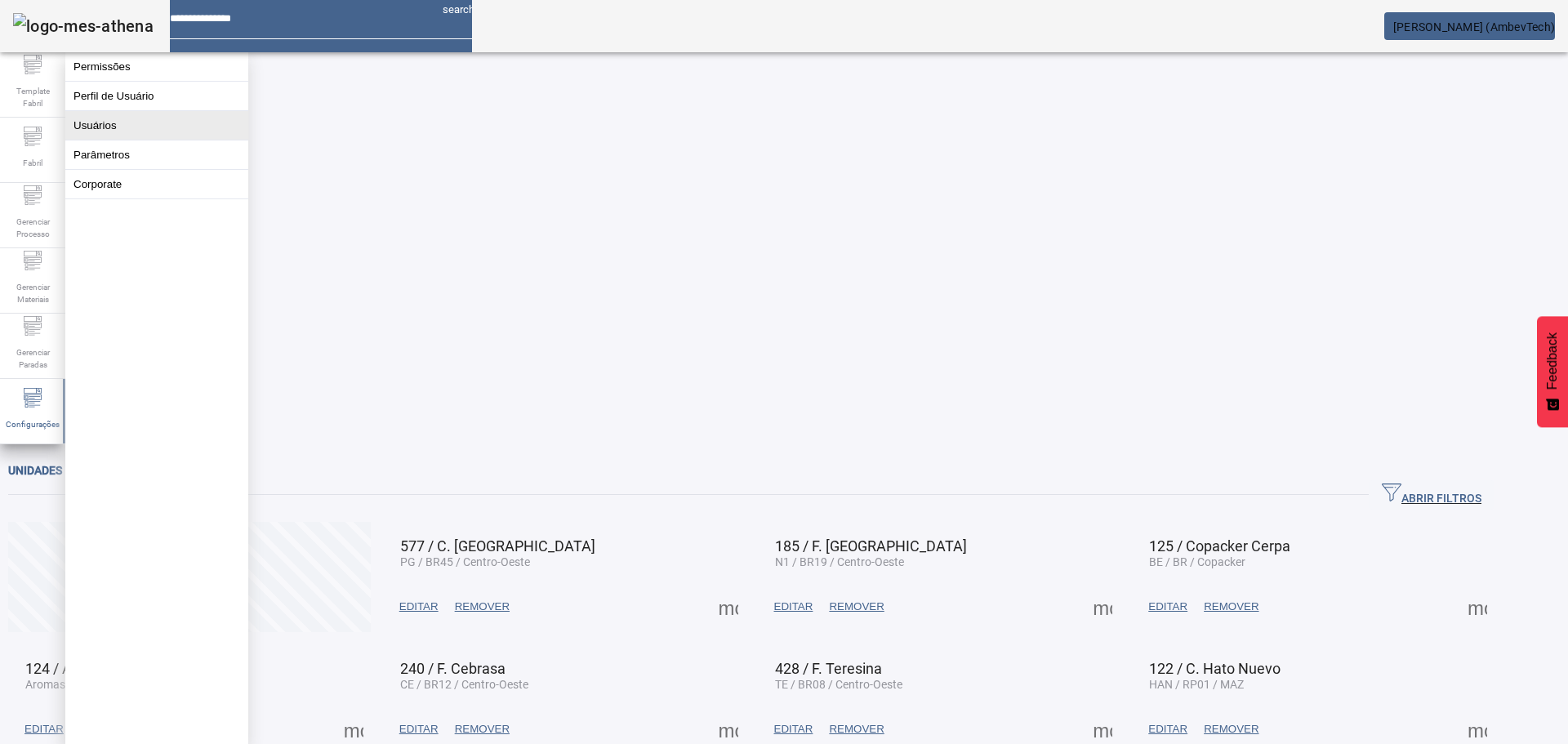 click on "Usuários" 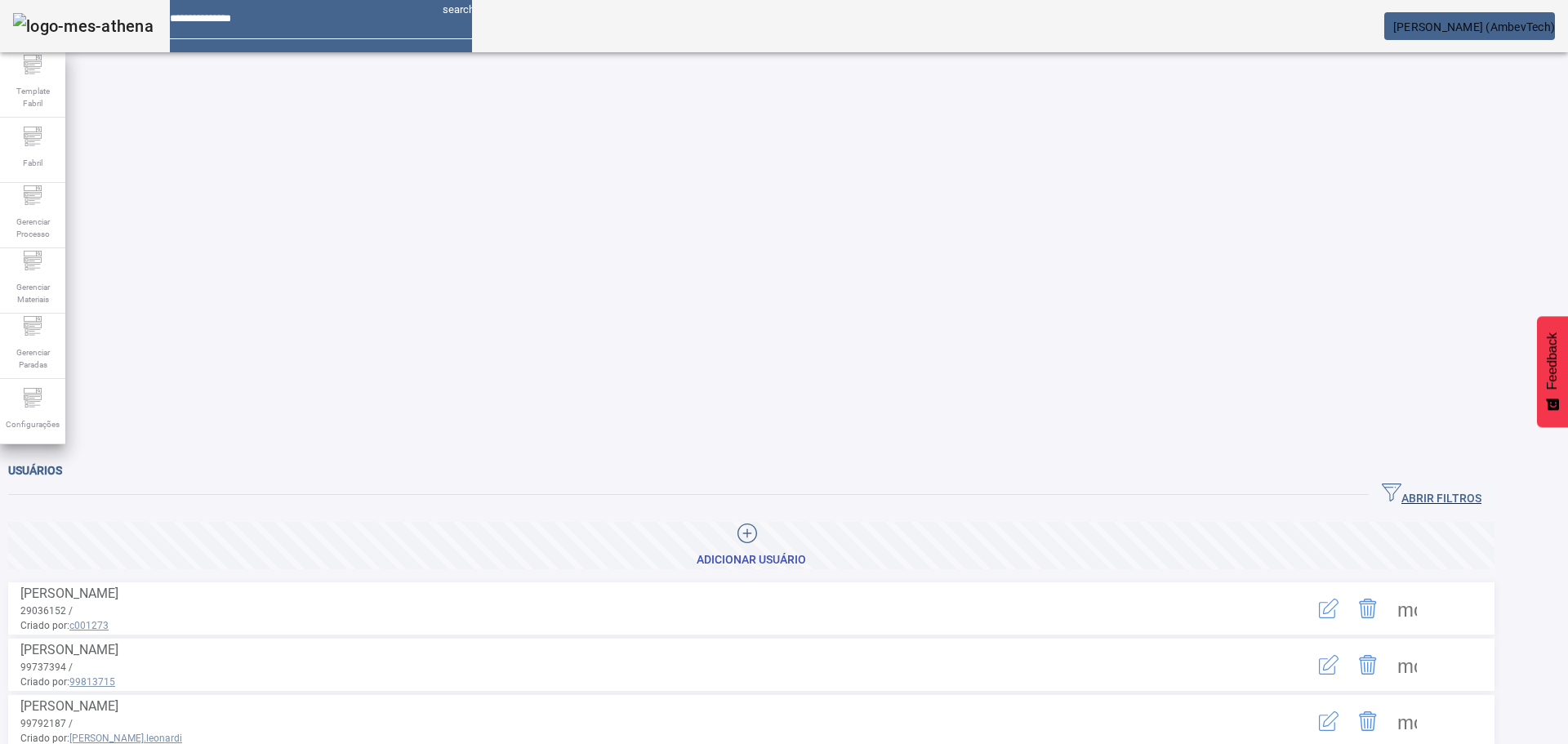 click on "ABRIR FILTROS" 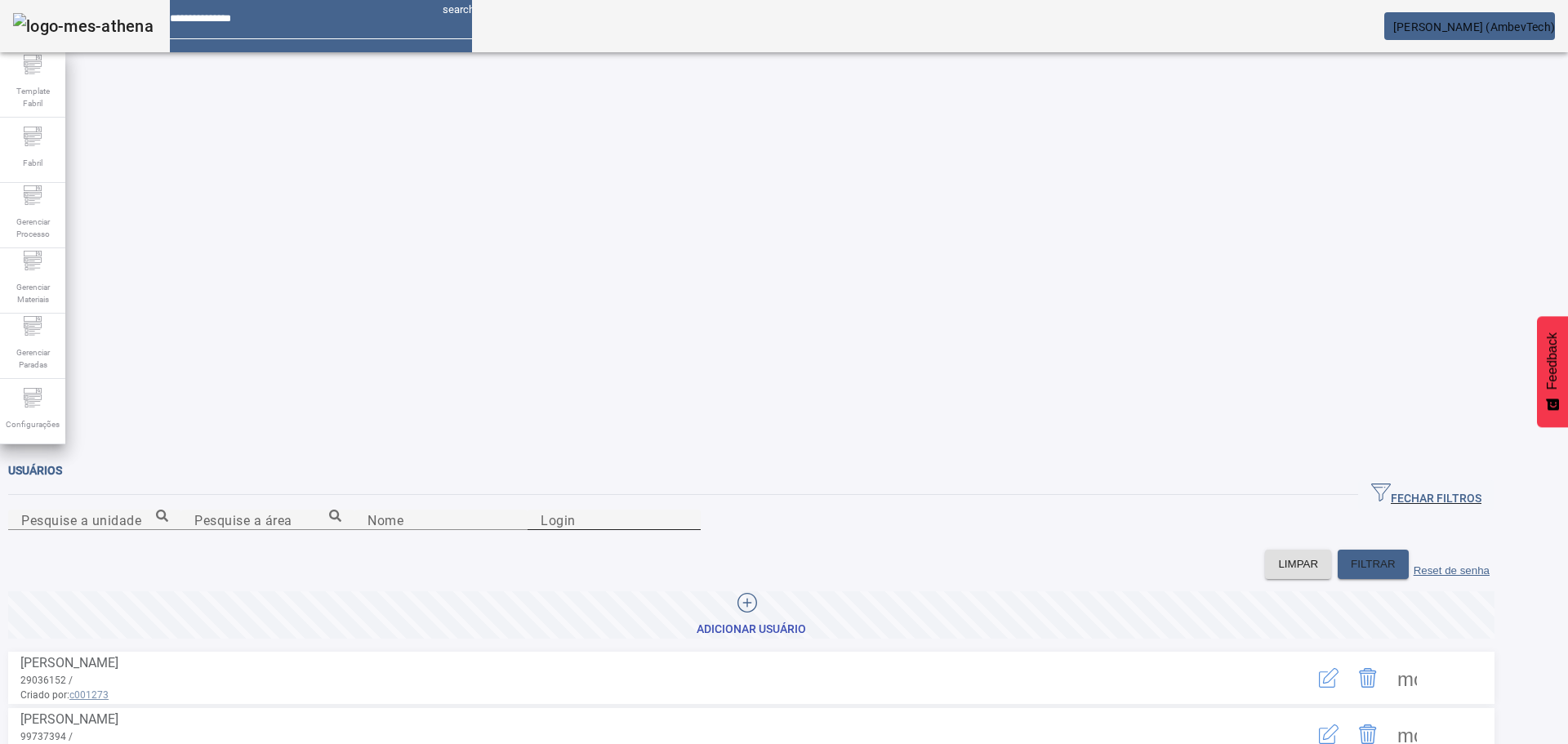click on "Login" at bounding box center [614, 520] 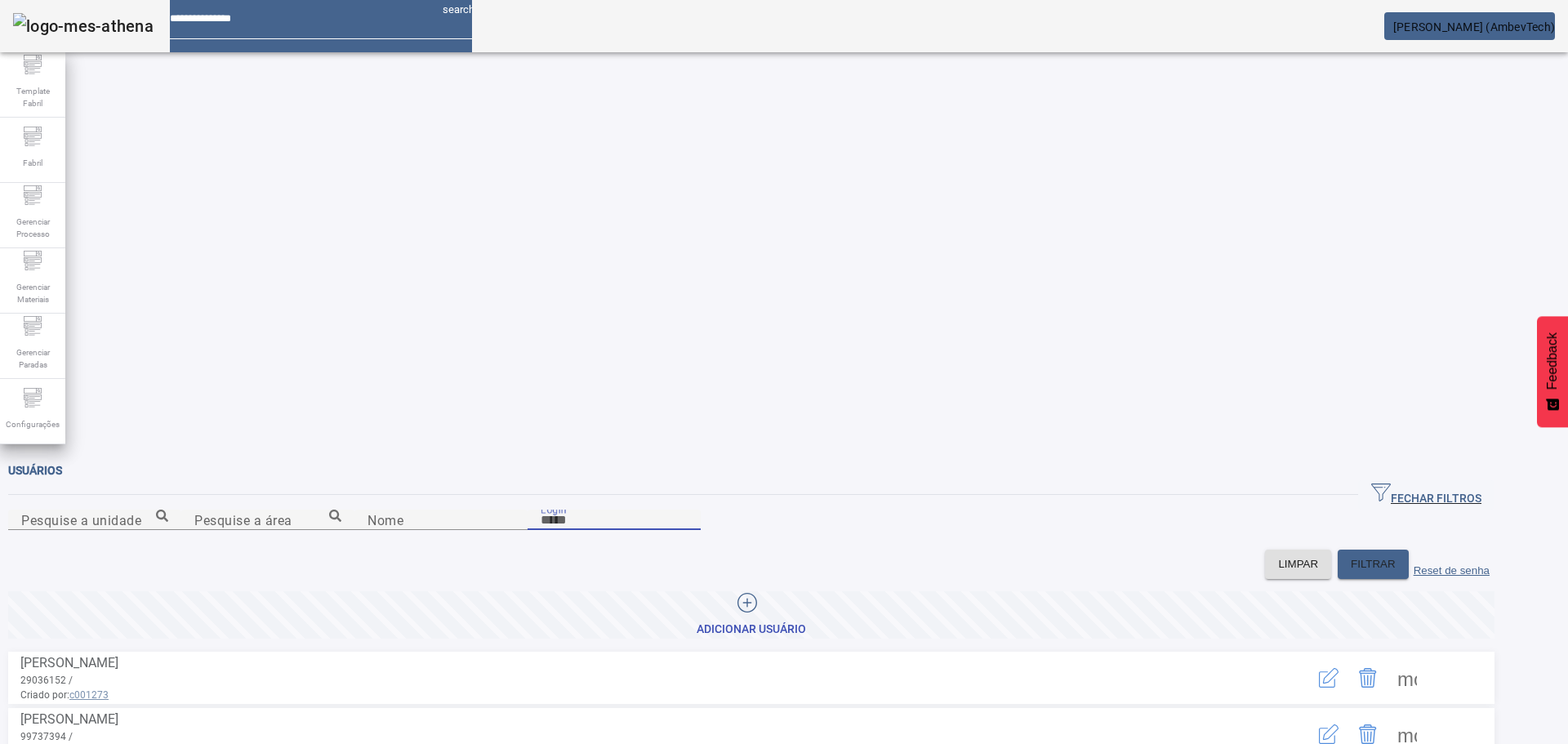 paste on "********" 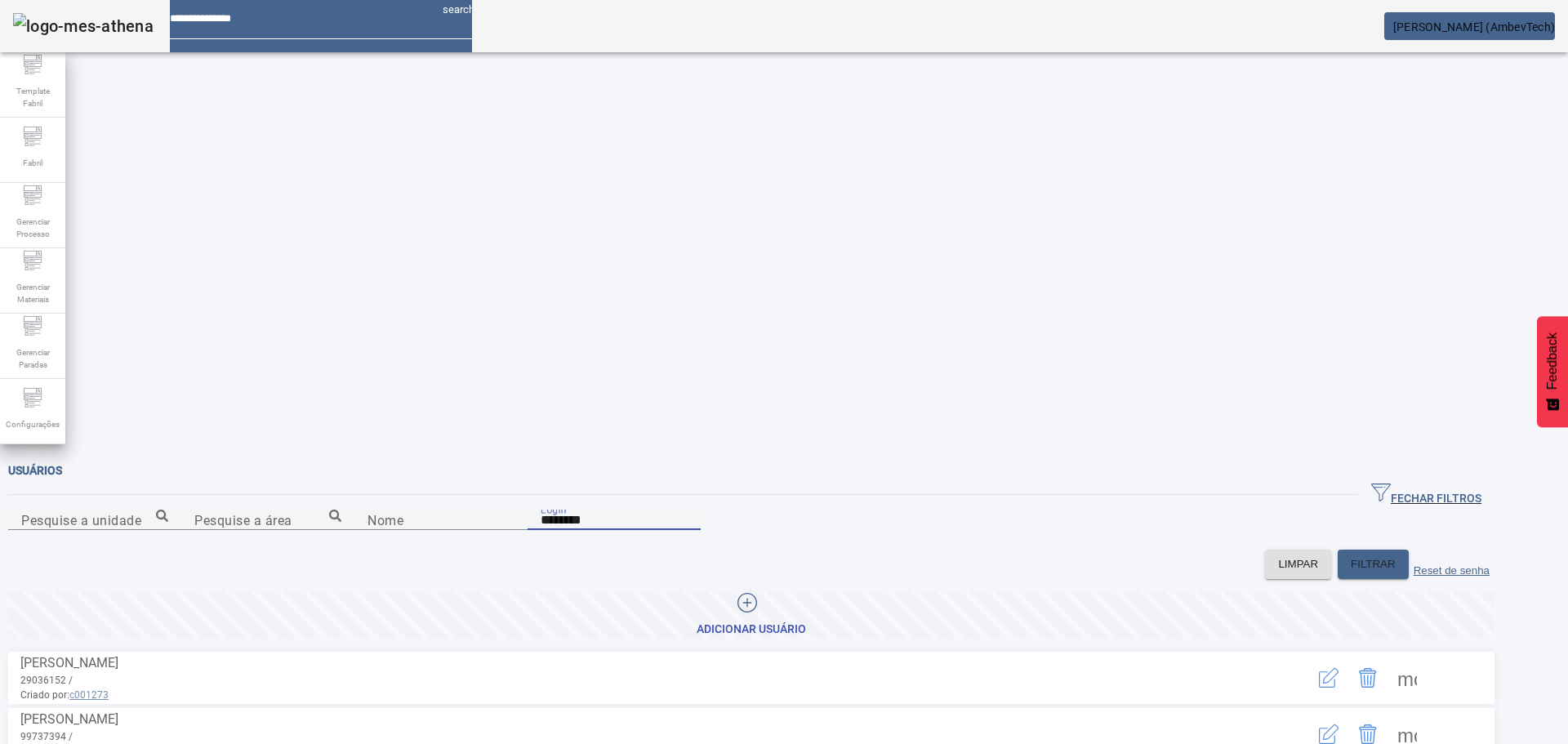 type on "********" 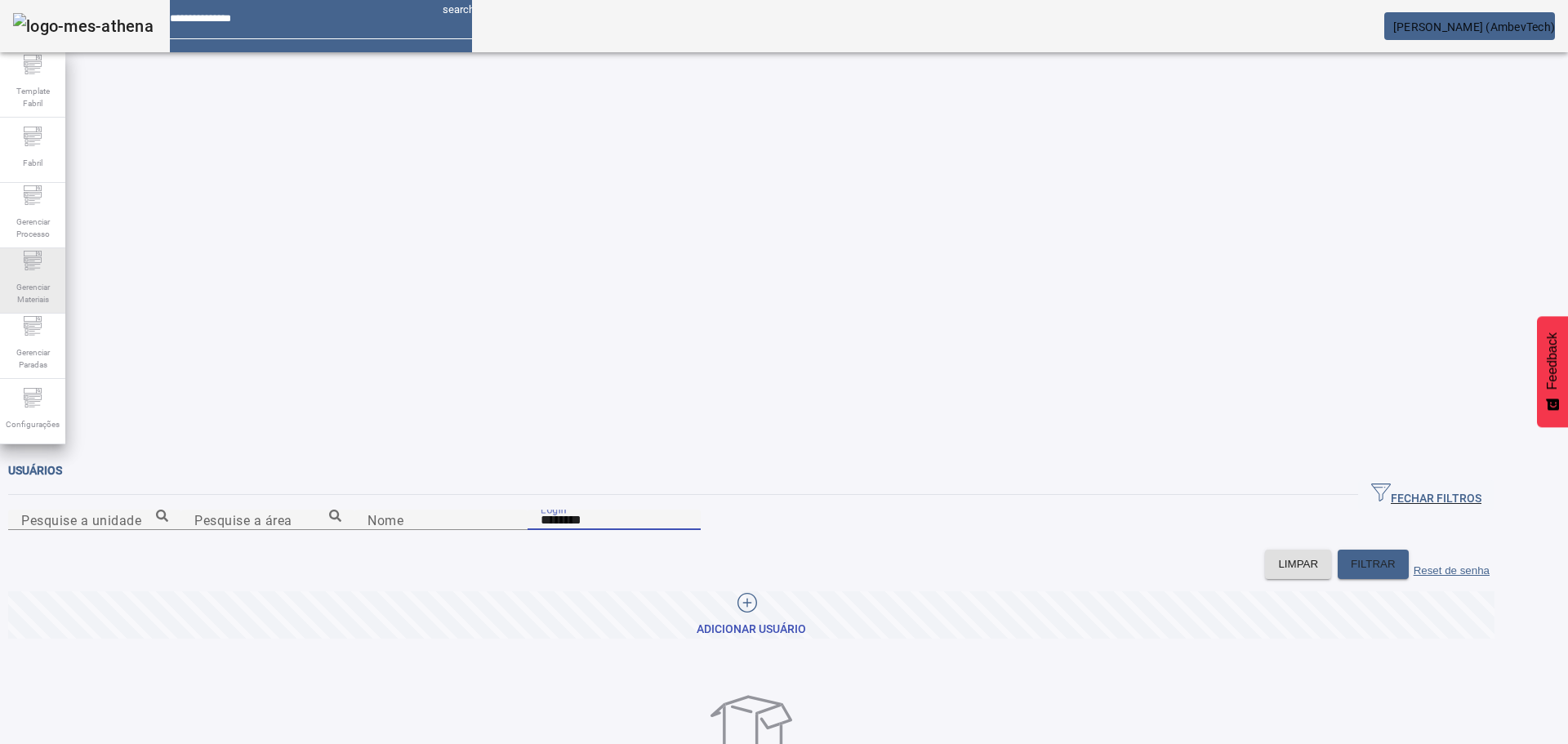 click on "Gerenciar Materiais" 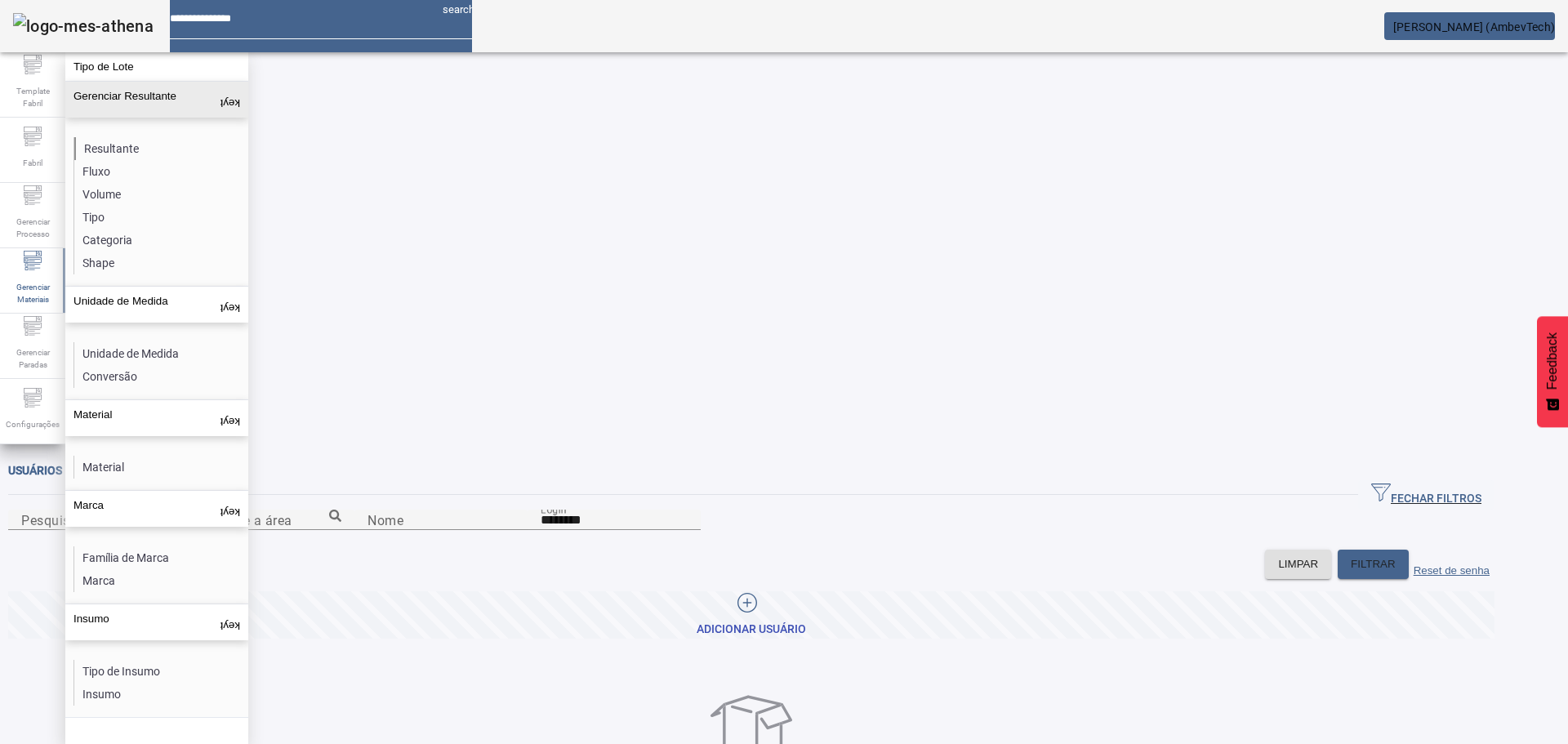 click on "Resultante" 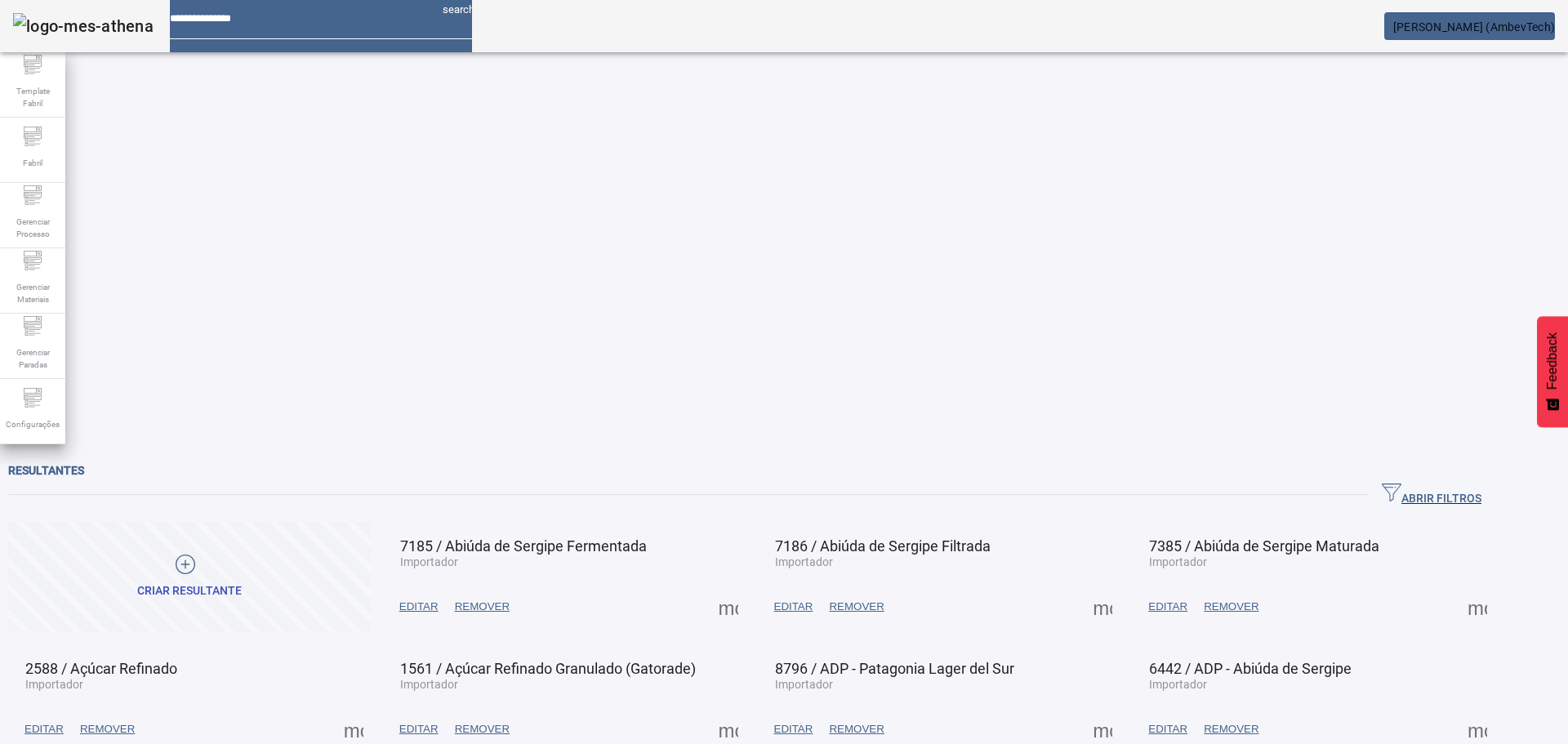click on "ABRIR FILTROS" 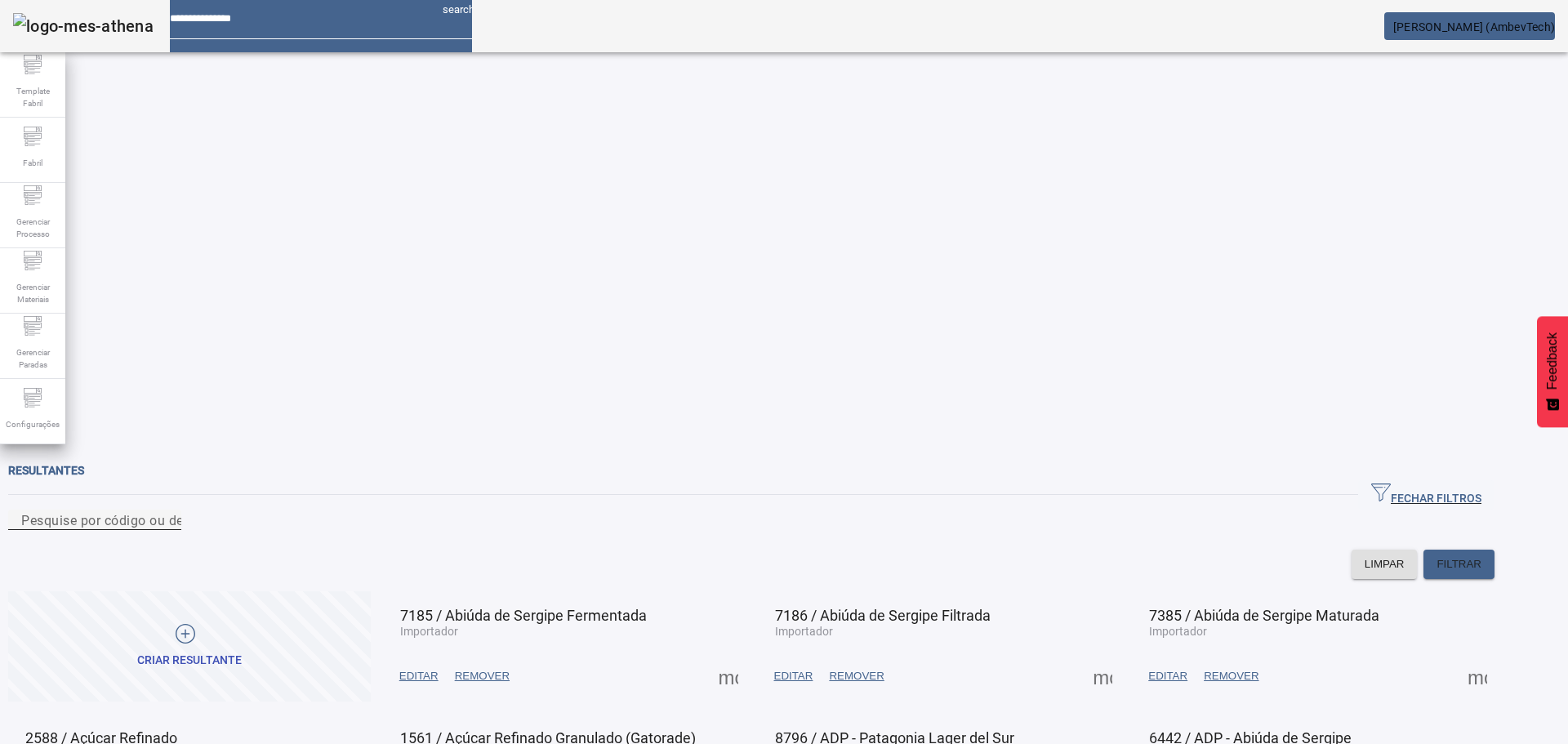 click on "Pesquise por código ou descrição" 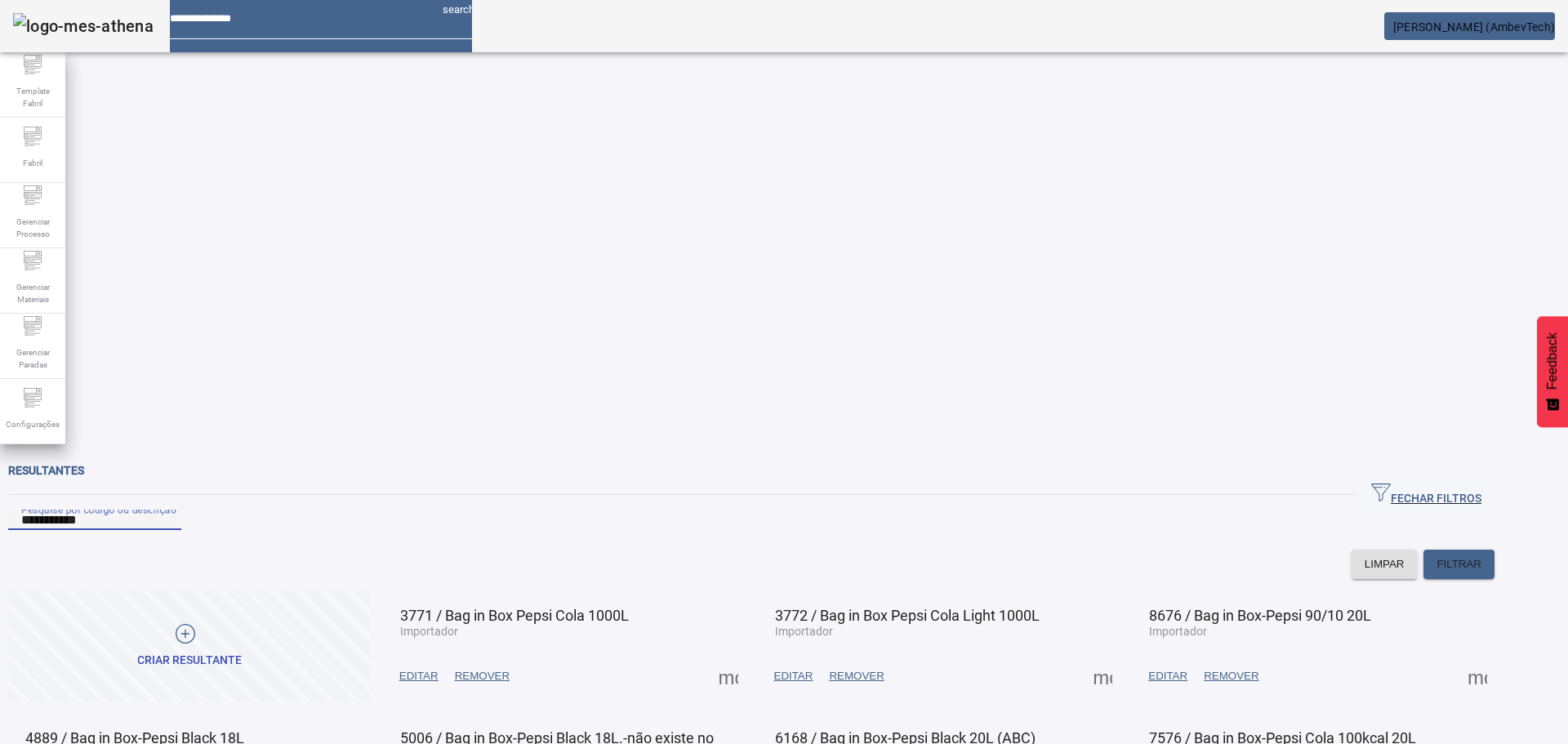 type on "**********" 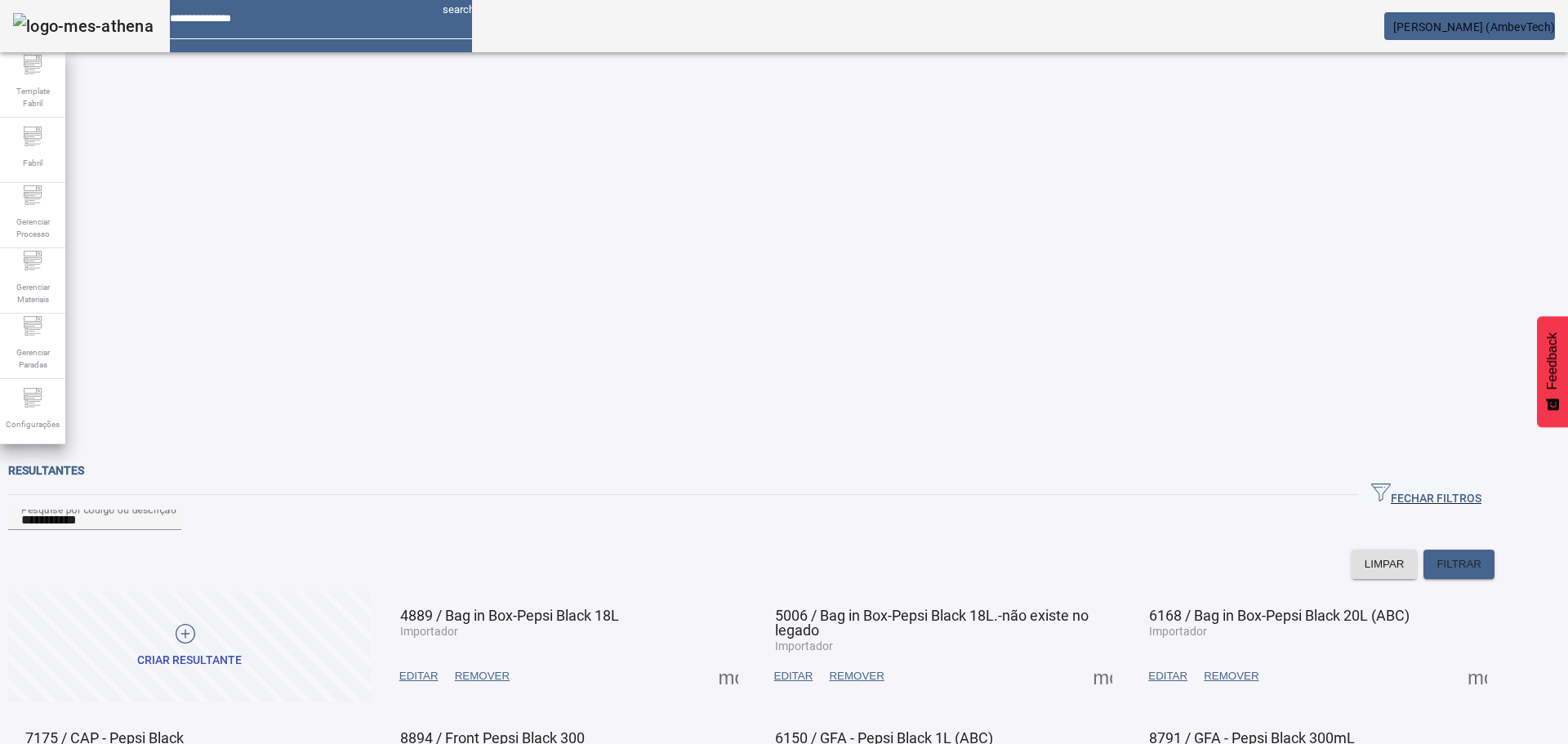 click on "2" 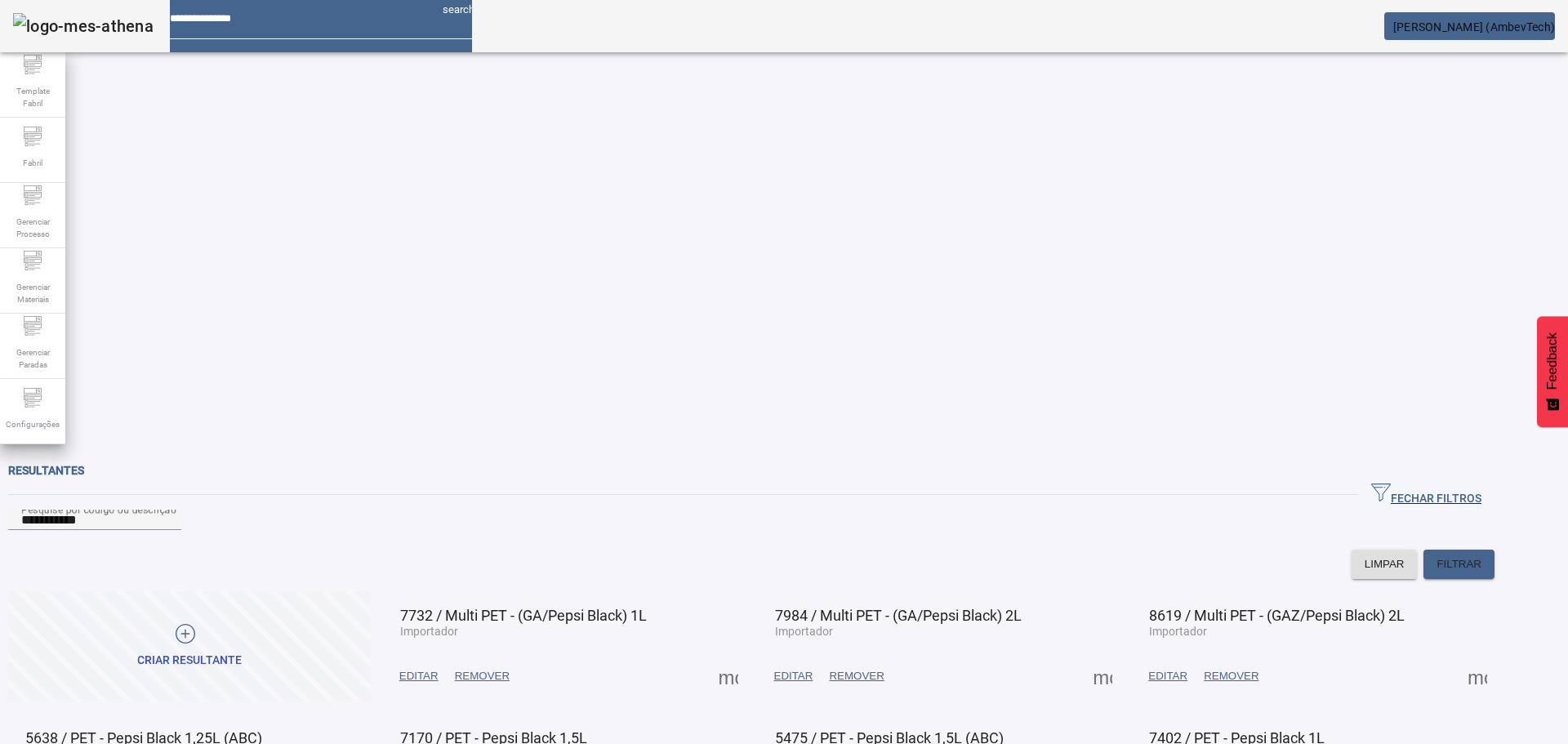 click on "3" 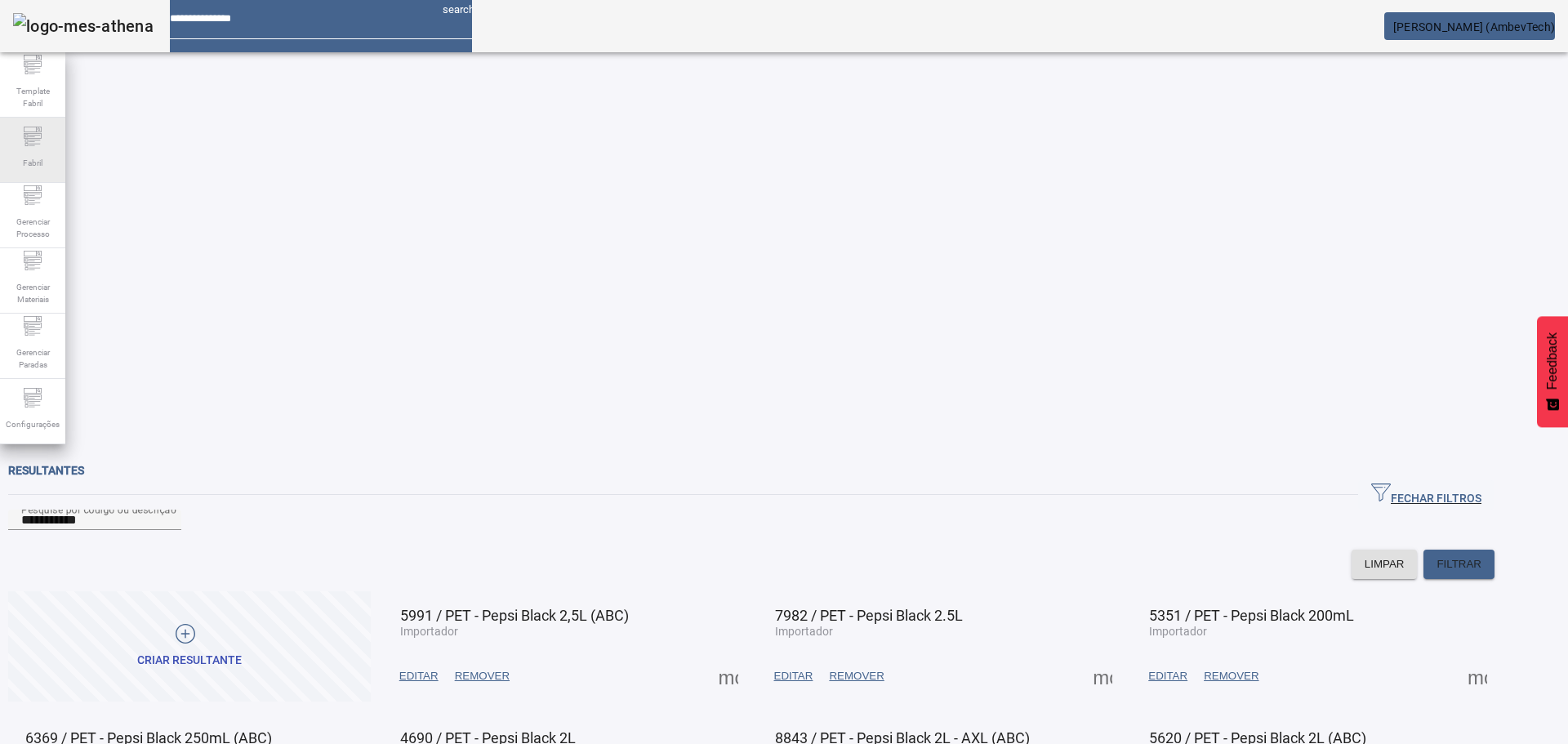 click on "Fabril" 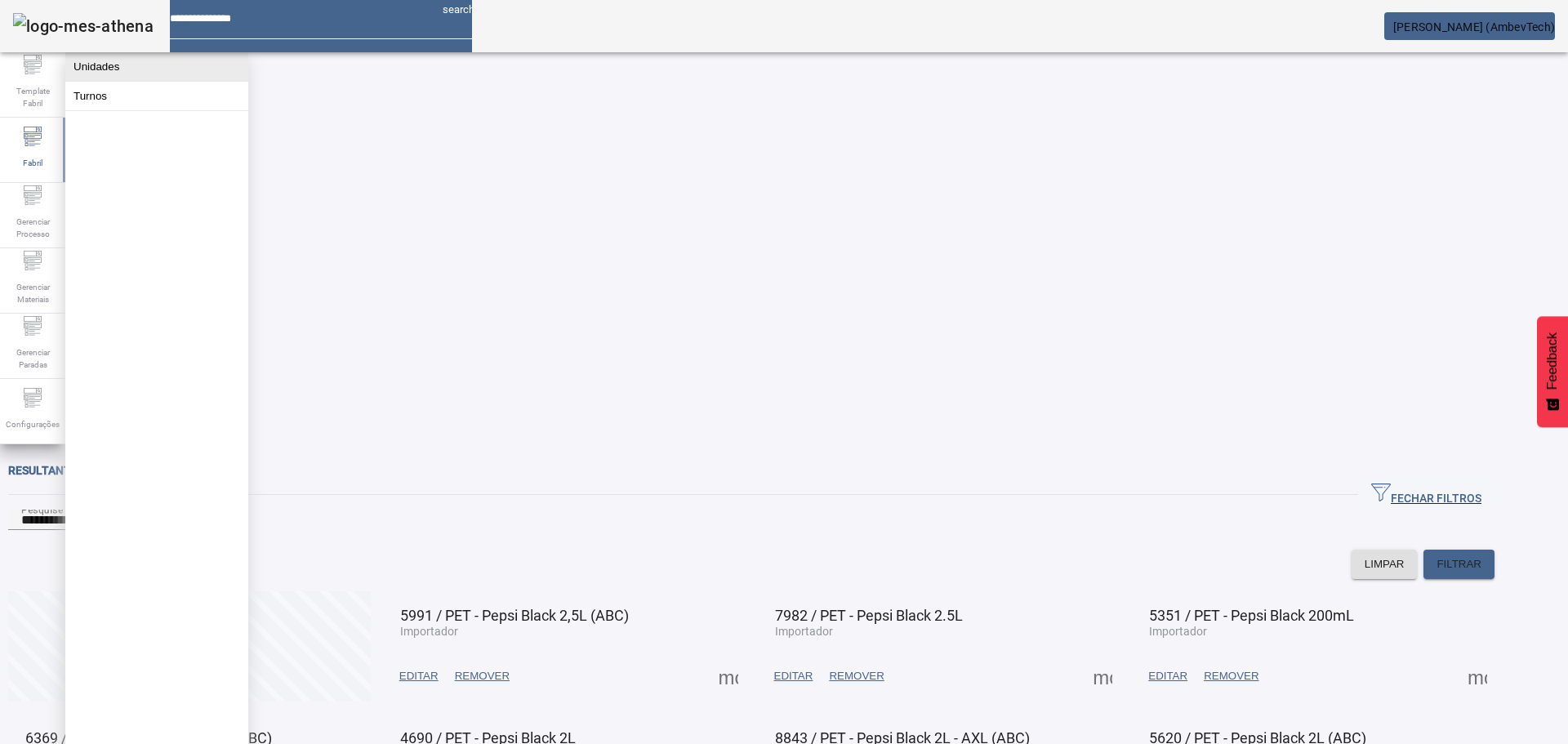 click on "Unidades" 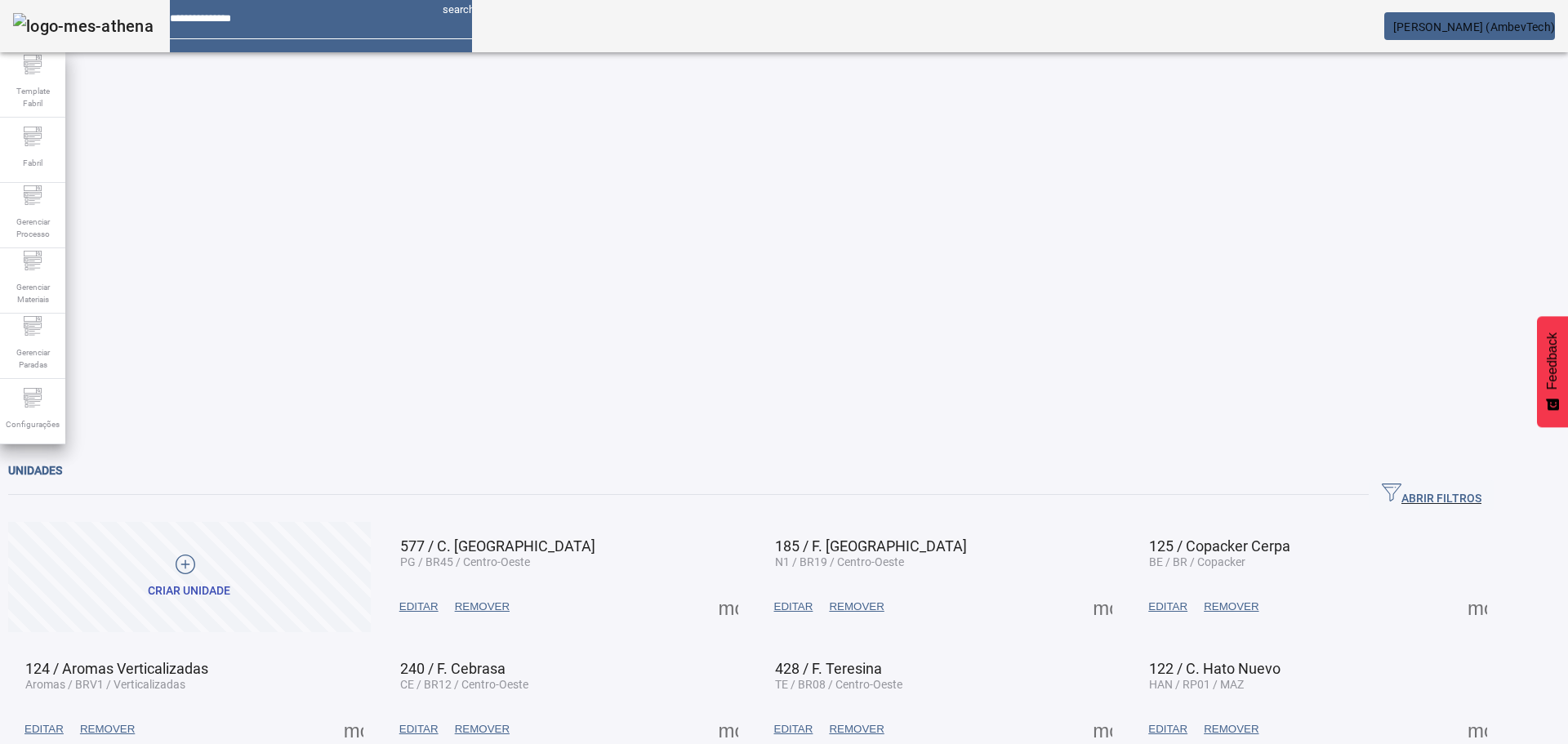 click on "ABRIR FILTROS" 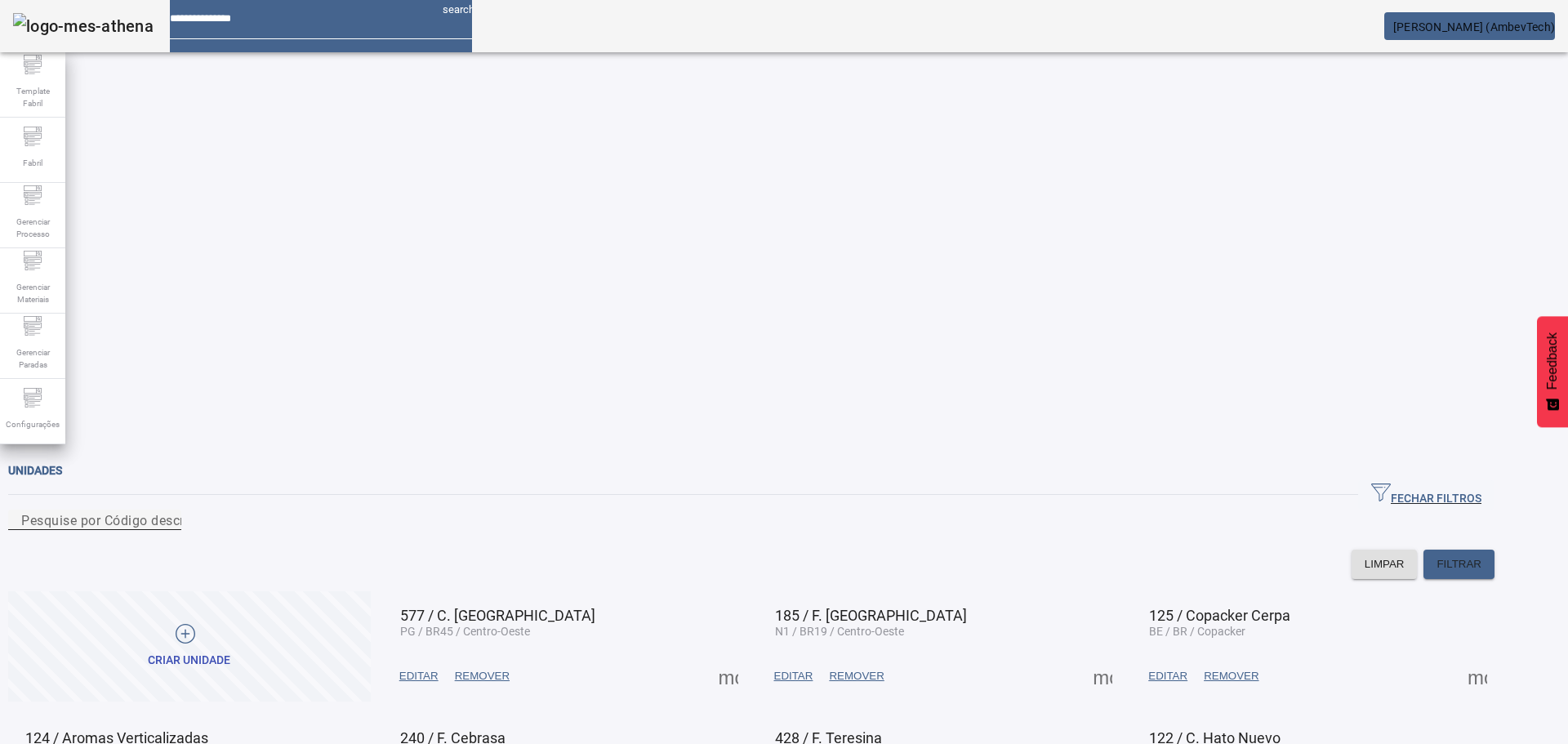 click on "Pesquise por Código descrição ou sigla" 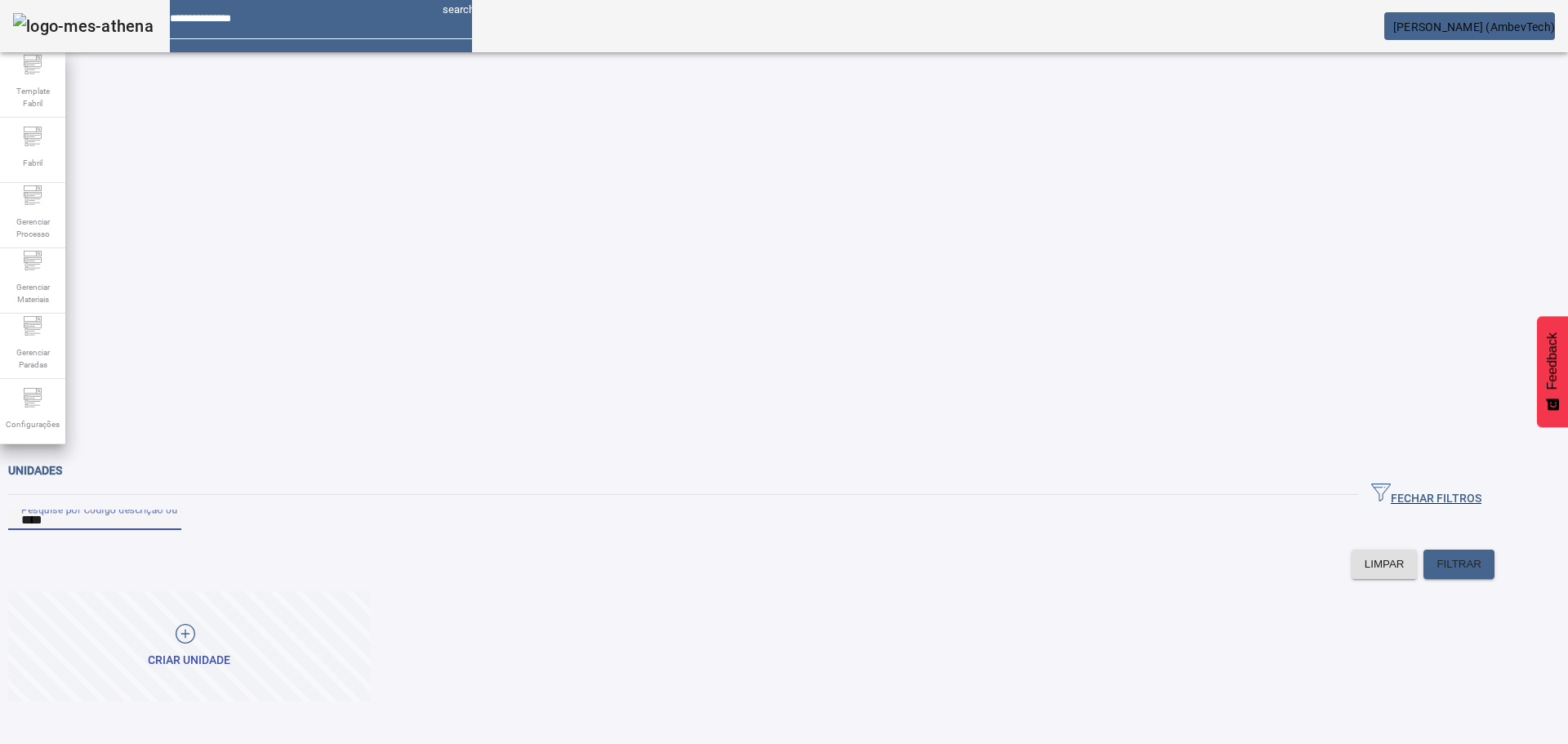 type on "****" 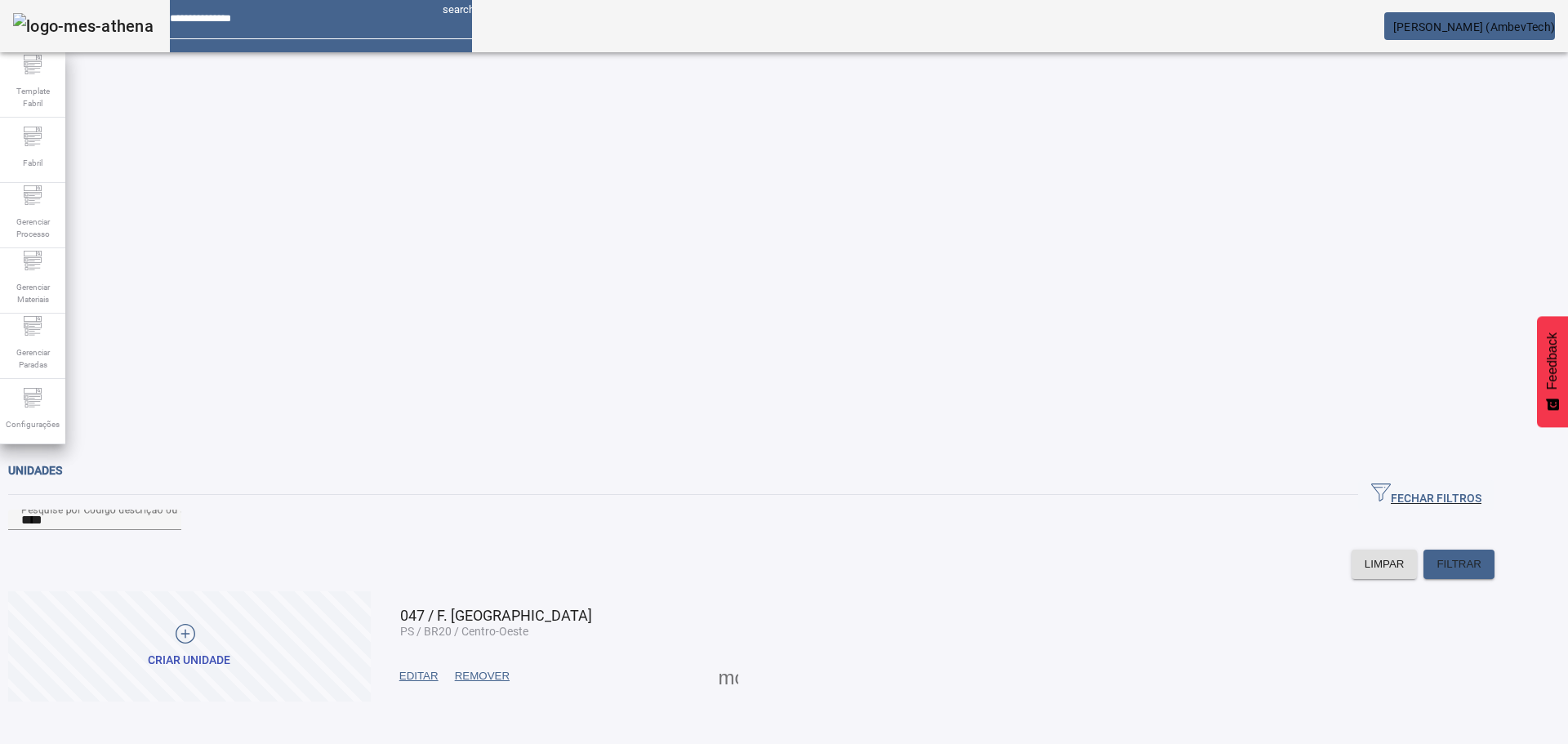 click at bounding box center [728, 676] 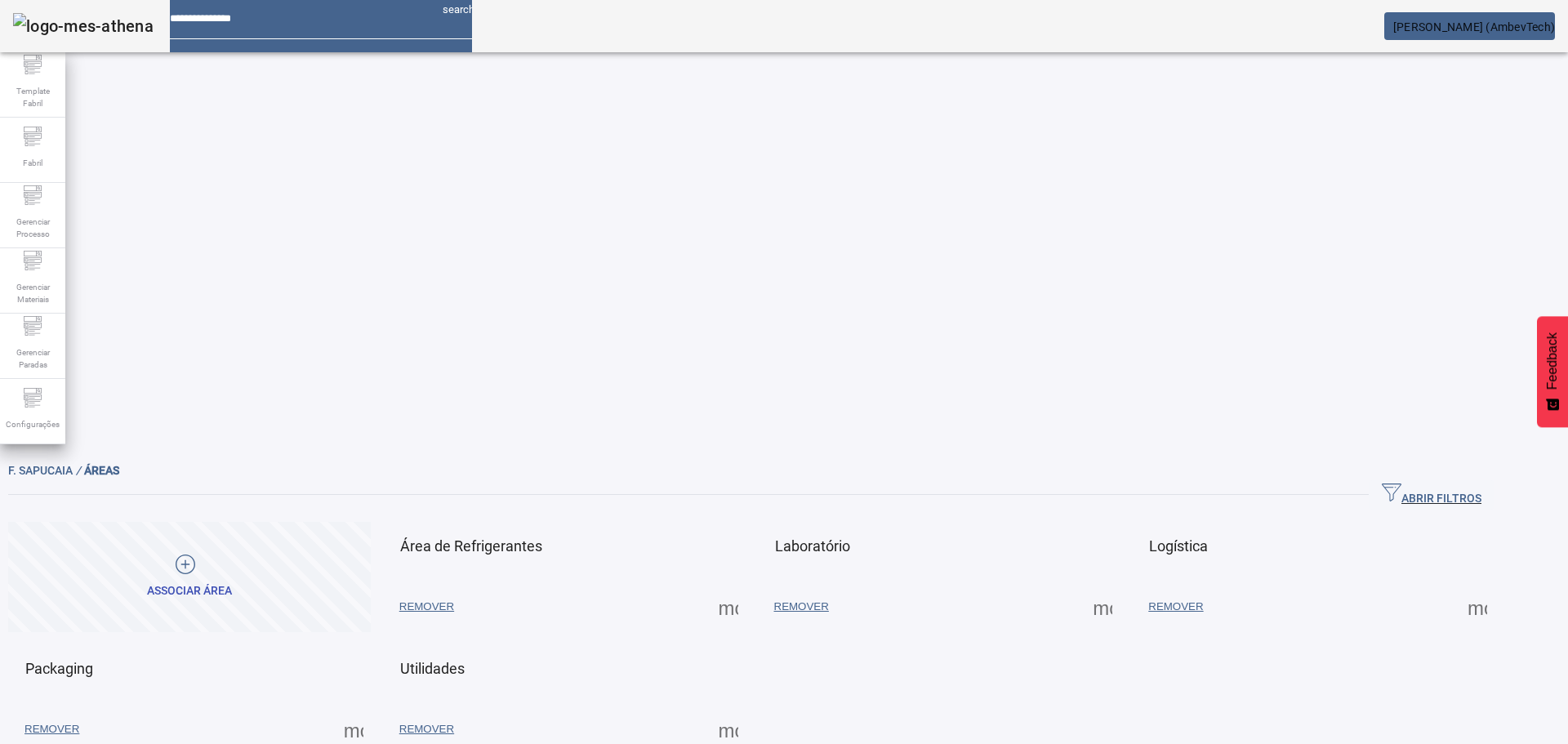 click at bounding box center (354, 729) 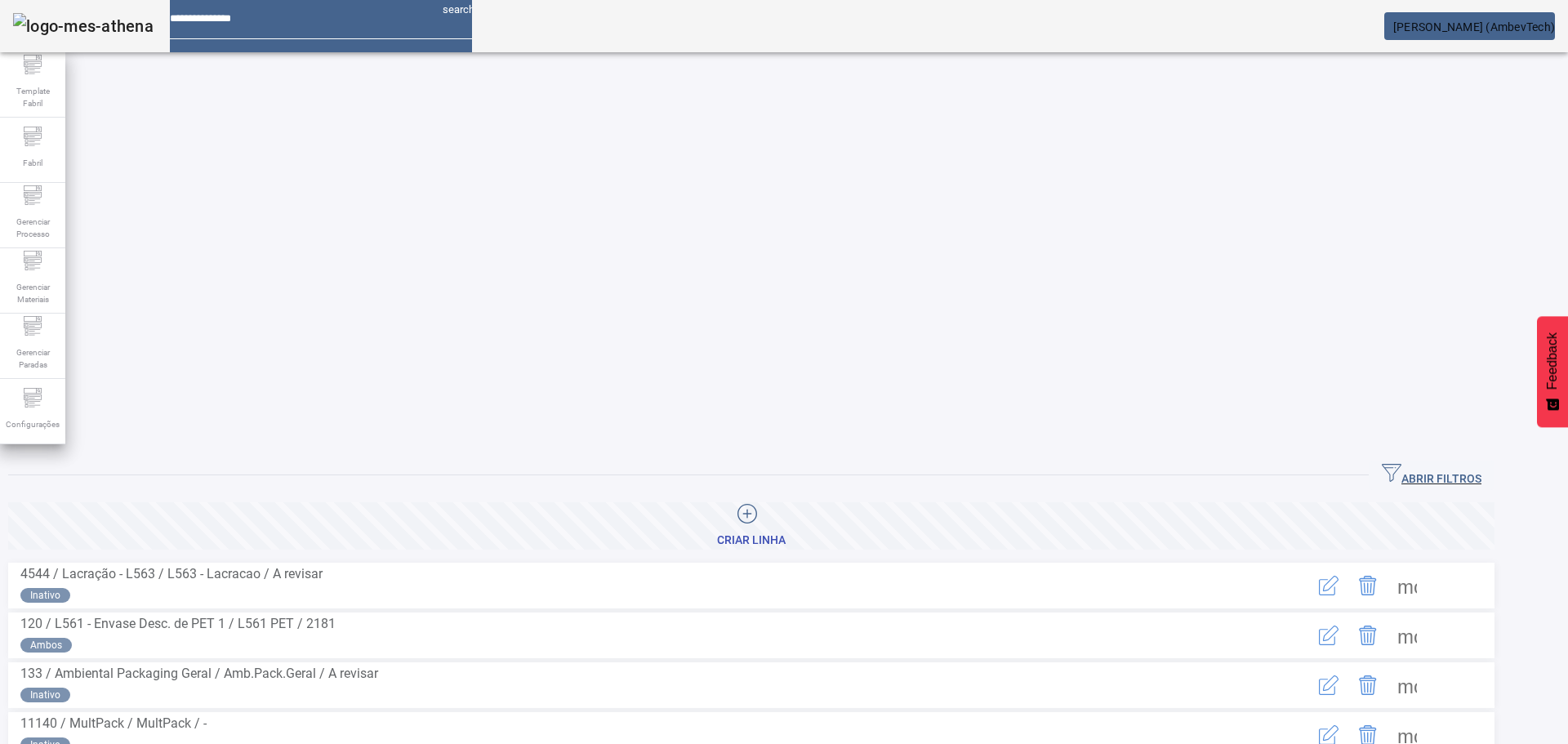 click on "ABRIR FILTROS" 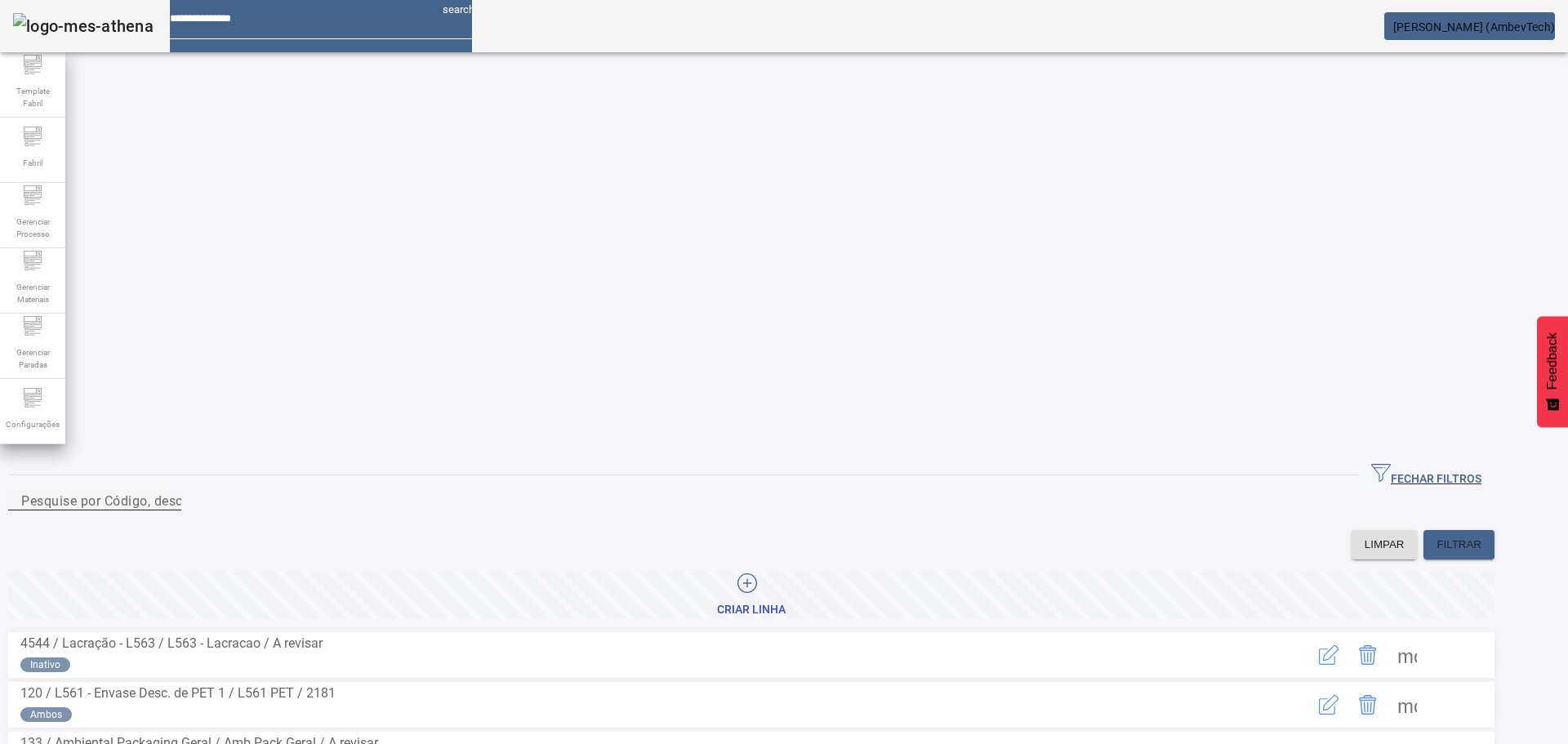 click on "Pesquise por
Código,
descrição,
descrição abreviada
ou
descrição SAP" at bounding box center [95, 501] 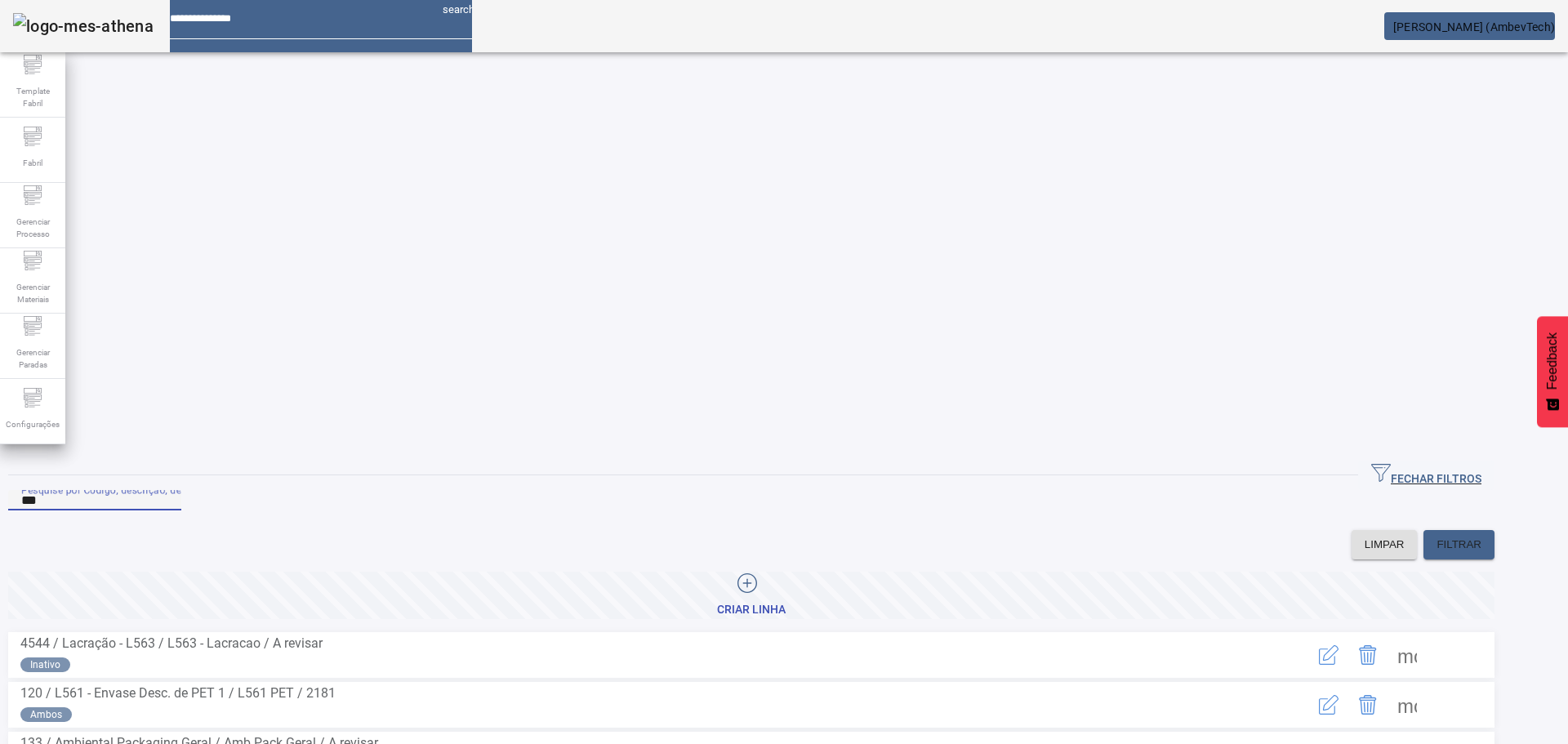 type on "***" 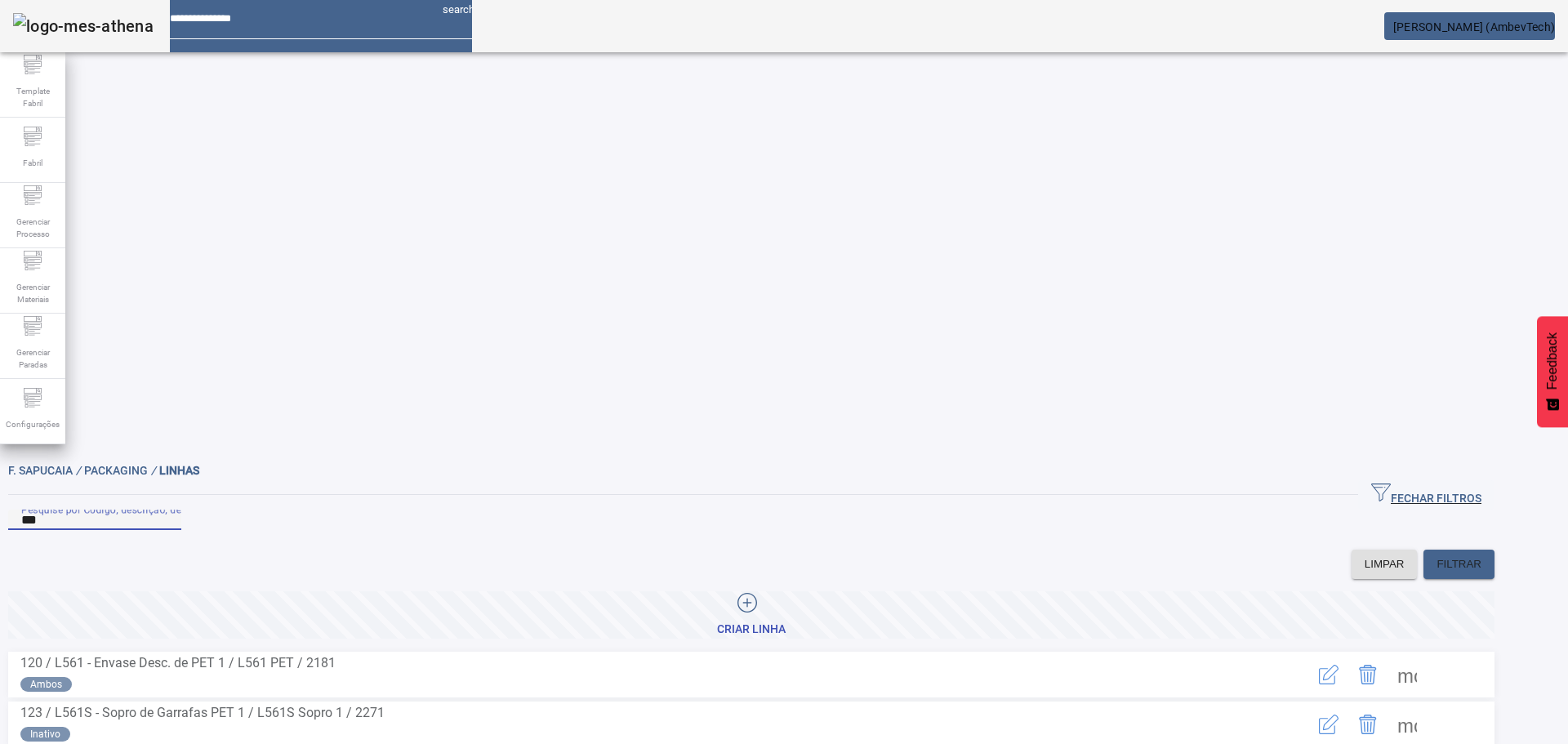 click at bounding box center (1407, 675) 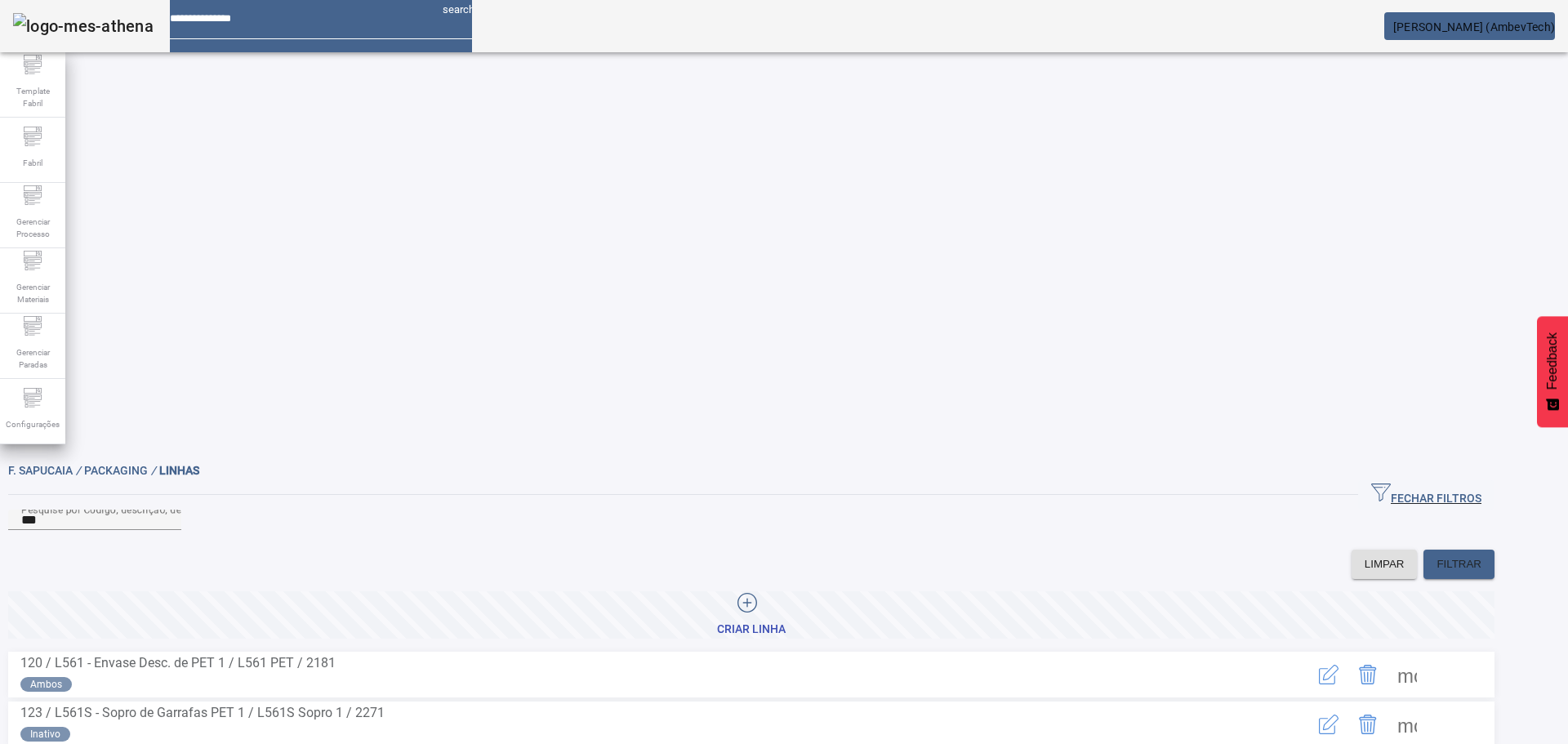 click on "PROCESSOS" at bounding box center (54, 849) 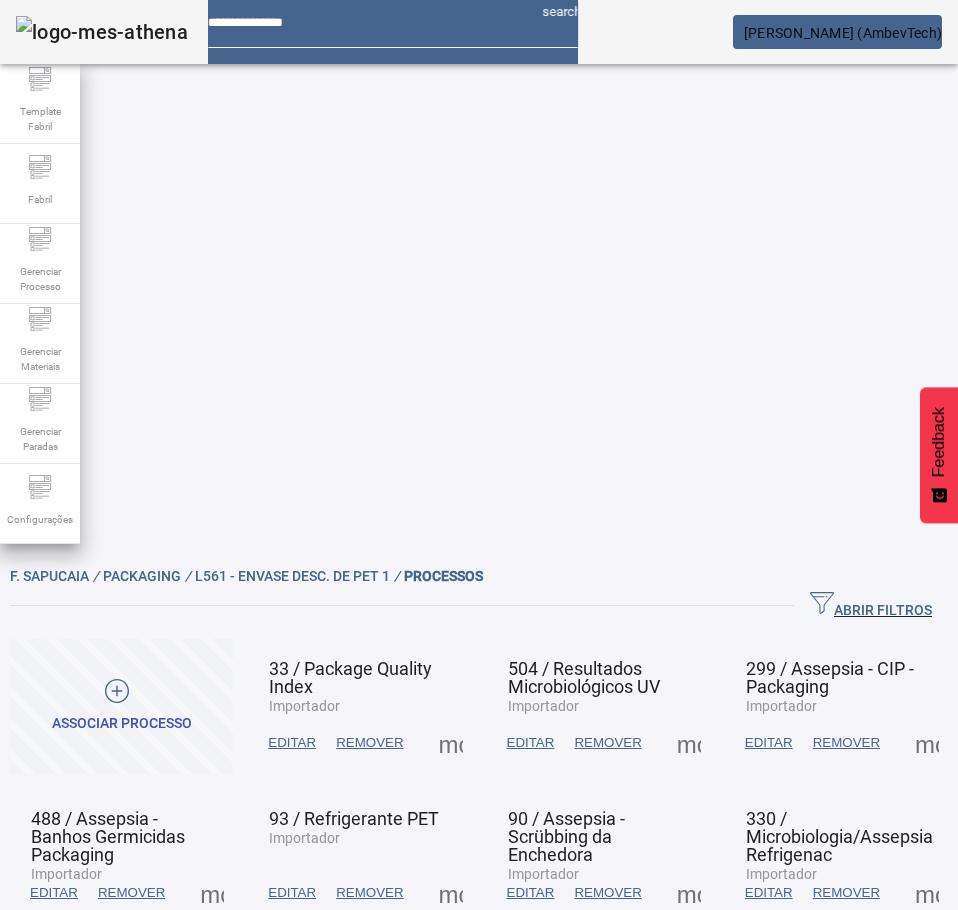 click at bounding box center [451, 1043] 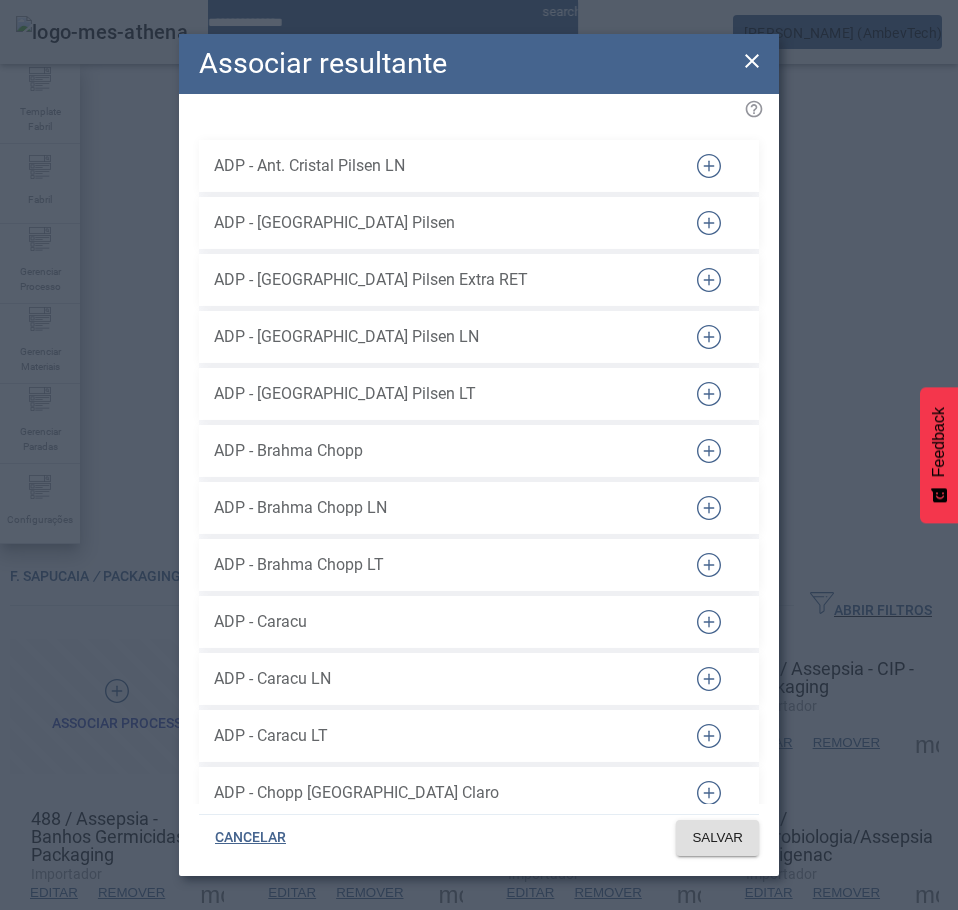 click on "ADP - [GEOGRAPHIC_DATA] Pilsen LT" at bounding box center (439, 394) 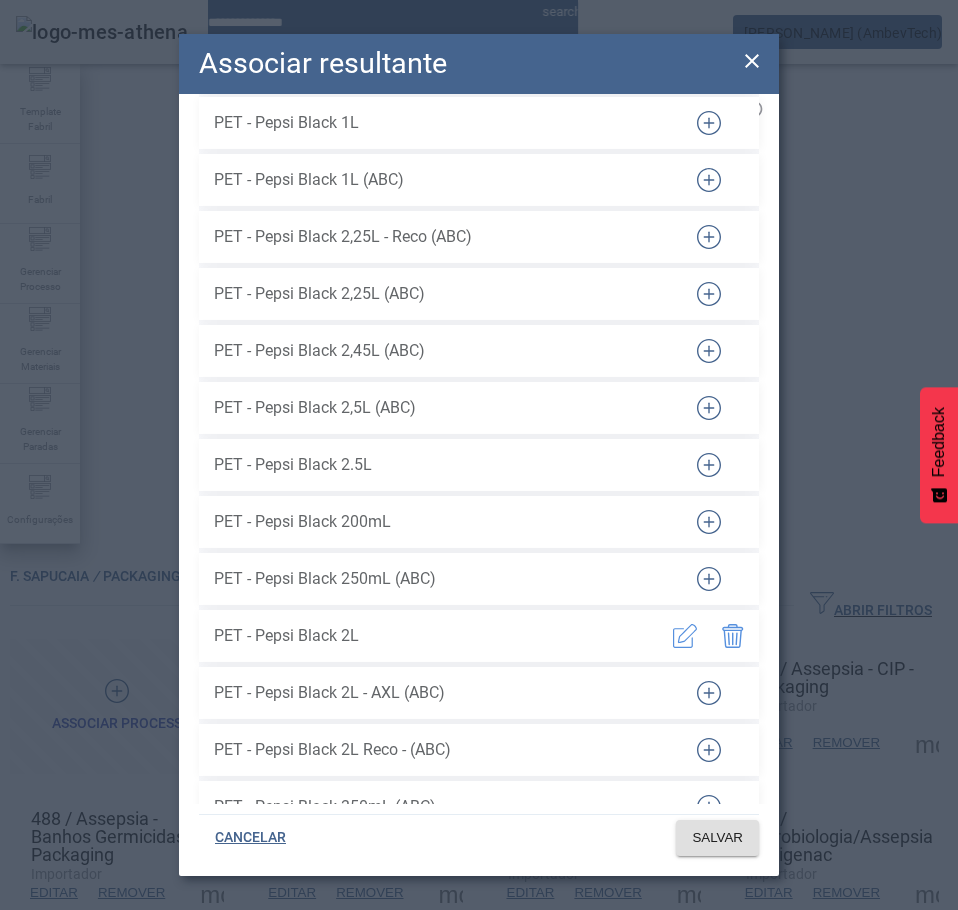 click 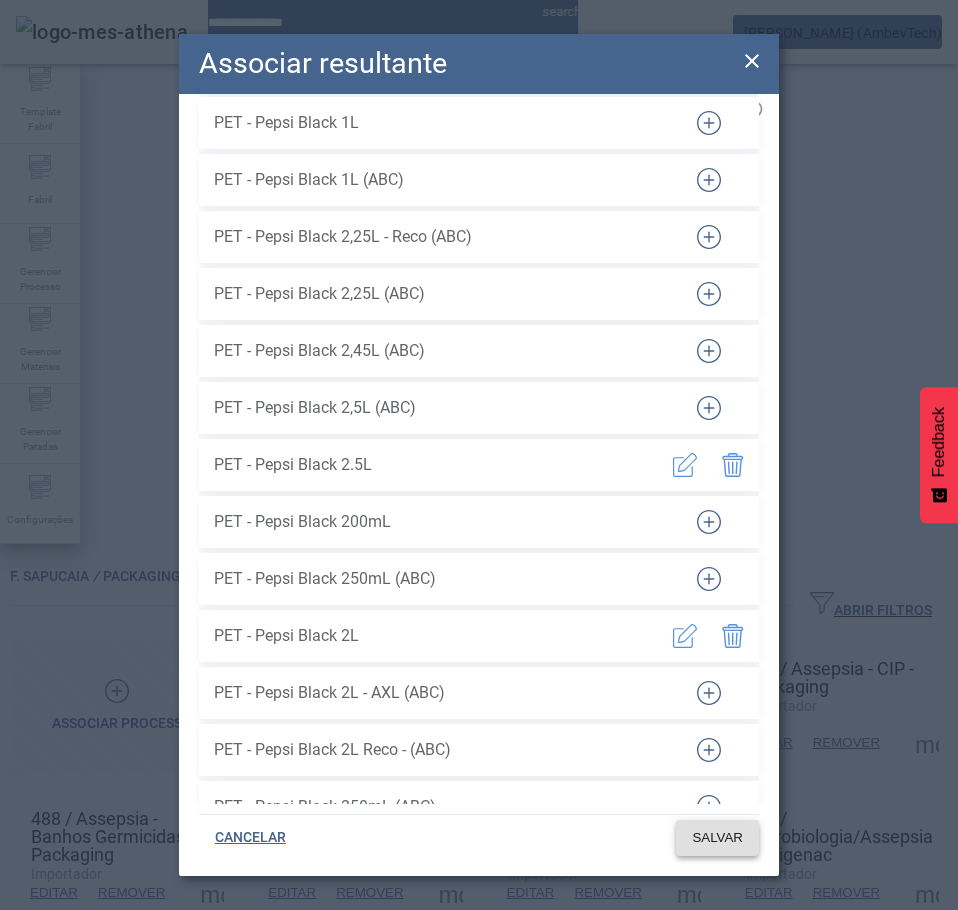 click on "SALVAR" 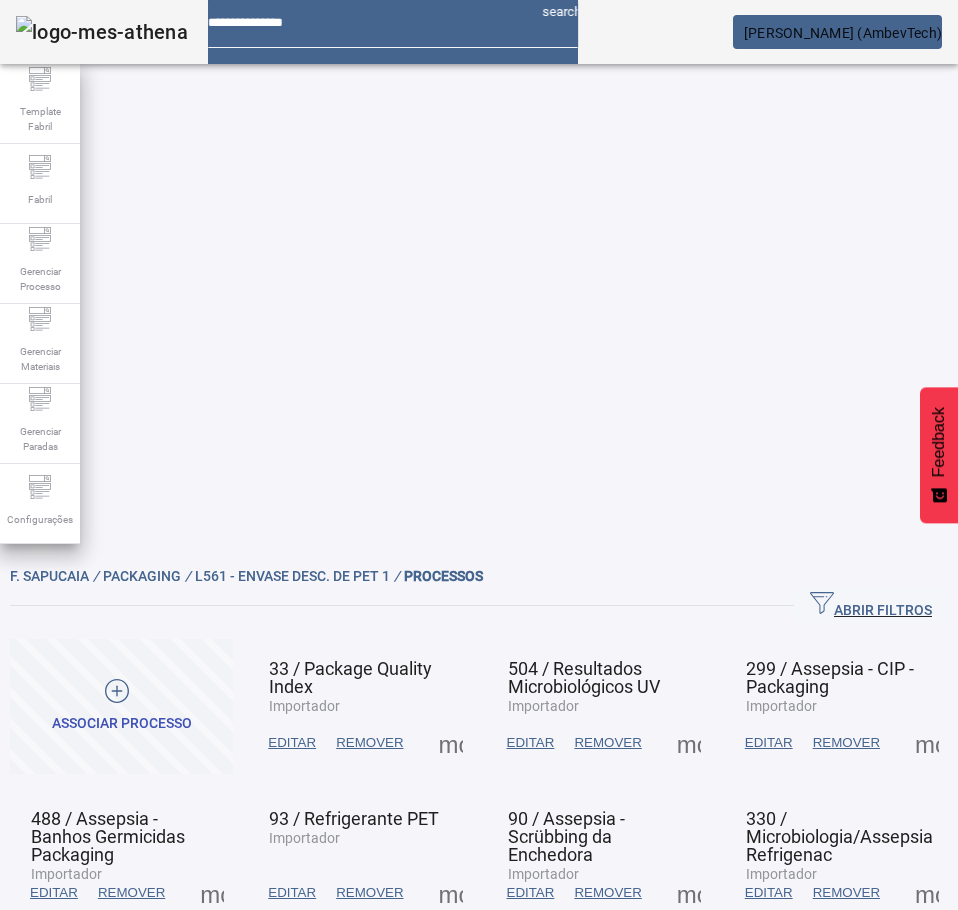 click at bounding box center [451, 743] 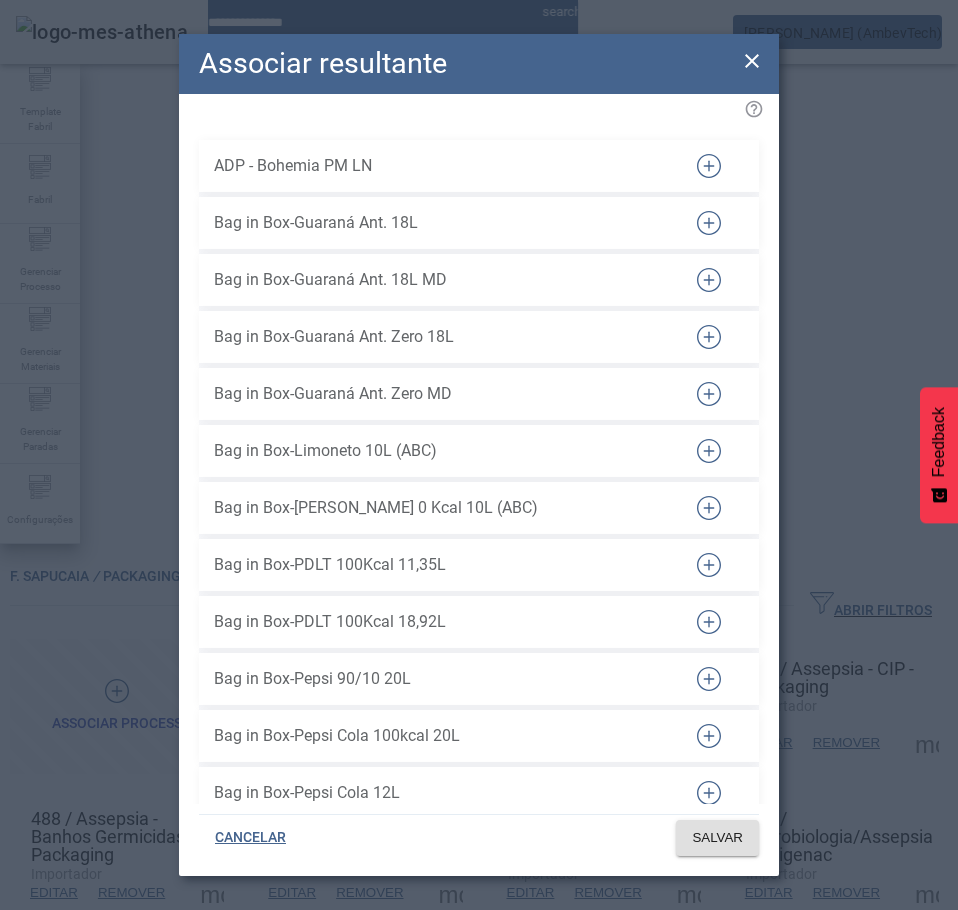 scroll, scrollTop: 83149, scrollLeft: 0, axis: vertical 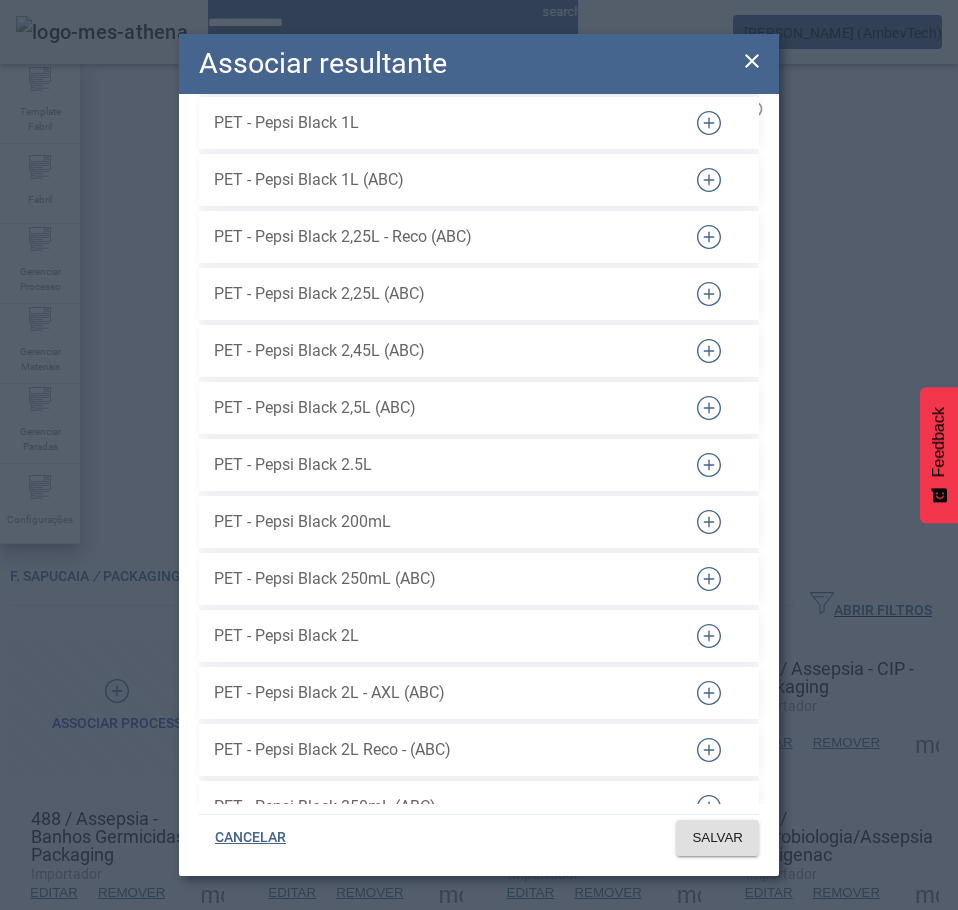 click 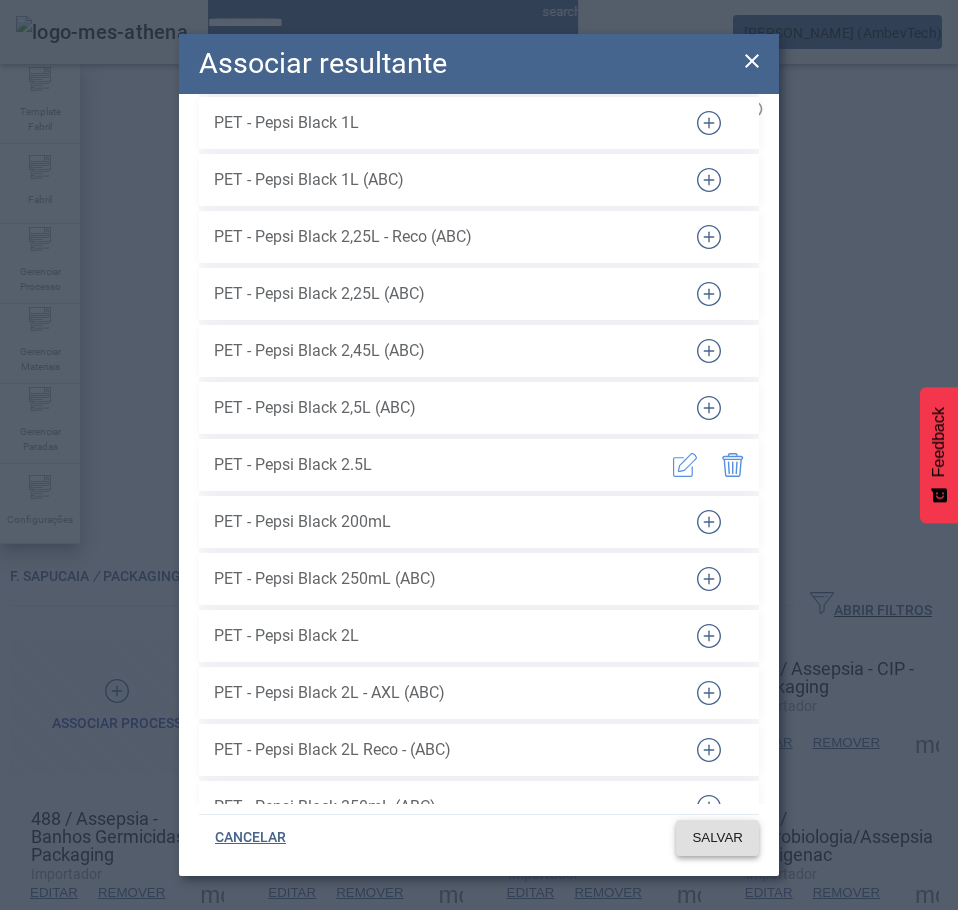click on "SALVAR" 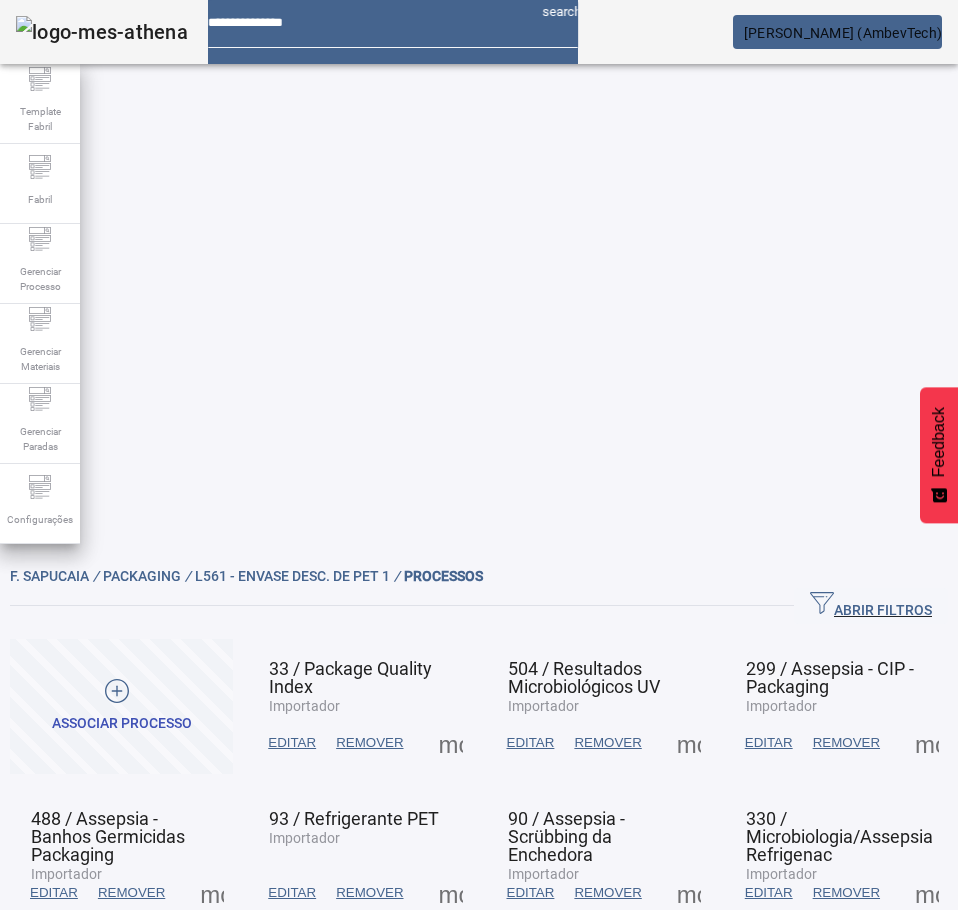 click at bounding box center (451, 893) 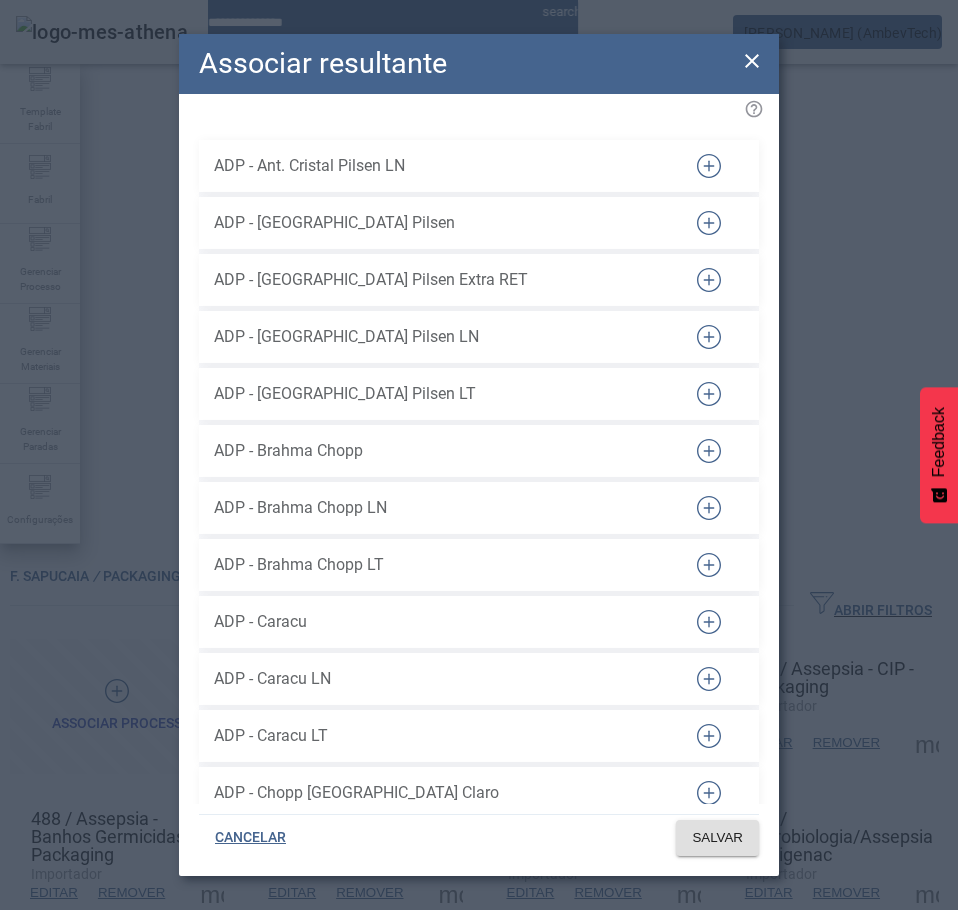 scroll, scrollTop: 34927, scrollLeft: 0, axis: vertical 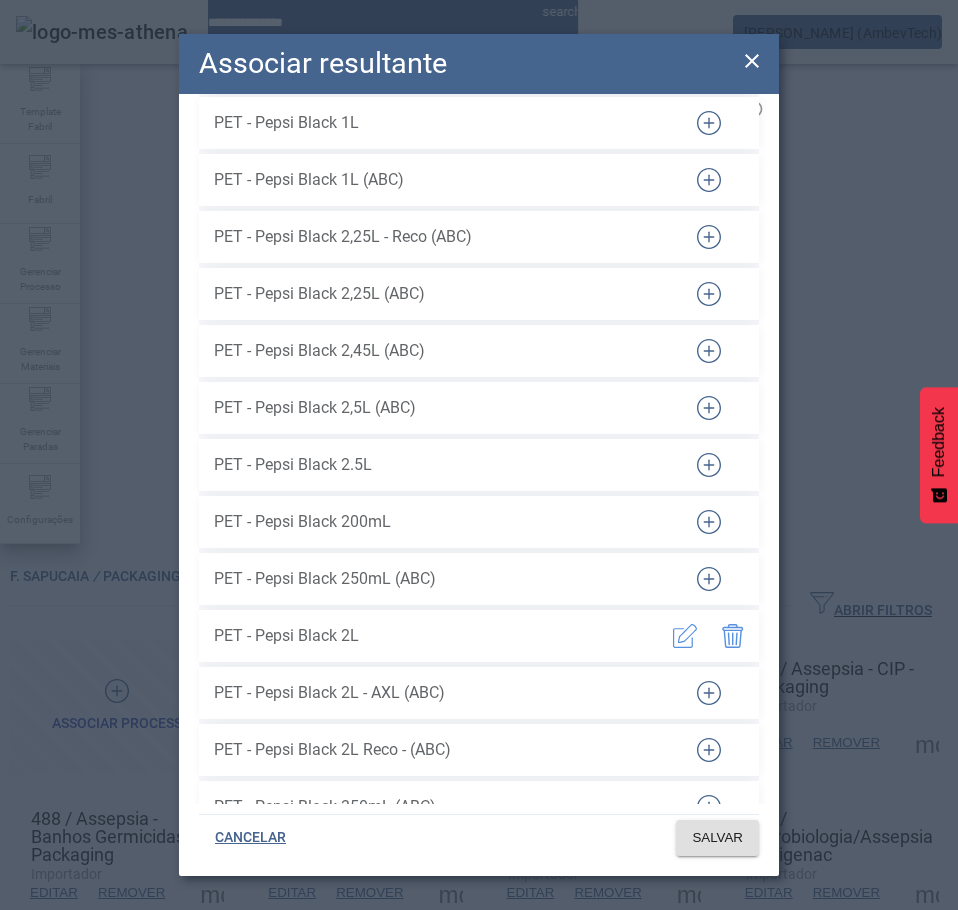 click 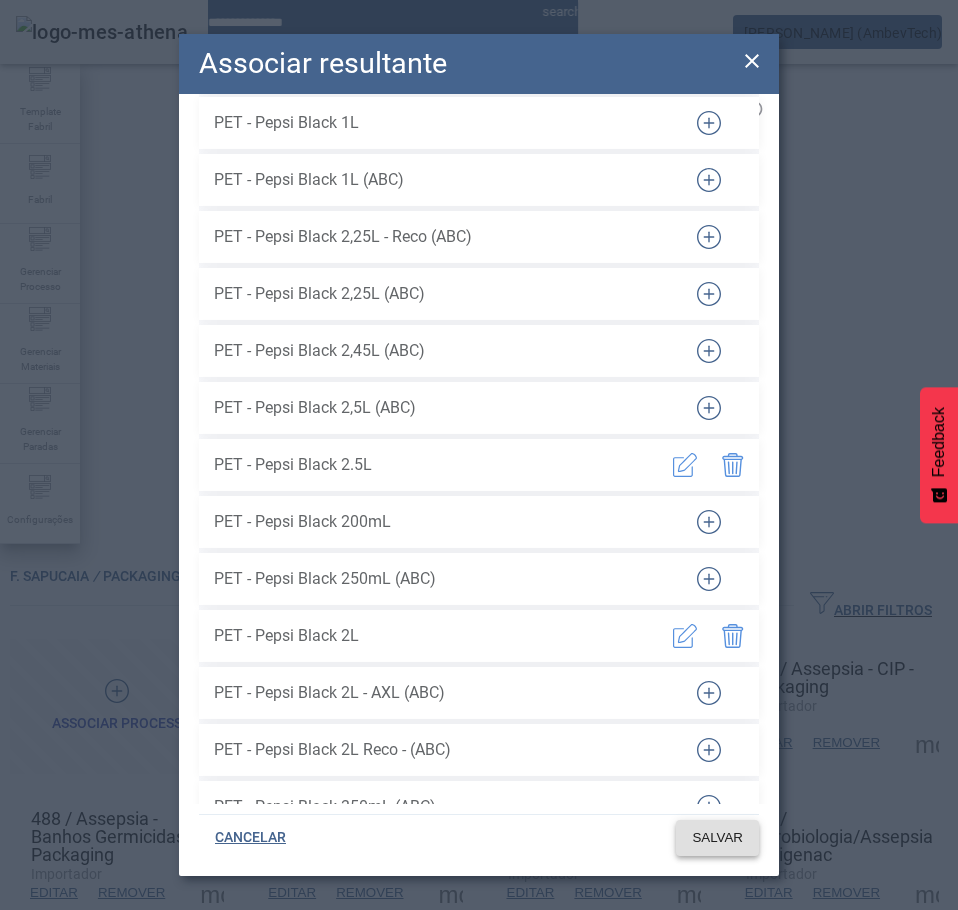 click on "SALVAR" 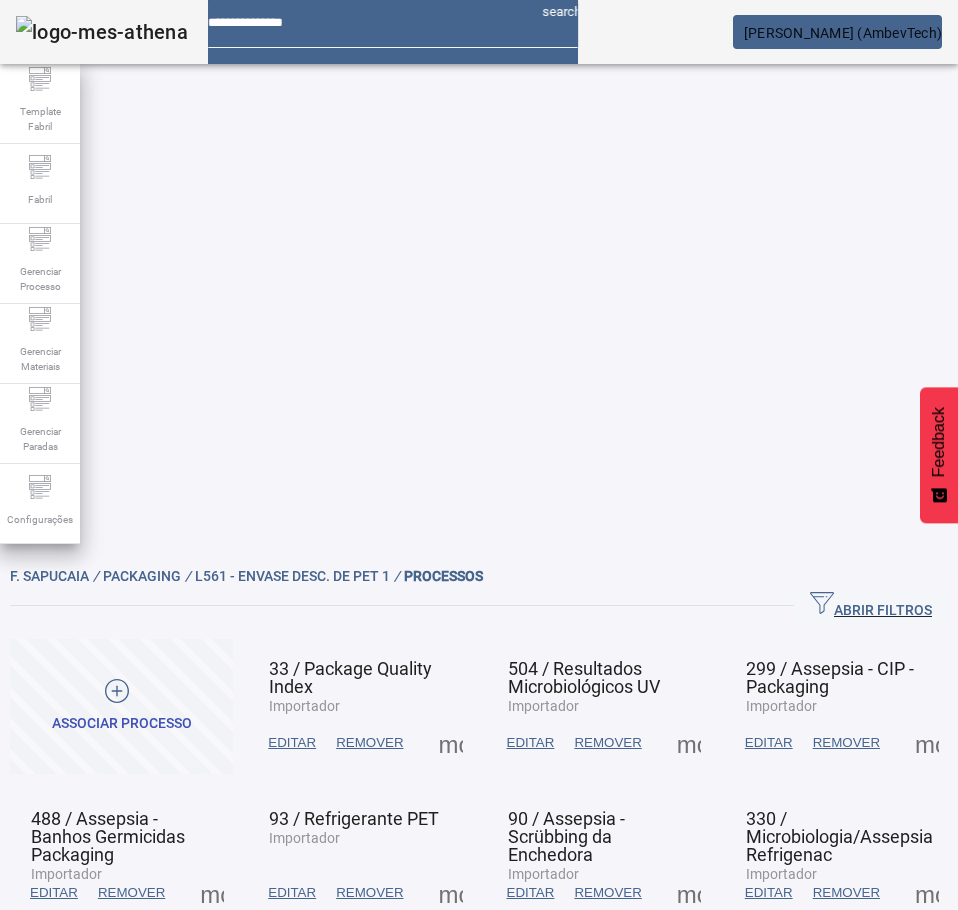 click at bounding box center [451, 743] 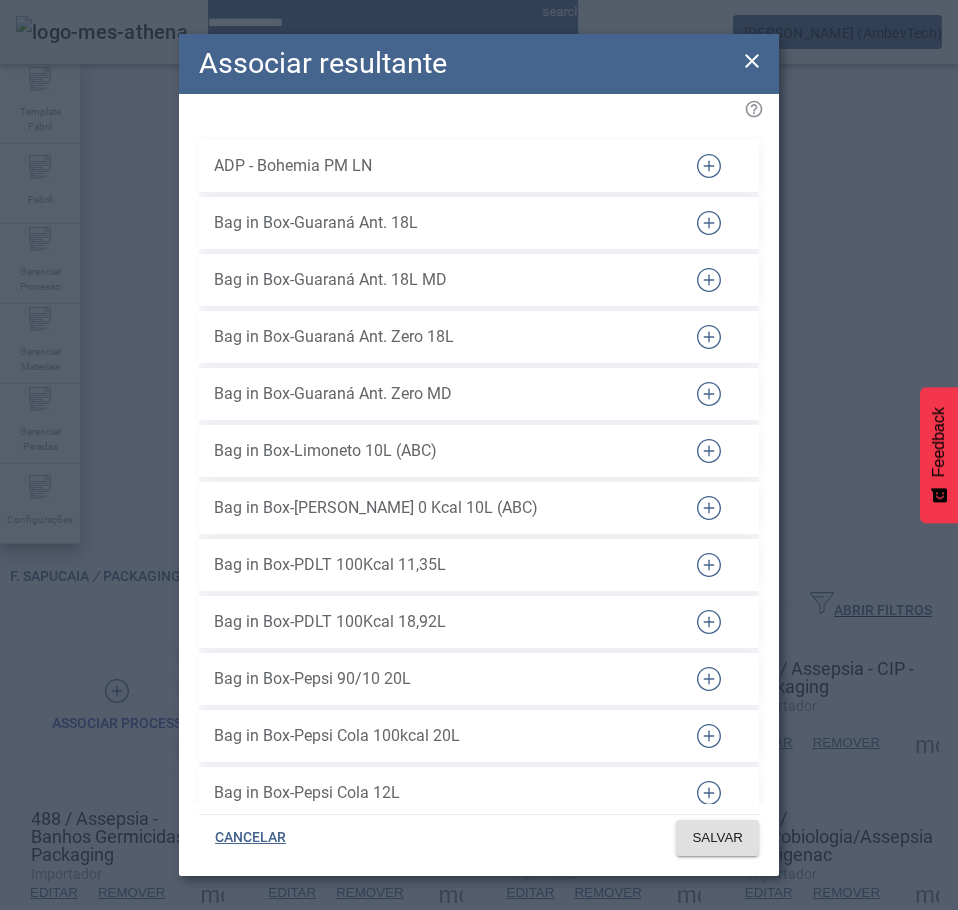 scroll, scrollTop: 83149, scrollLeft: 0, axis: vertical 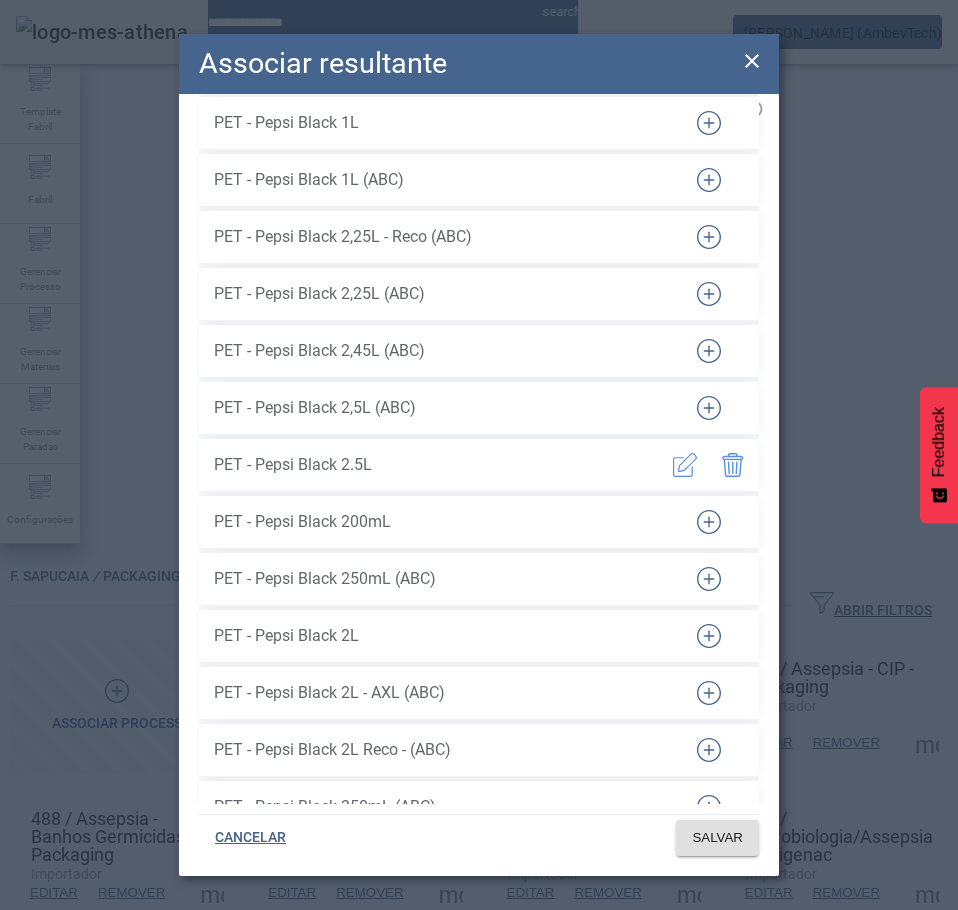 click 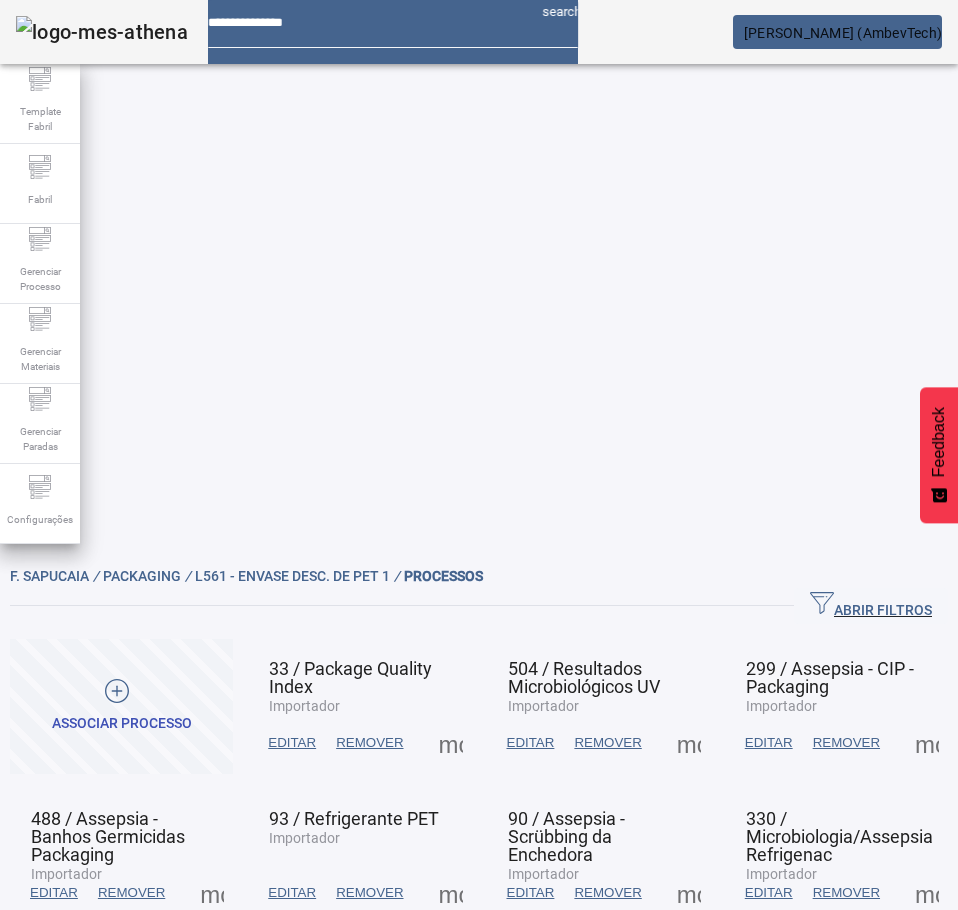 click at bounding box center [451, 743] 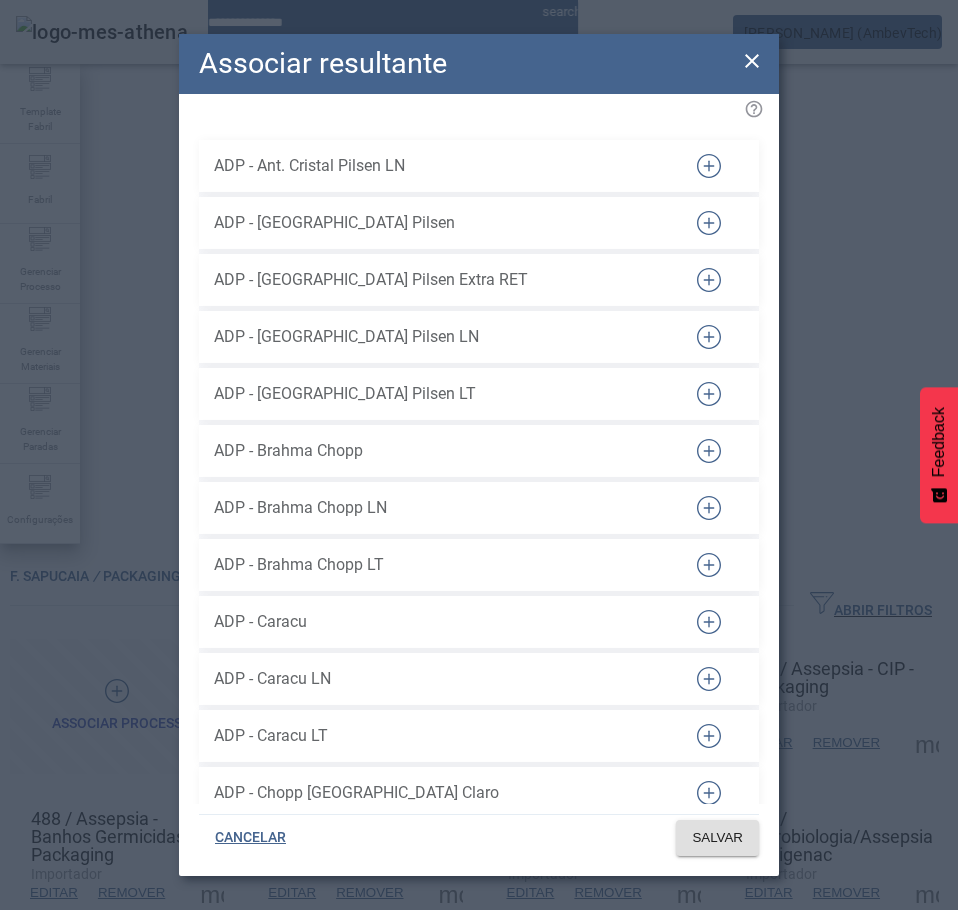scroll, scrollTop: 34927, scrollLeft: 0, axis: vertical 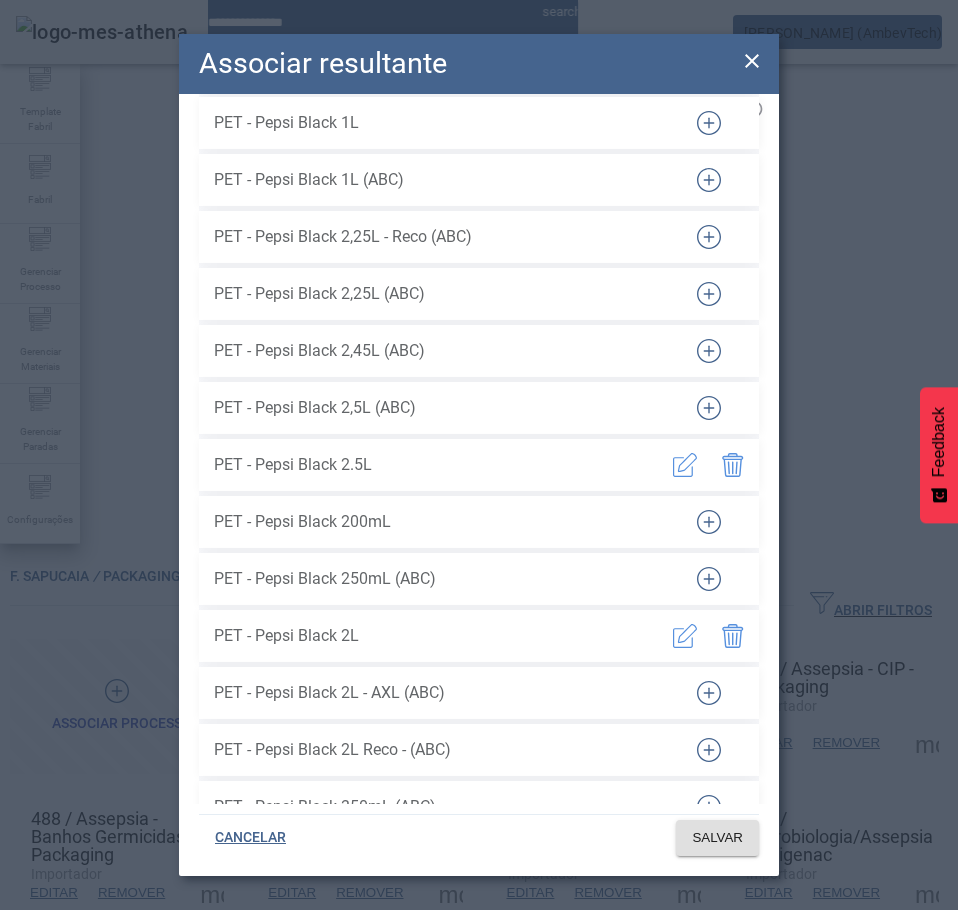 click 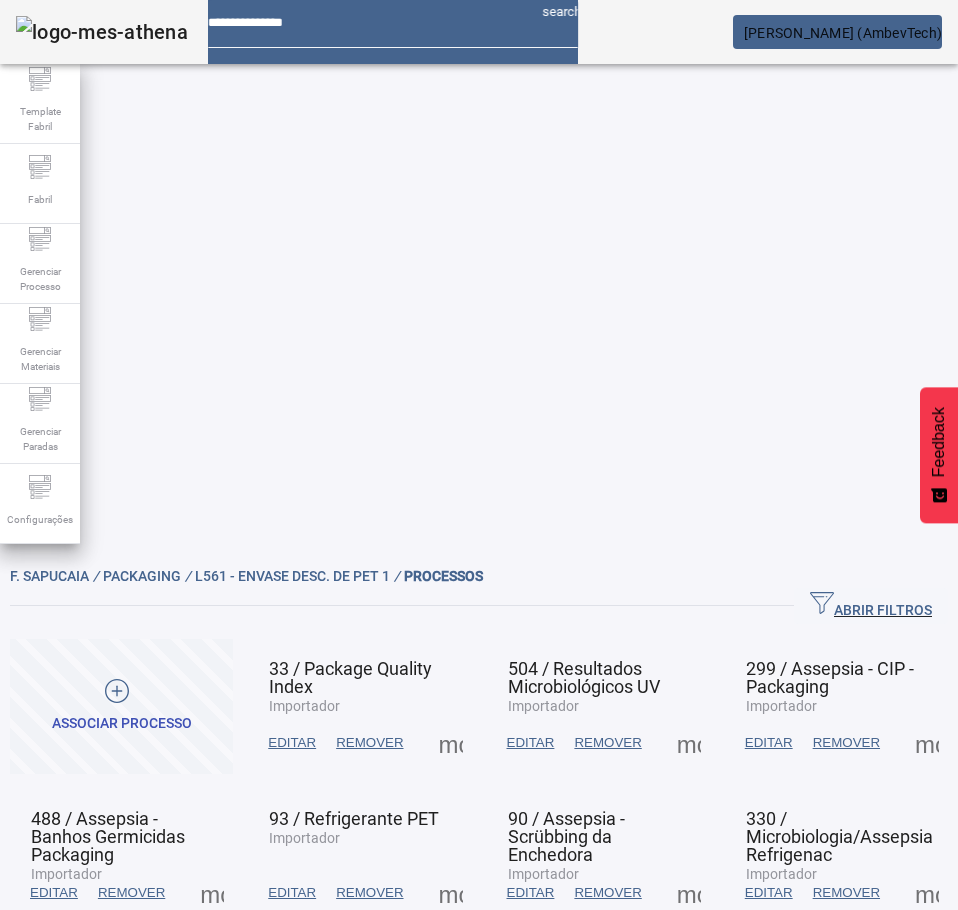 click at bounding box center (451, 743) 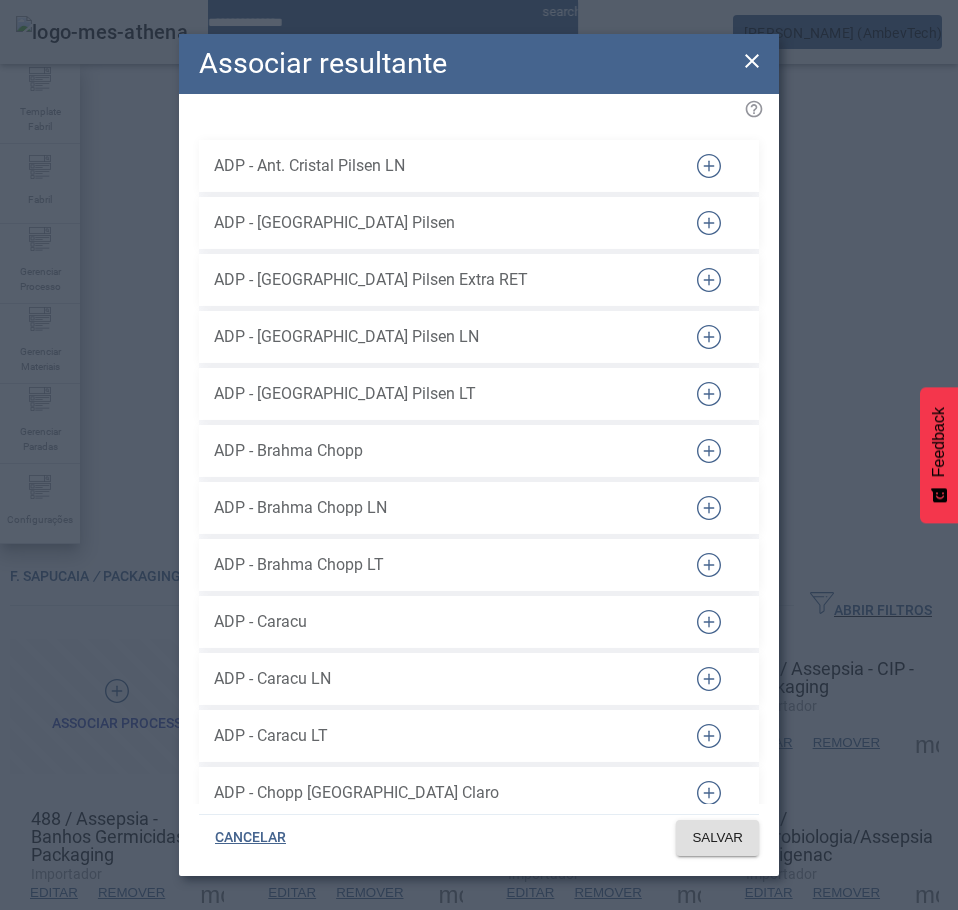 scroll, scrollTop: 34642, scrollLeft: 0, axis: vertical 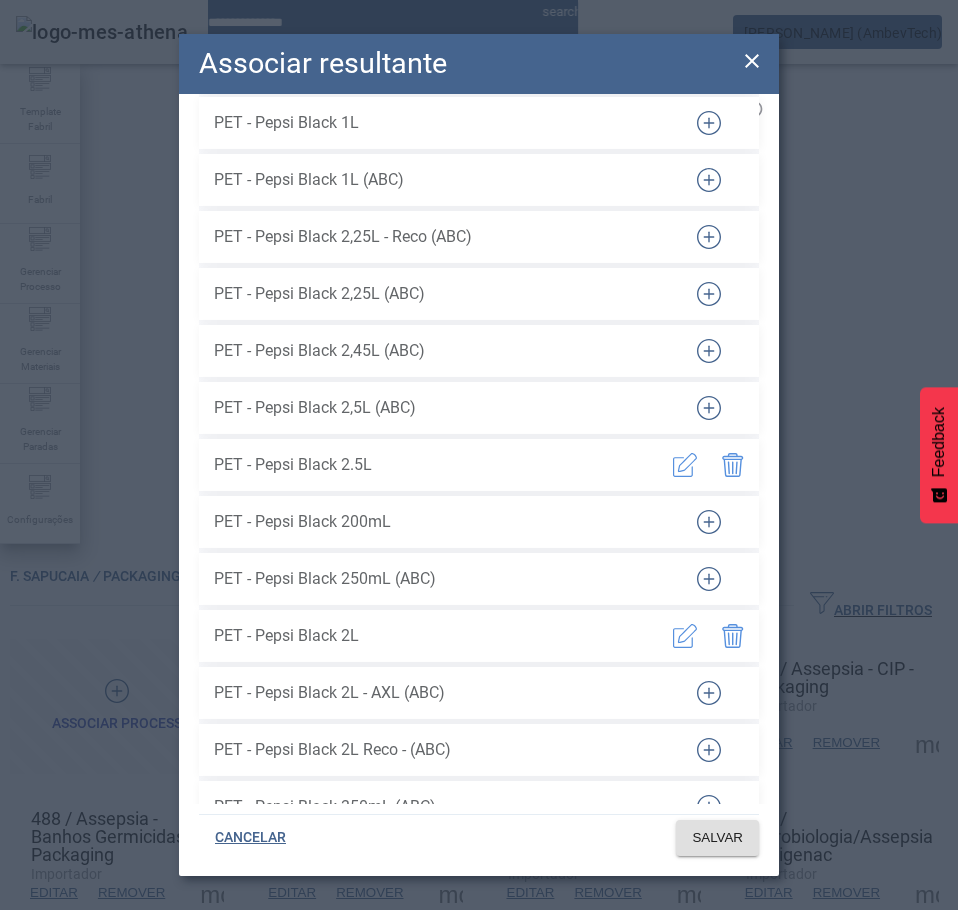 click 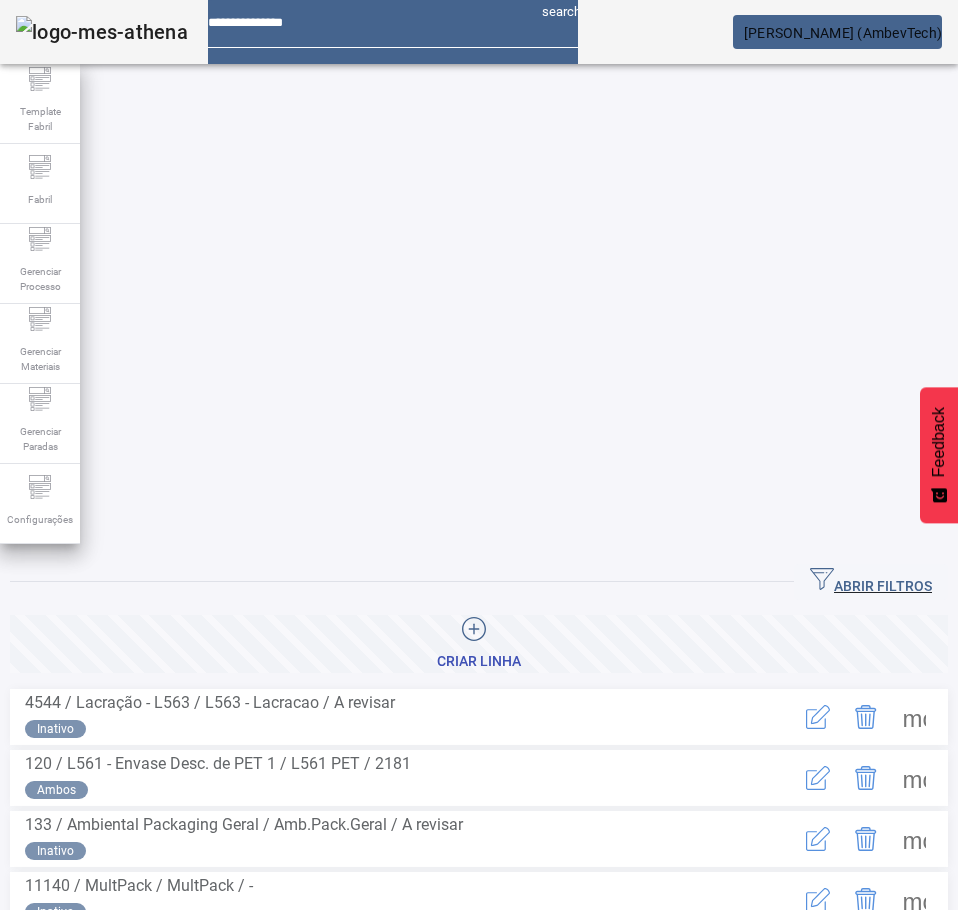 click 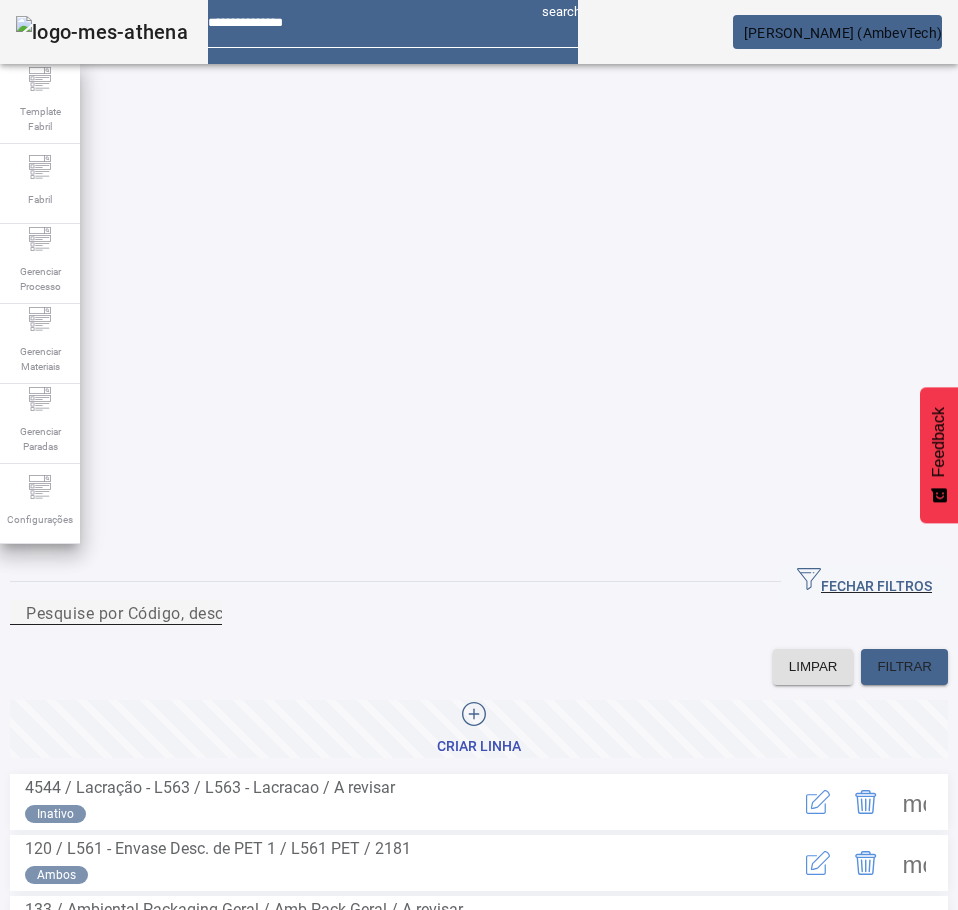 click on "Pesquise por
Código,
descrição,
descrição abreviada
ou
descrição SAP" at bounding box center (116, 613) 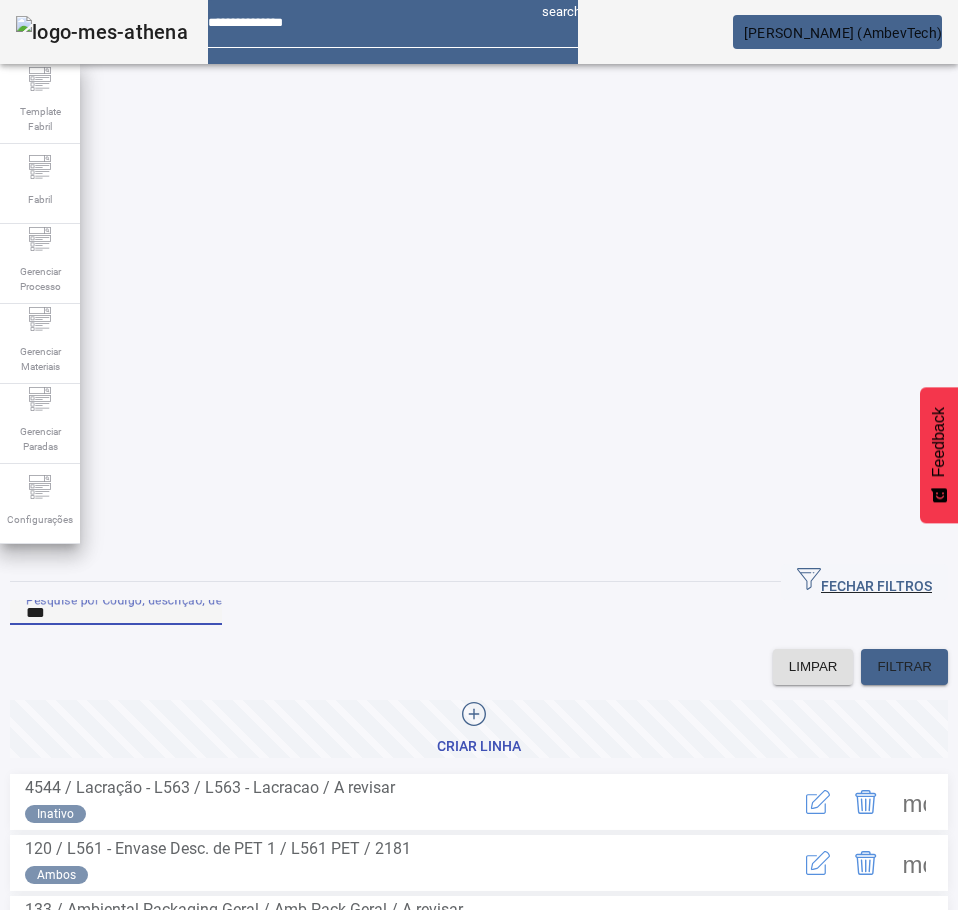 type on "***" 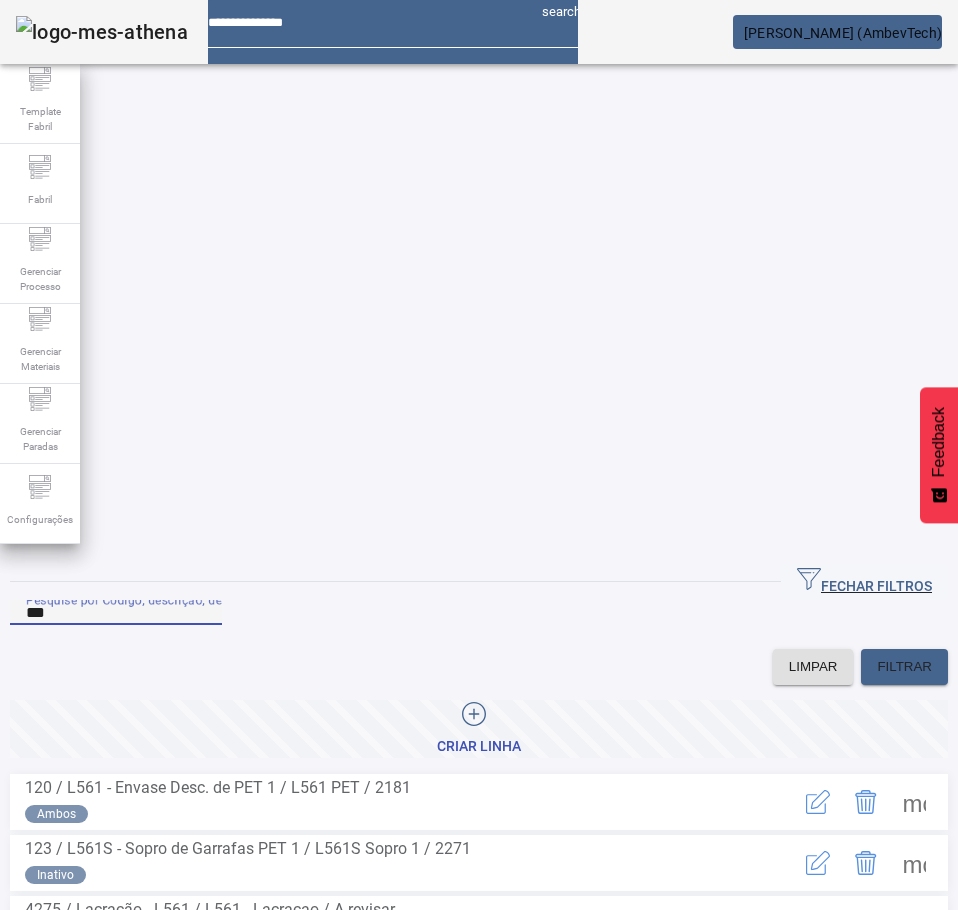 click at bounding box center (914, 924) 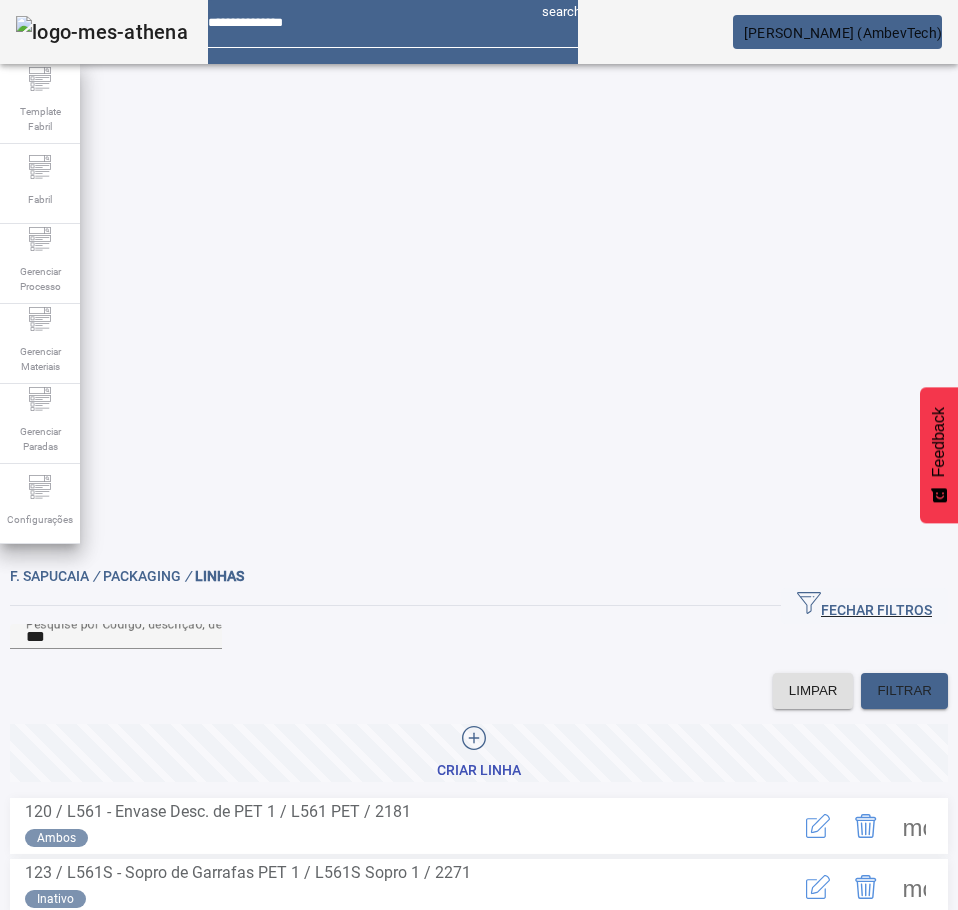 click on "PROCESSOS" at bounding box center (140, 1038) 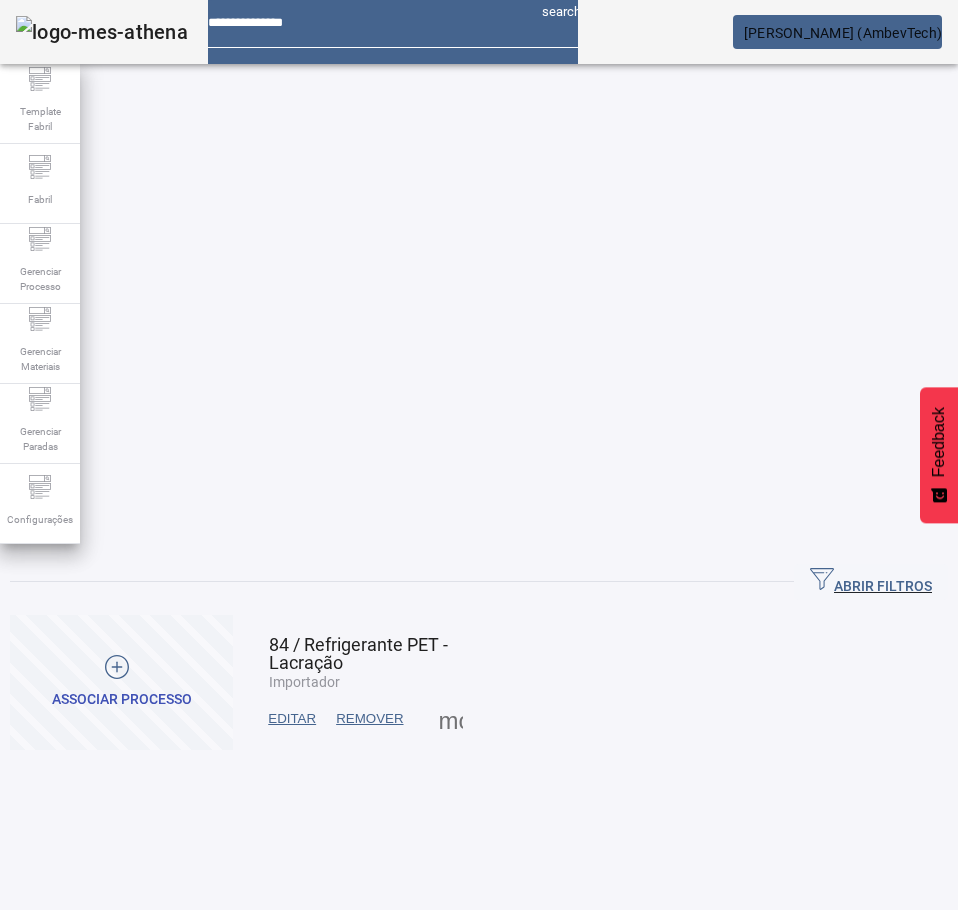 click at bounding box center (451, 719) 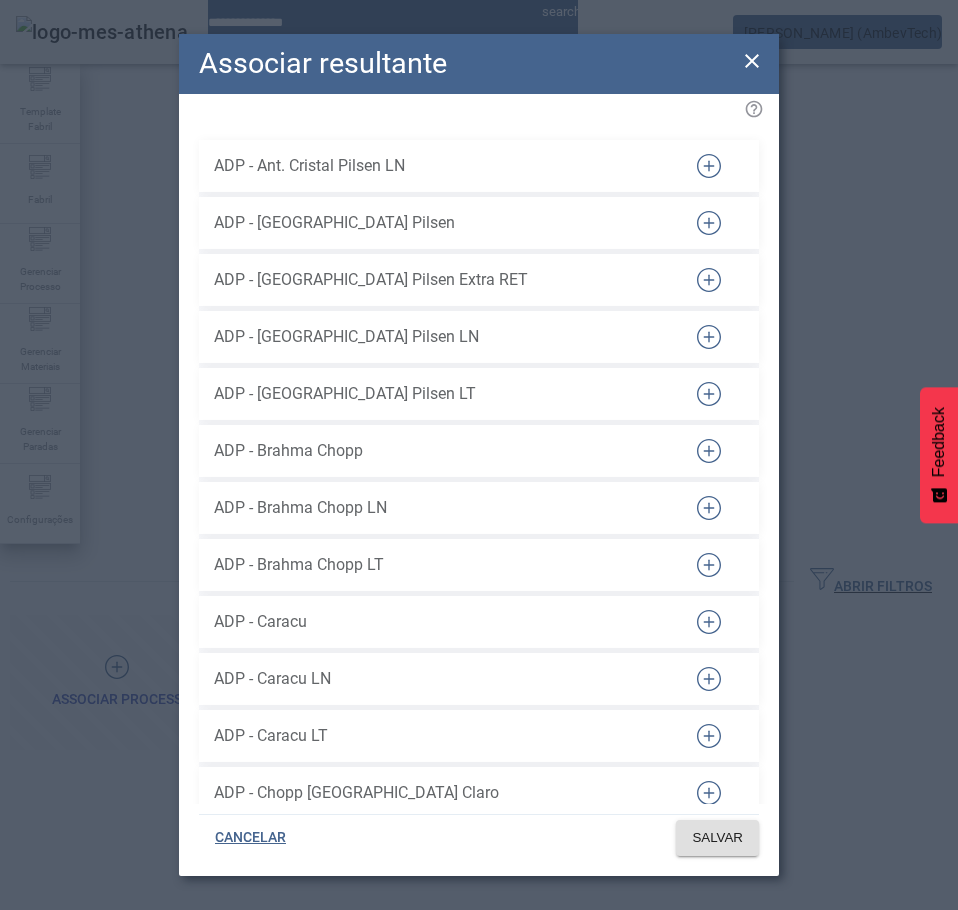 scroll, scrollTop: 34357, scrollLeft: 0, axis: vertical 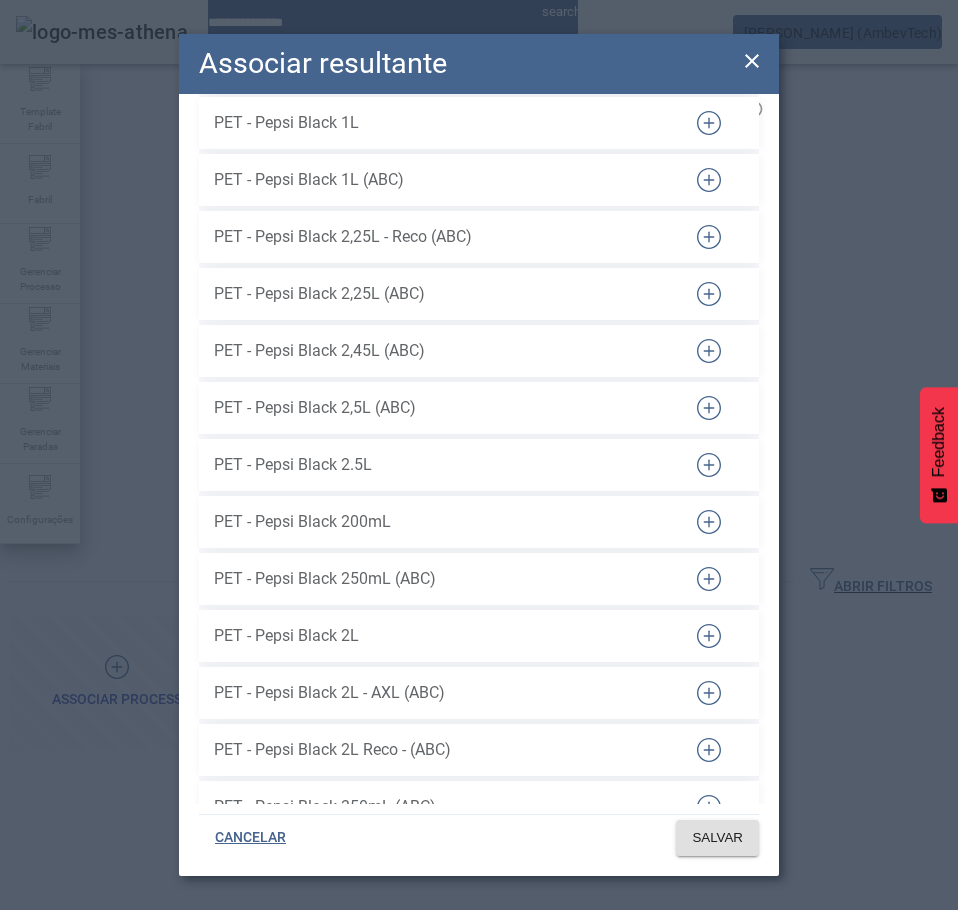 click 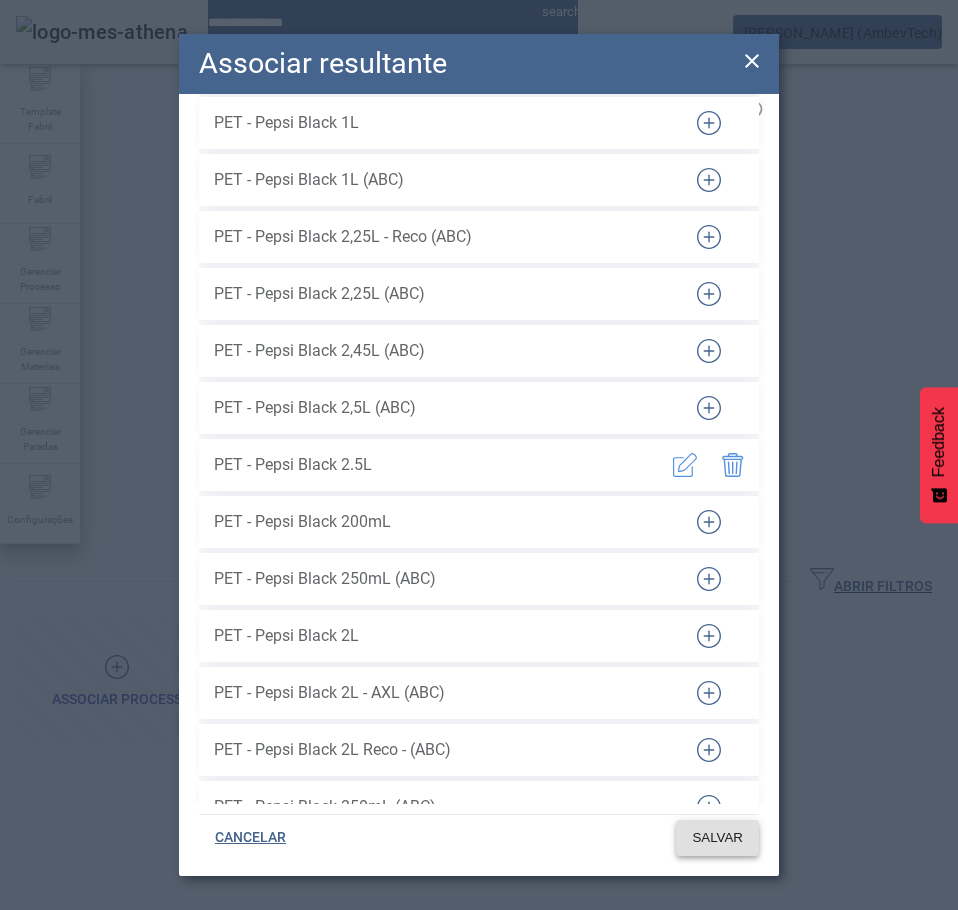 click 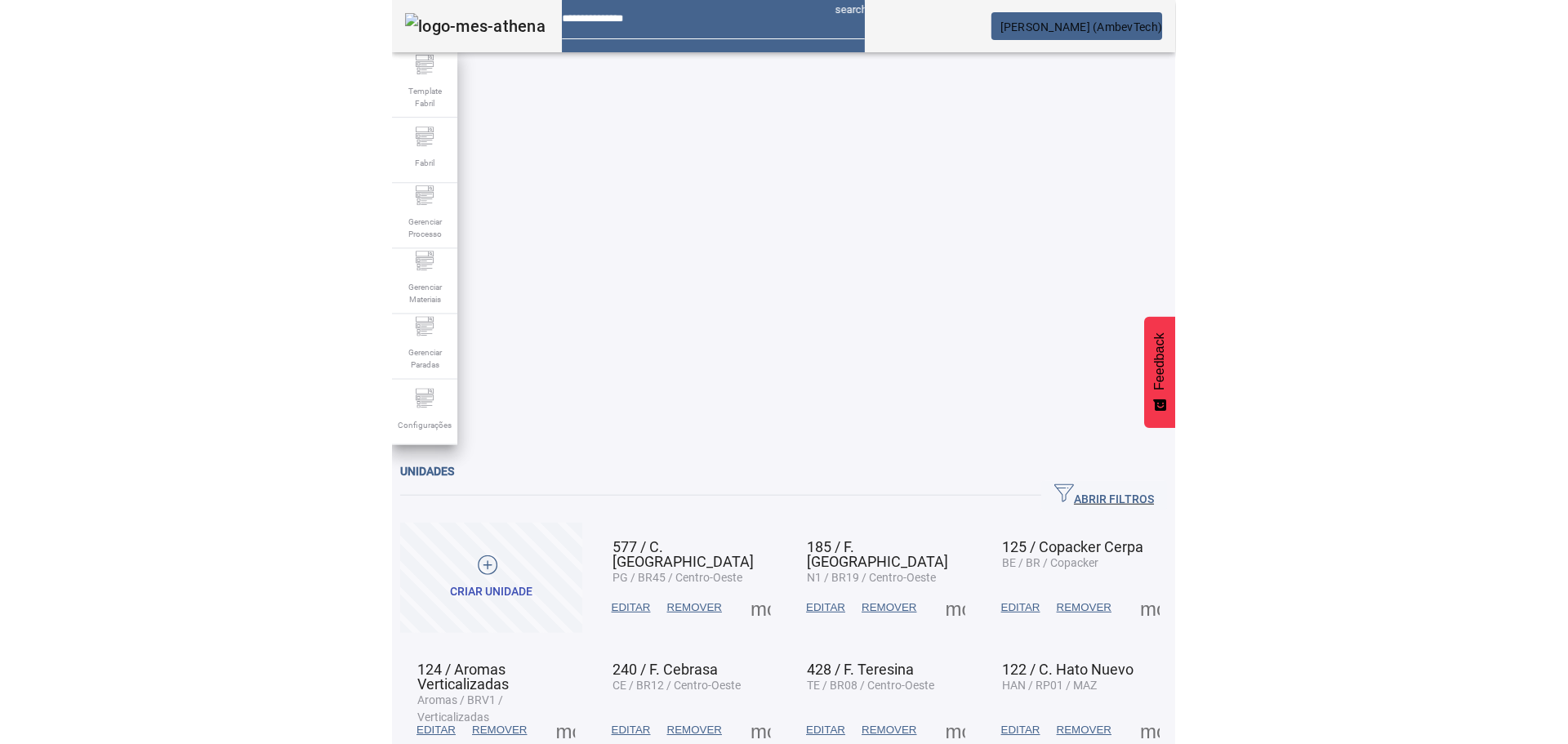scroll, scrollTop: 0, scrollLeft: 0, axis: both 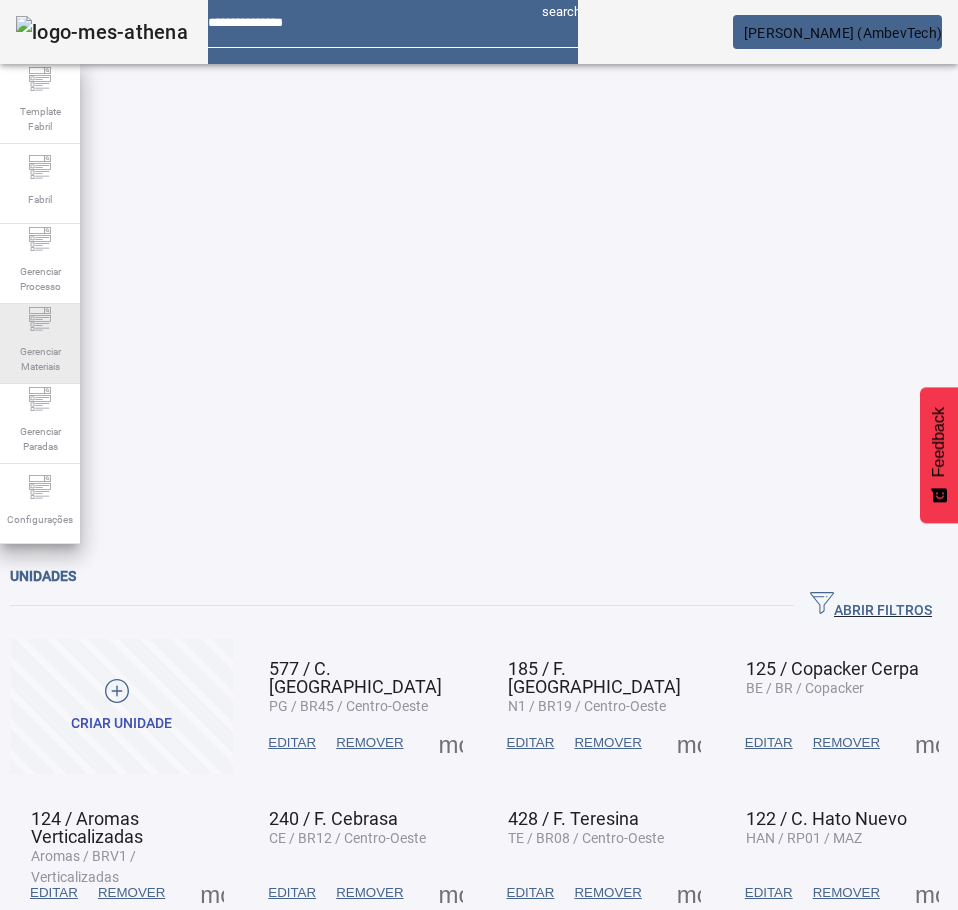 click on "Gerenciar Materiais" 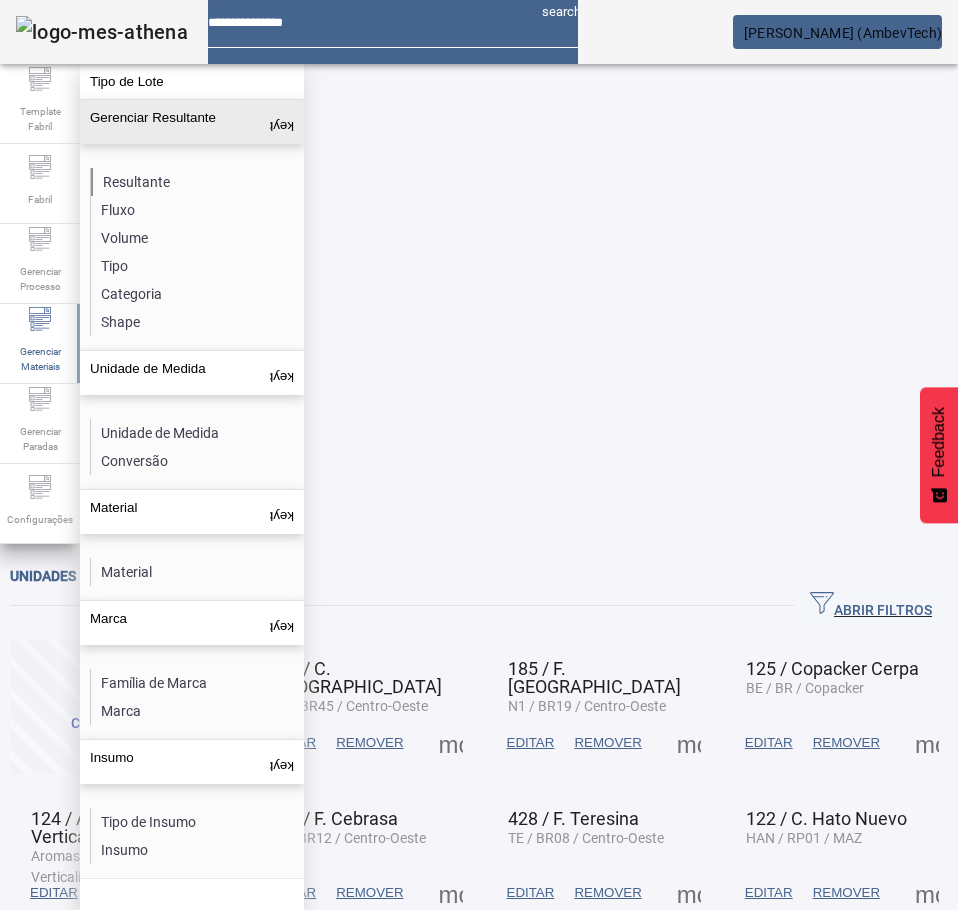 click on "Resultante" 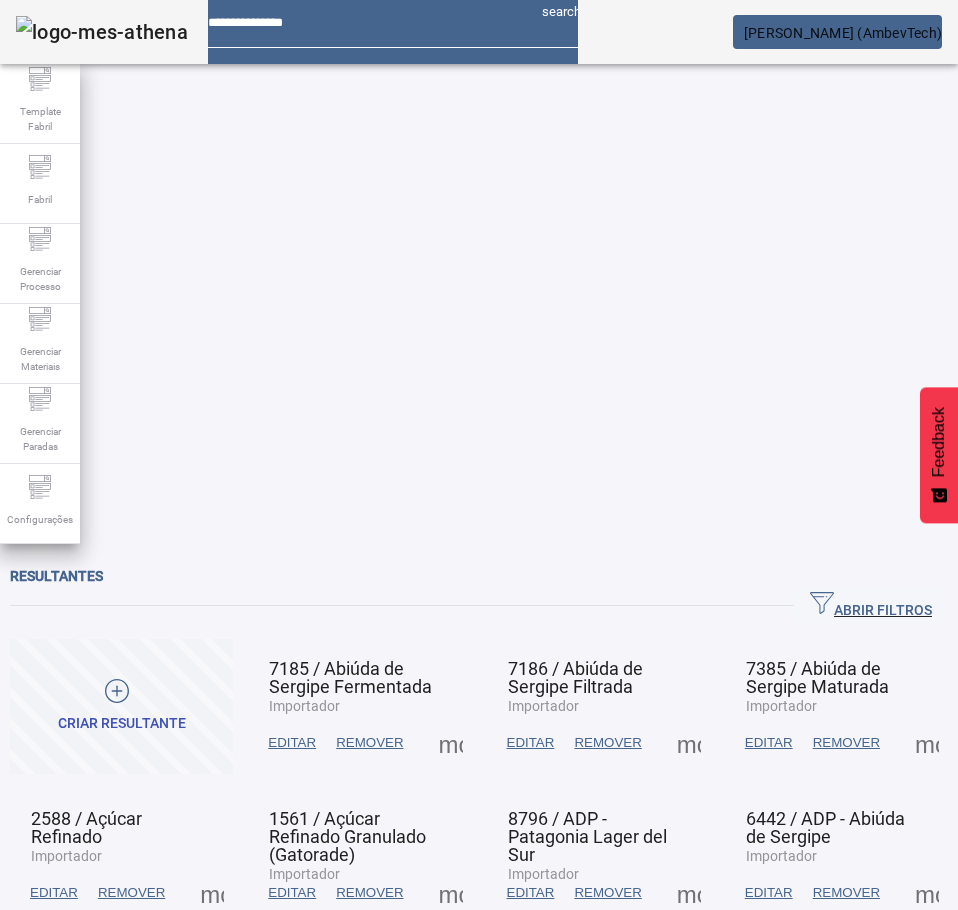 click on "ABRIR FILTROS" 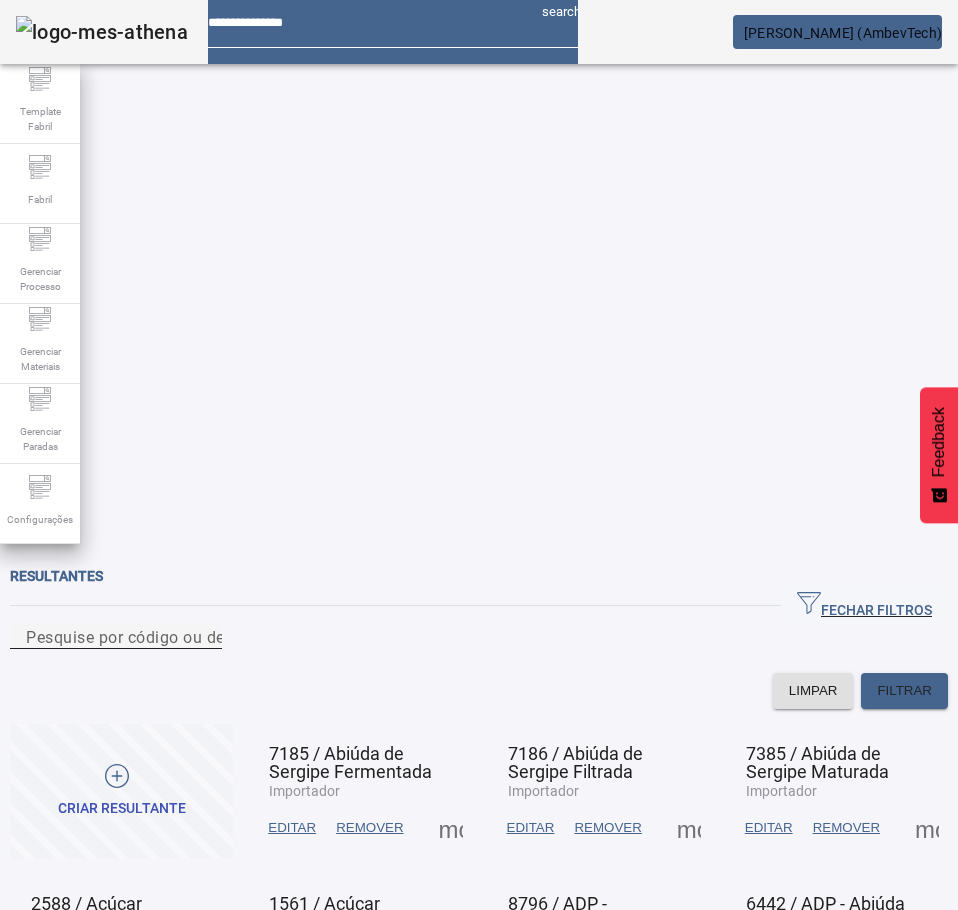 click on "Pesquise por código ou descrição" at bounding box center [152, 636] 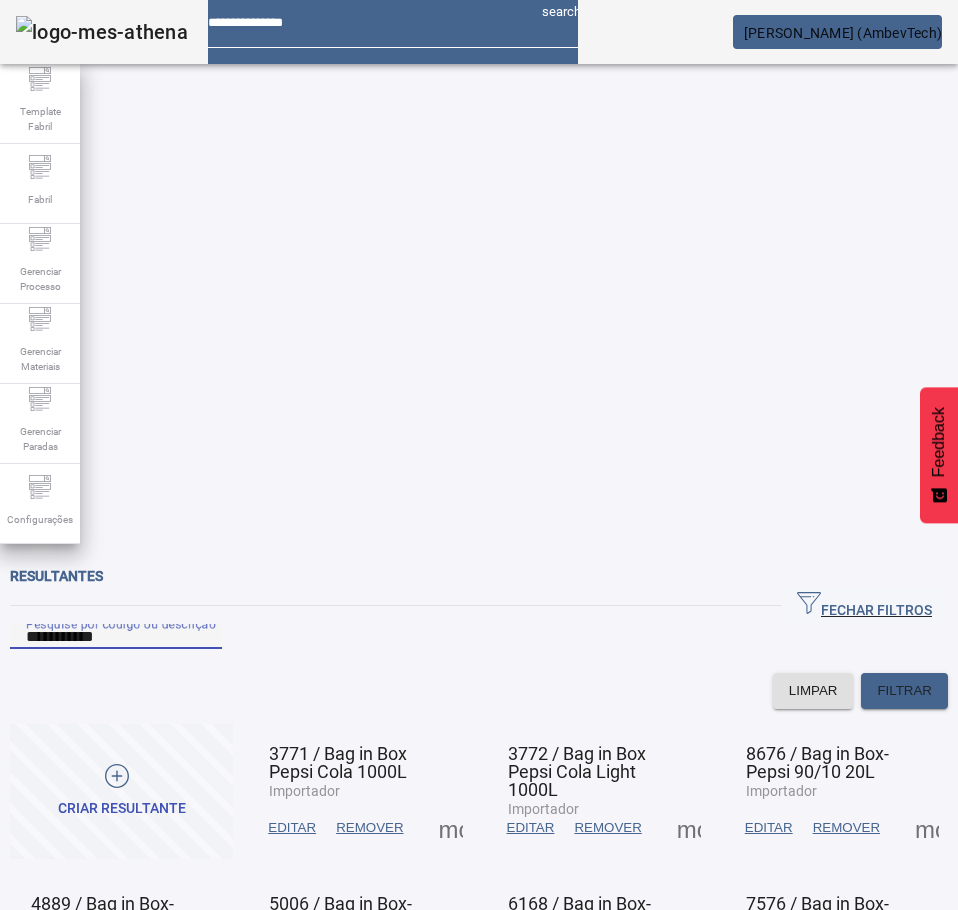 type on "**********" 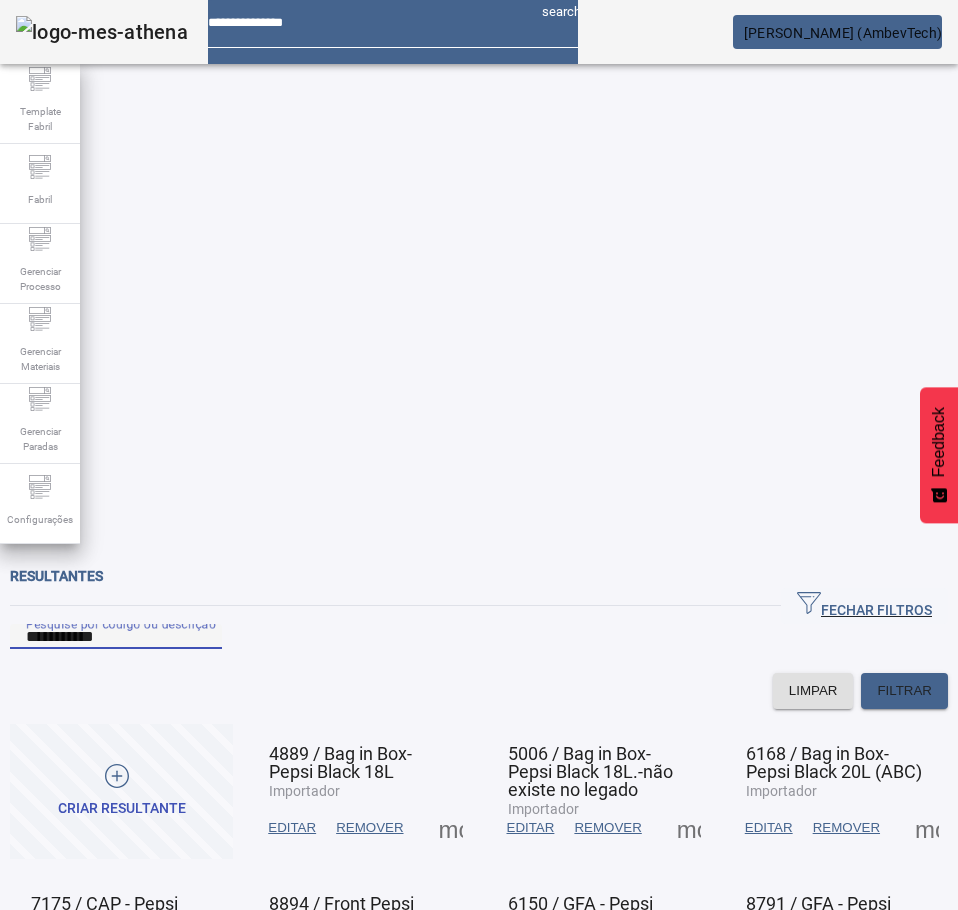 click on "3" 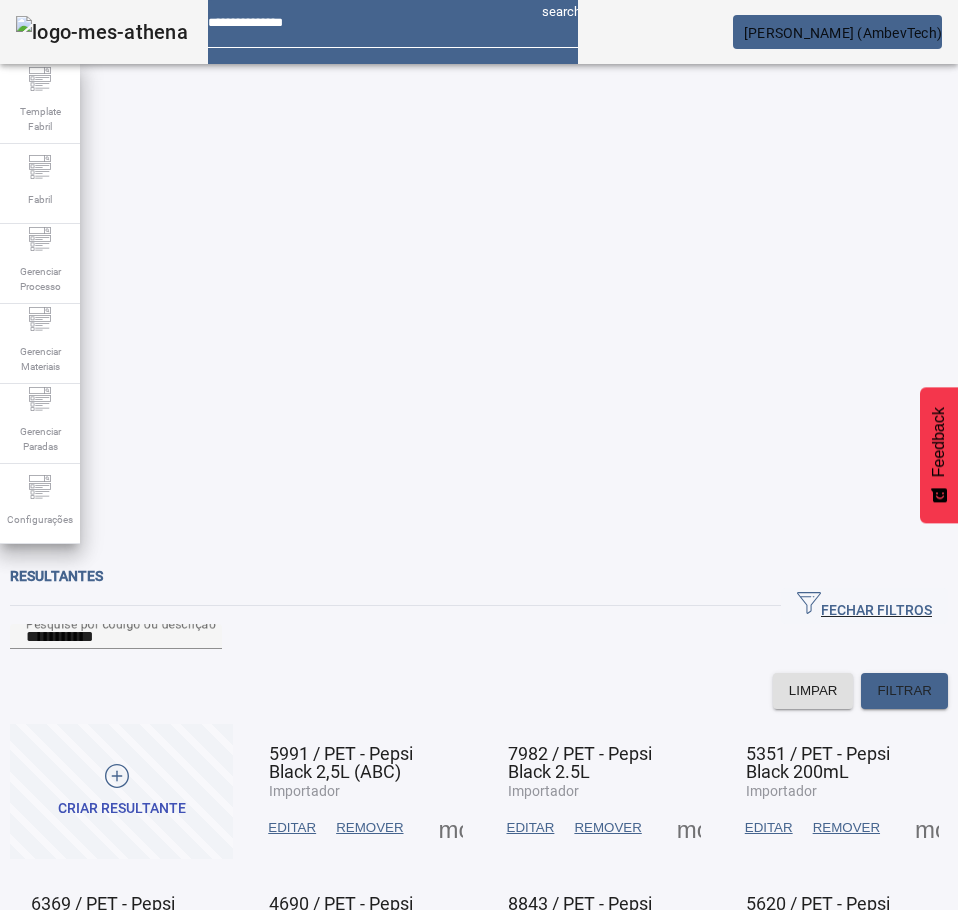 drag, startPoint x: 623, startPoint y: 322, endPoint x: 600, endPoint y: 302, distance: 30.479502 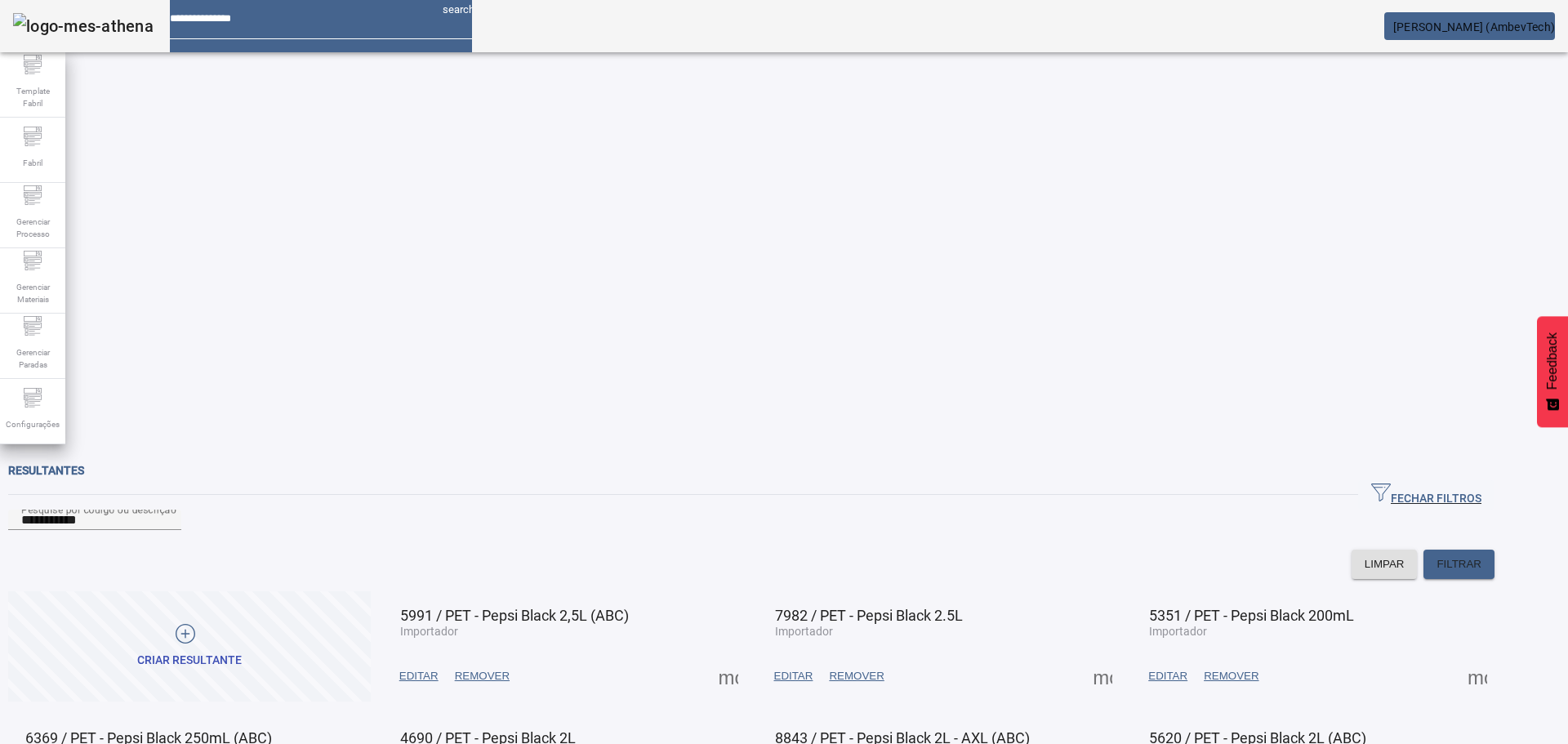 click at bounding box center (728, 676) 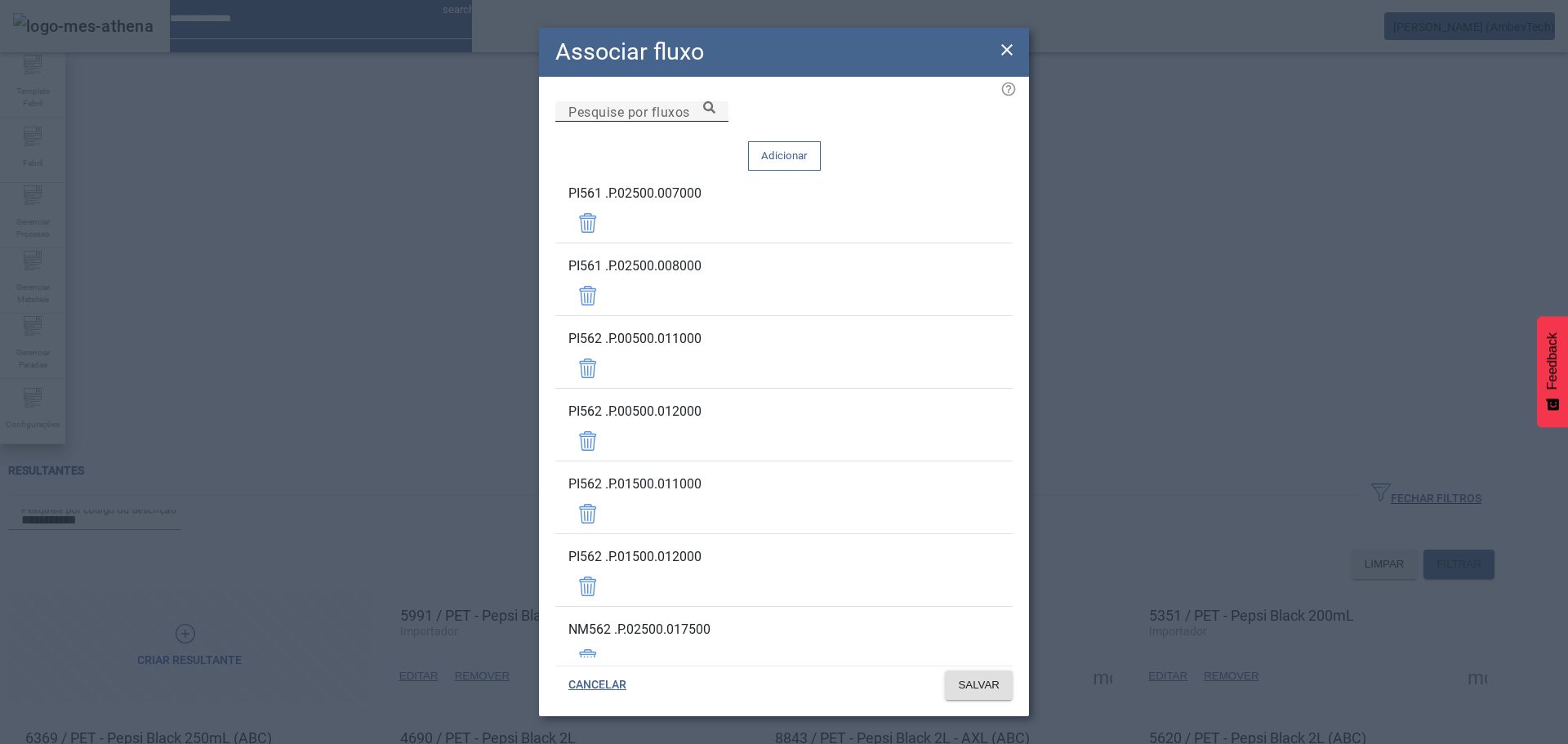 click on "Pesquise por fluxos" at bounding box center [629, 111] 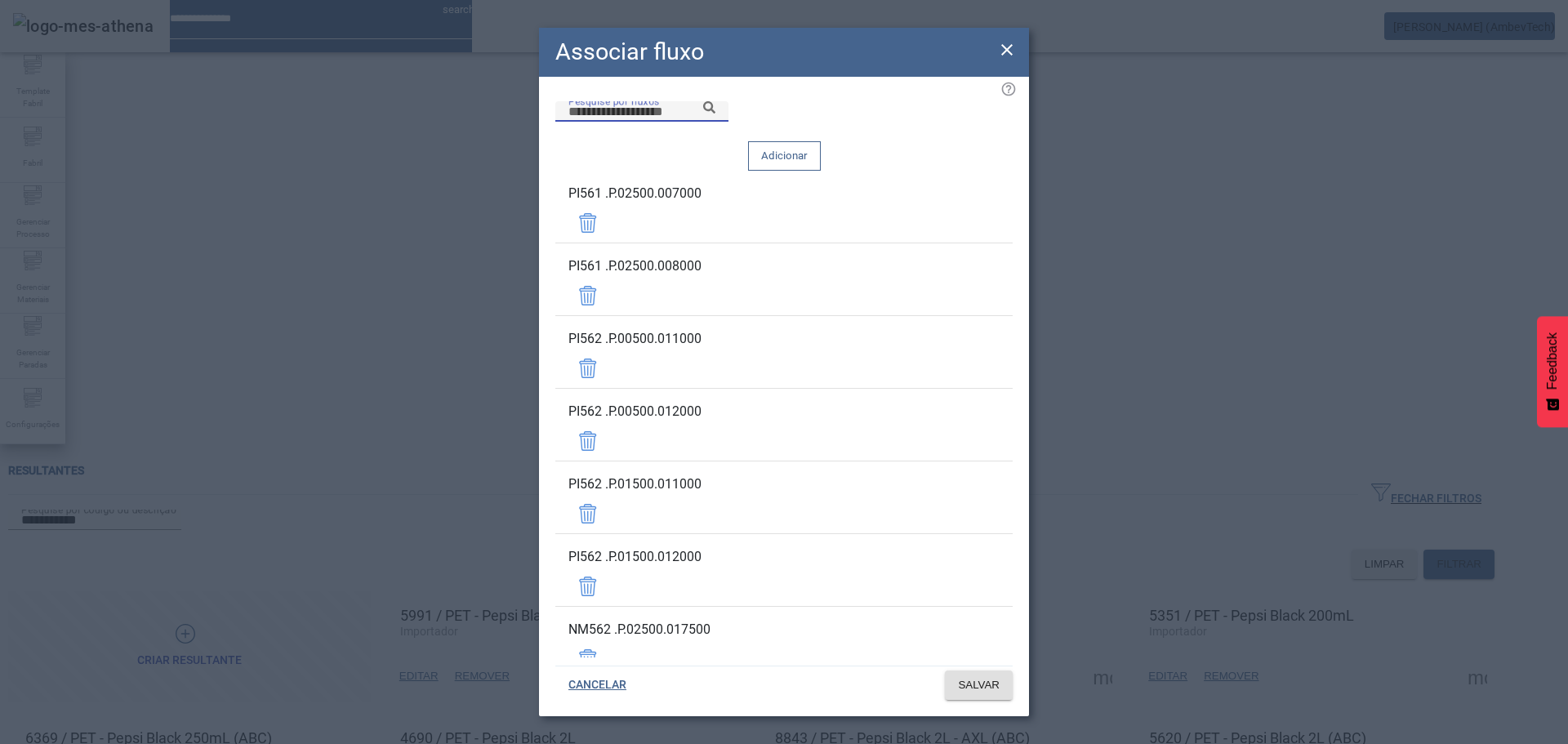 paste on "**********" 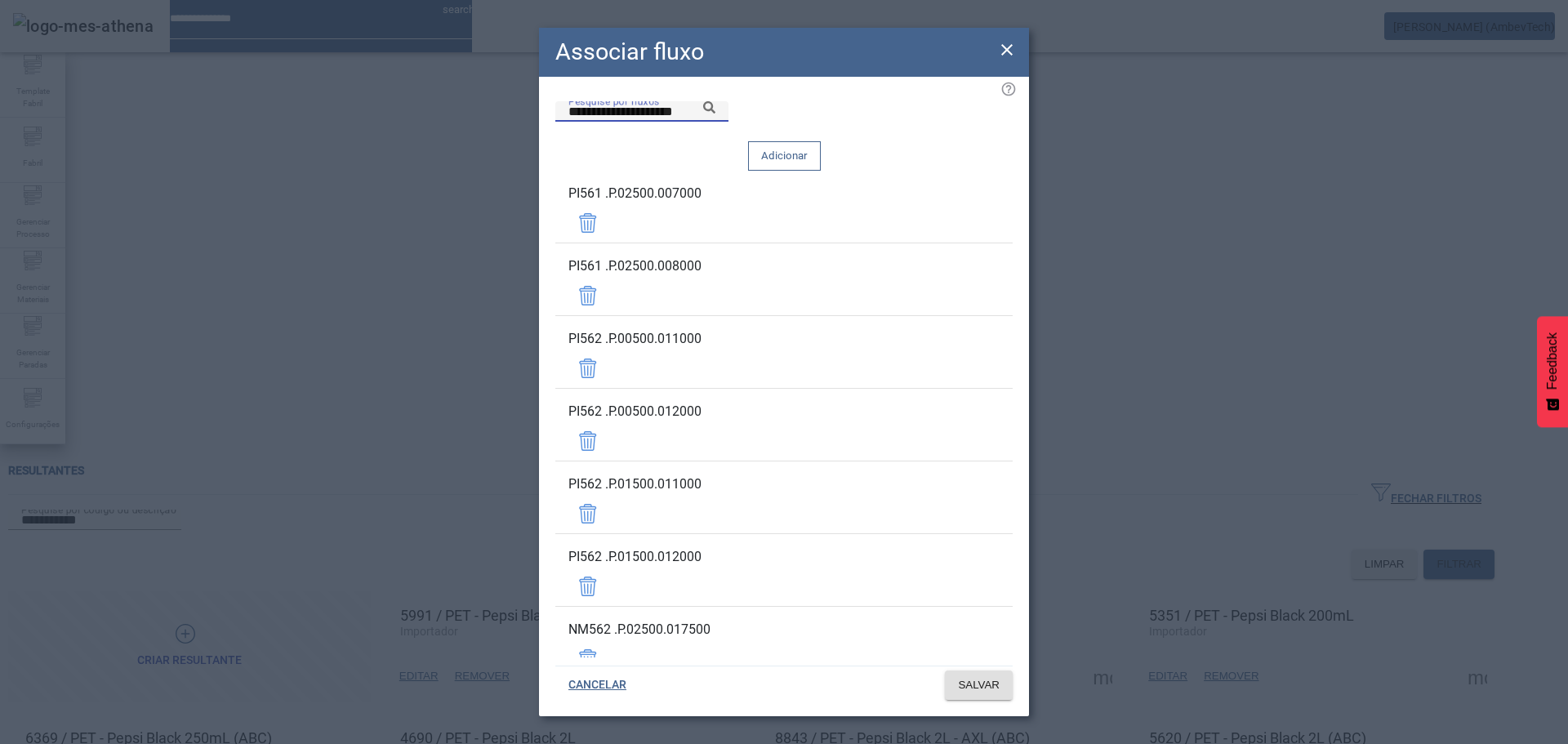 click 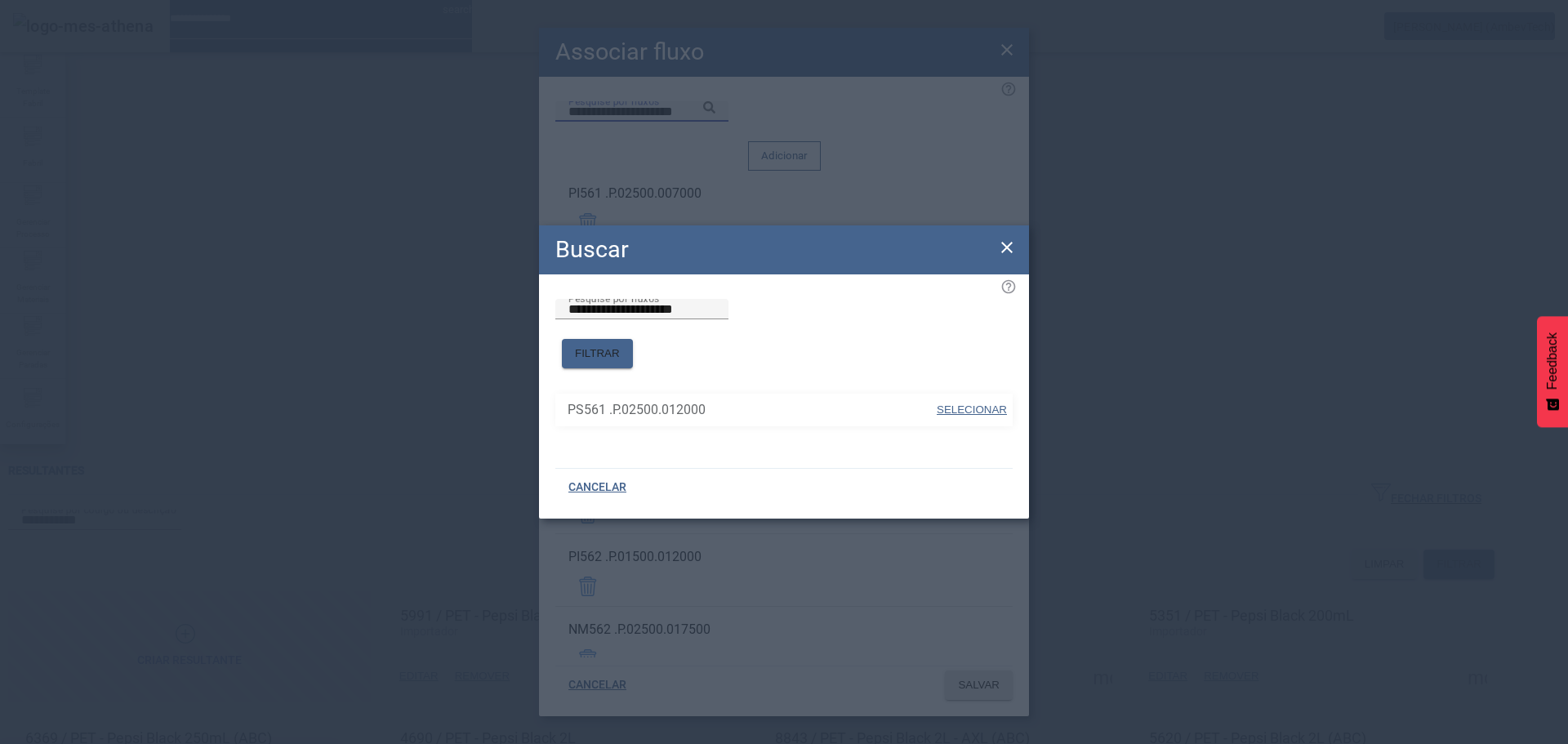 click at bounding box center (972, 410) 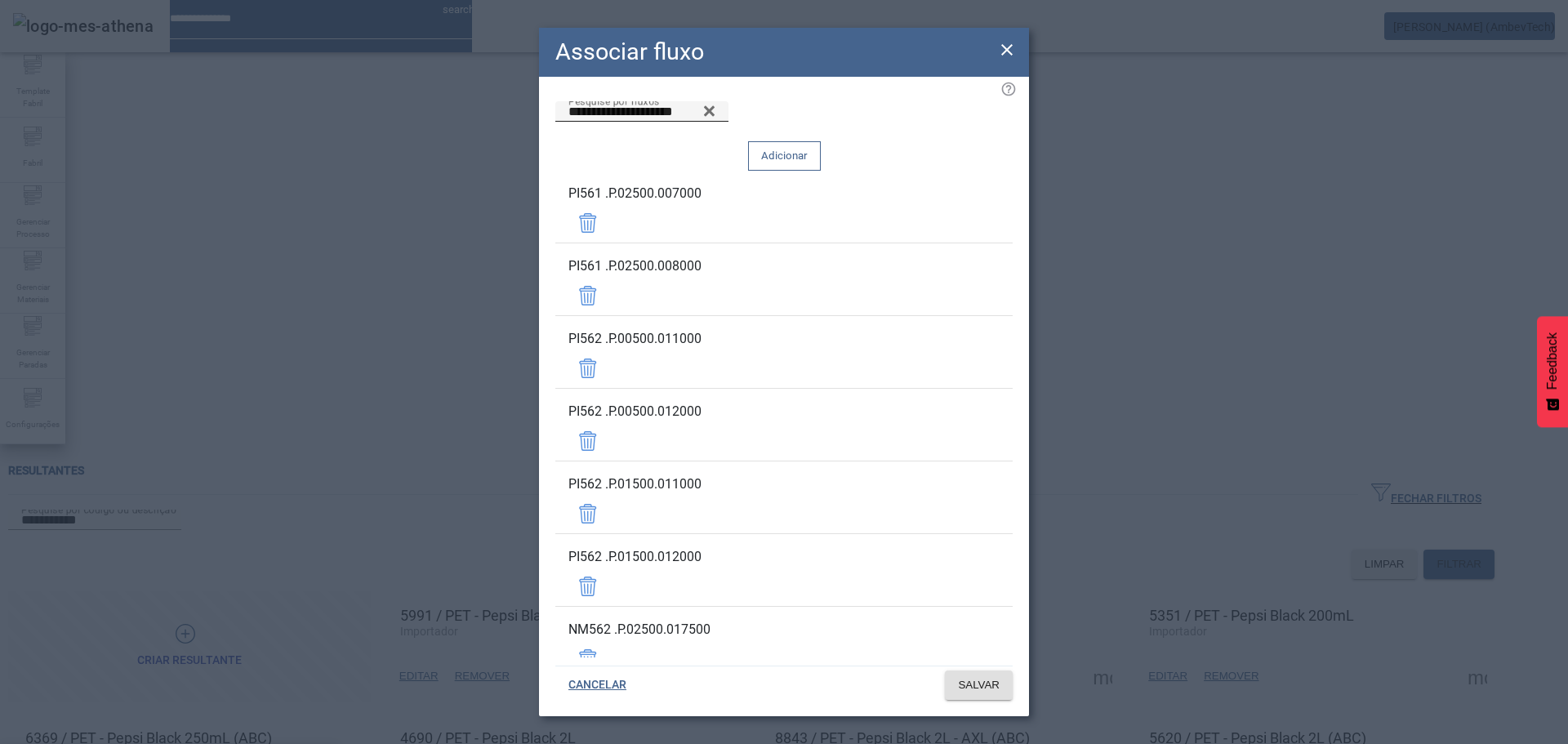 type on "**********" 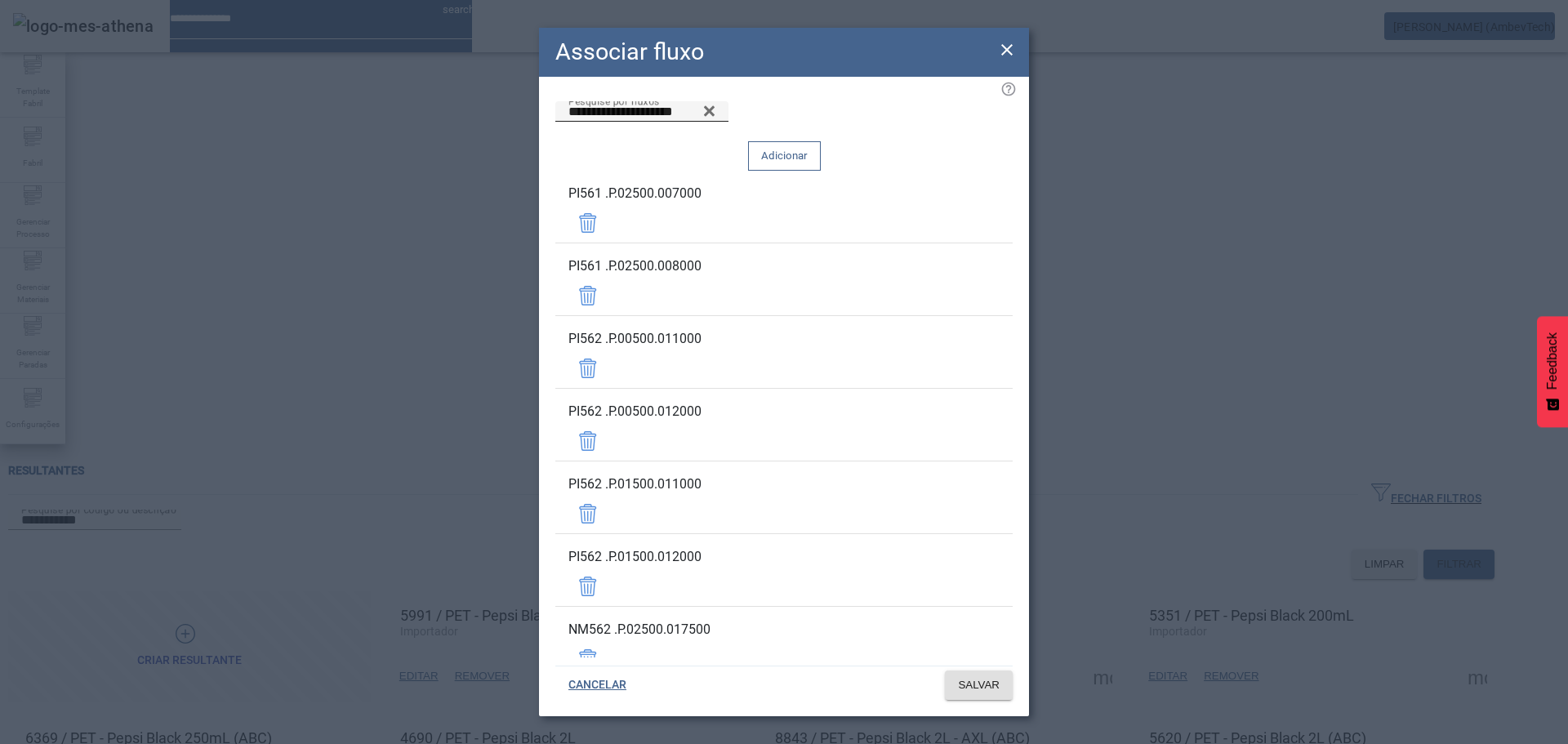 click on "Adicionar" 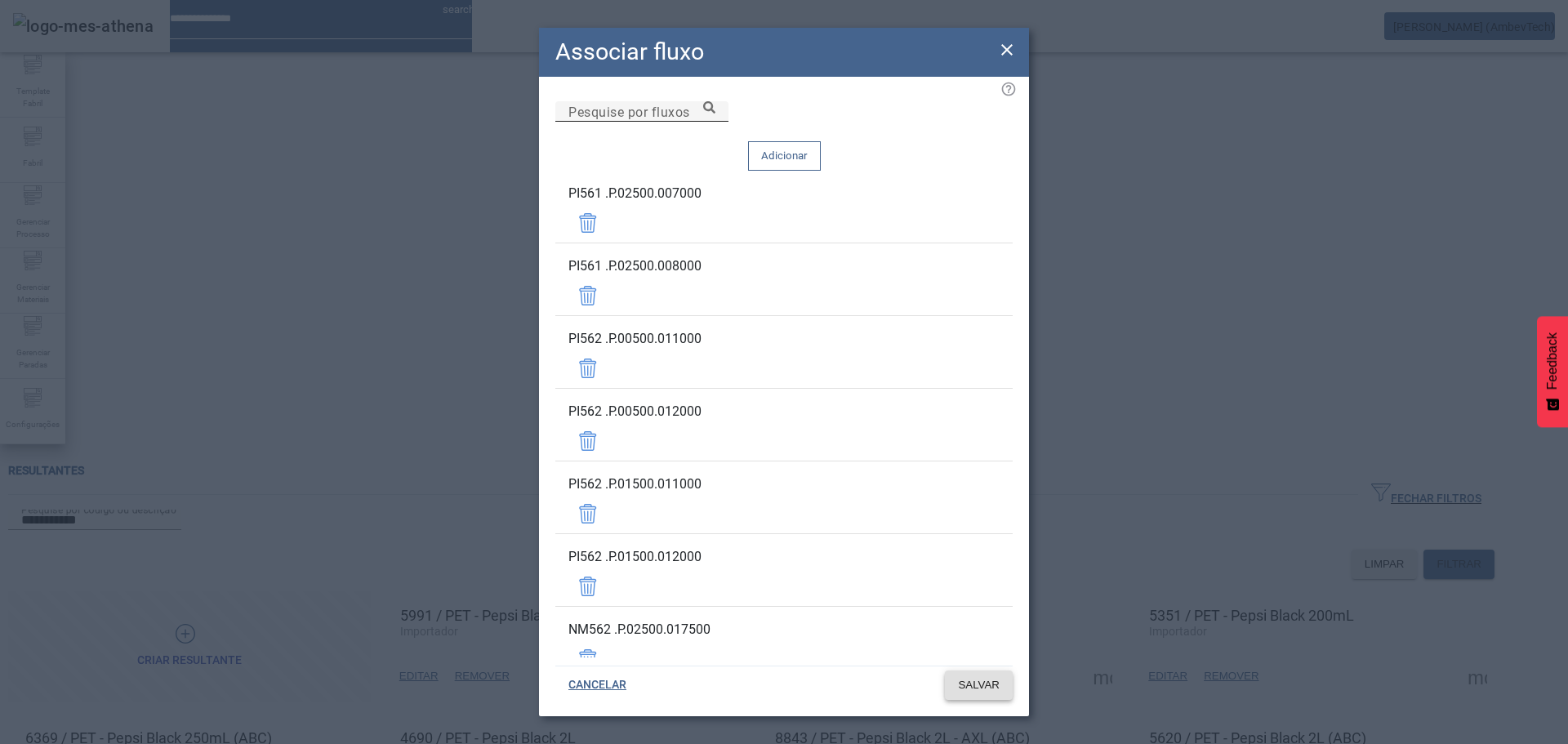 click 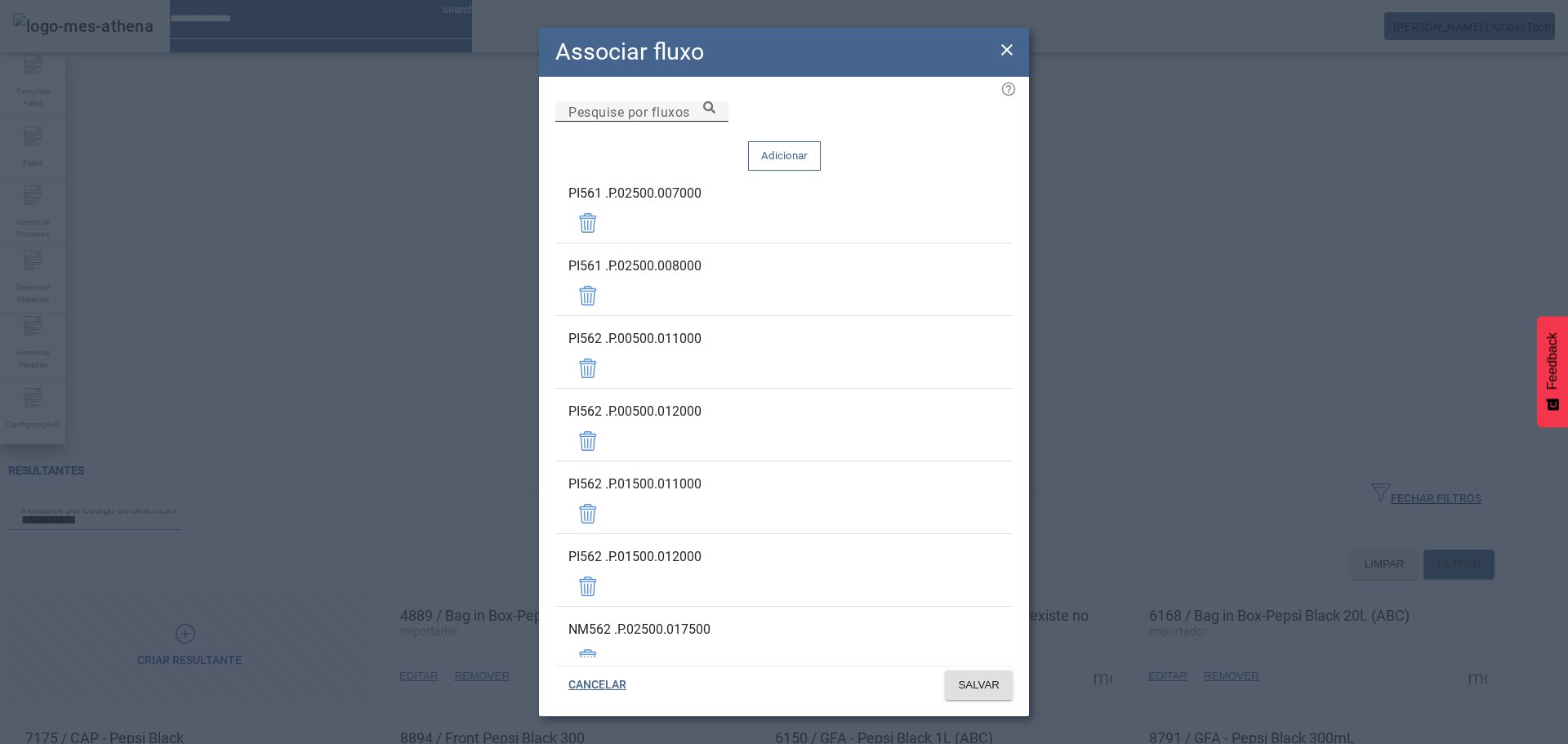click 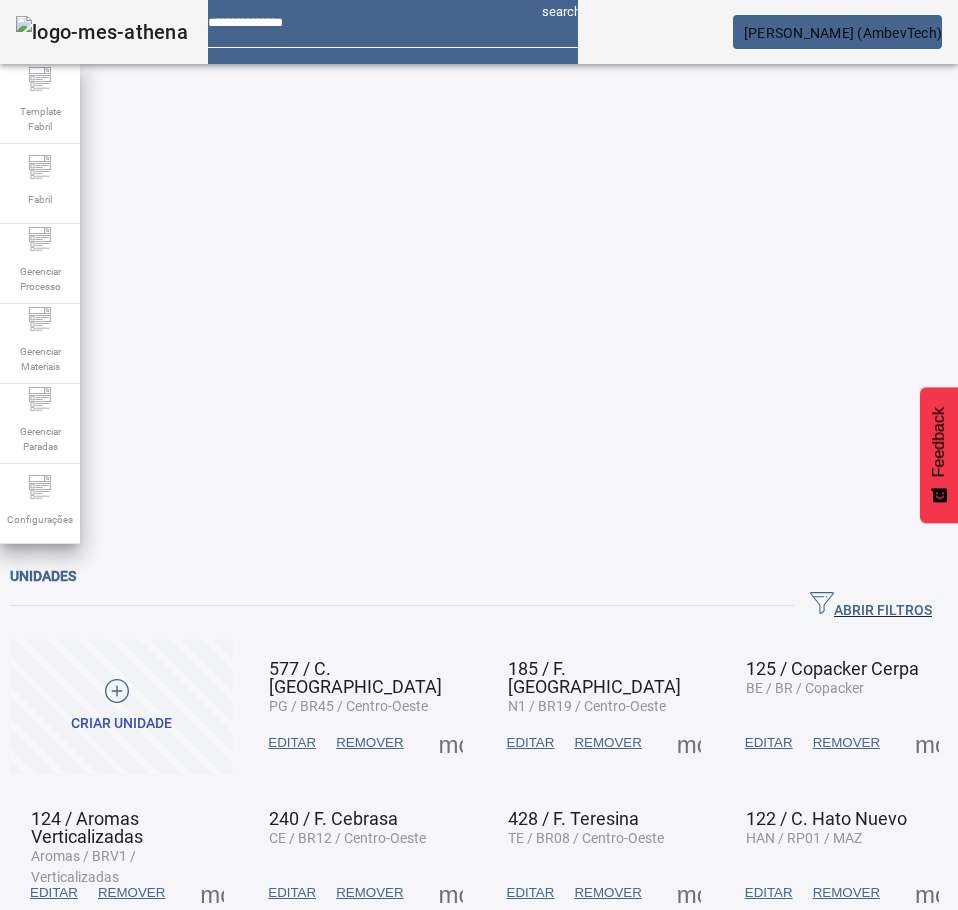 scroll, scrollTop: 0, scrollLeft: 0, axis: both 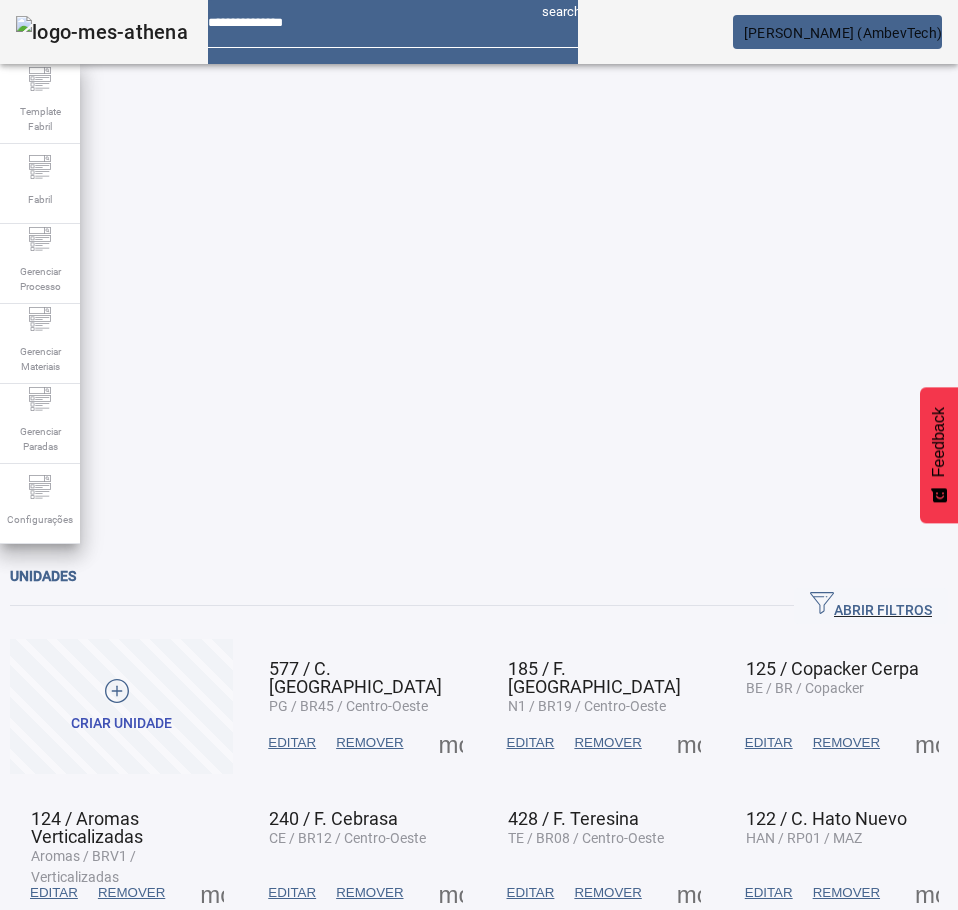 drag, startPoint x: 828, startPoint y: 121, endPoint x: 553, endPoint y: 164, distance: 278.34152 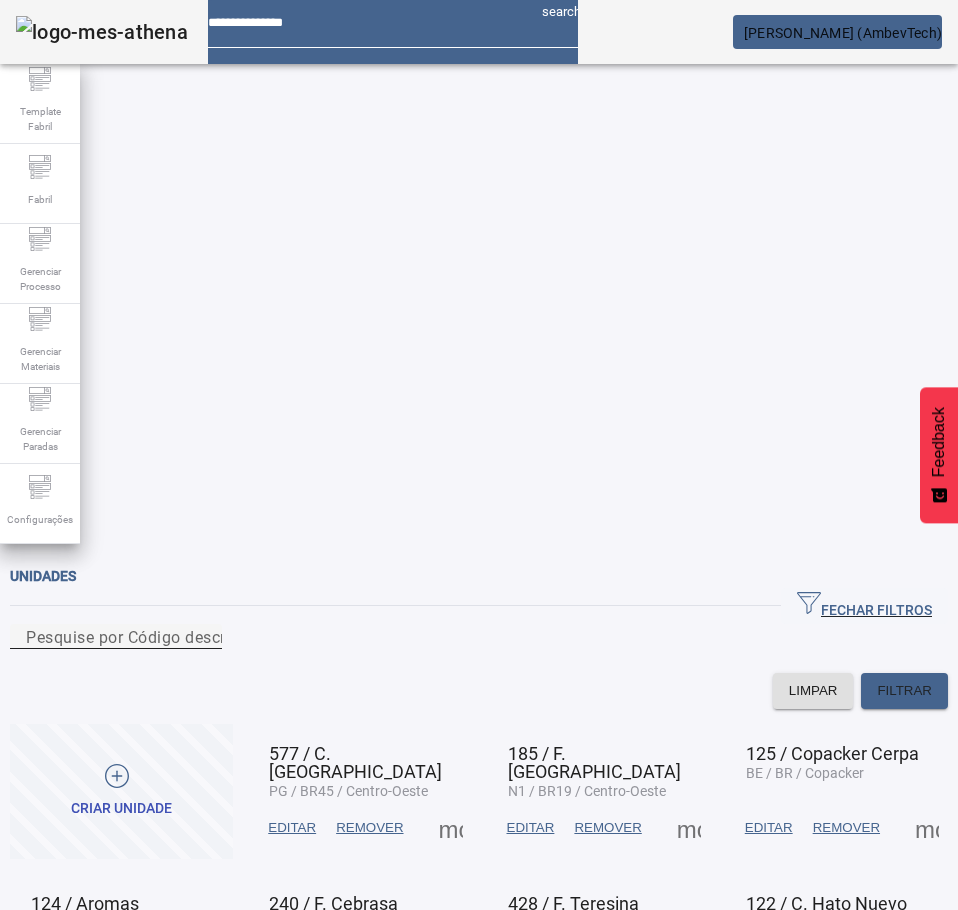 click on "Pesquise por Código descrição ou sigla" at bounding box center (116, 637) 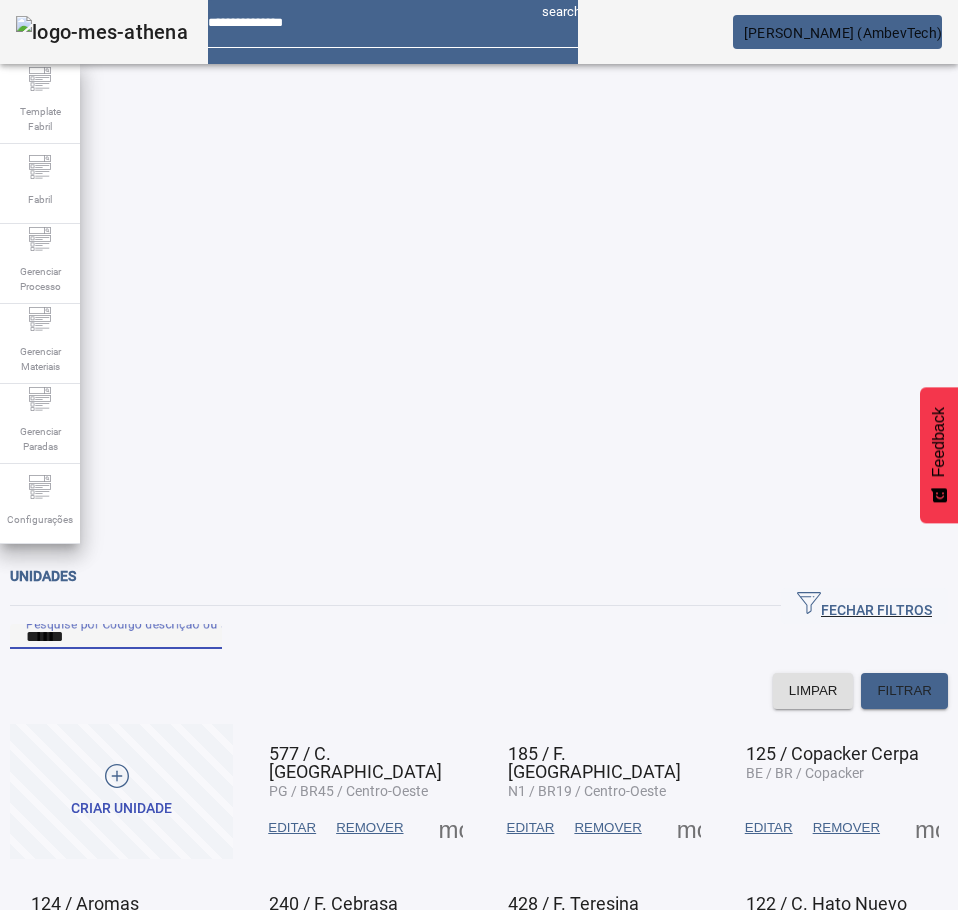 type on "******" 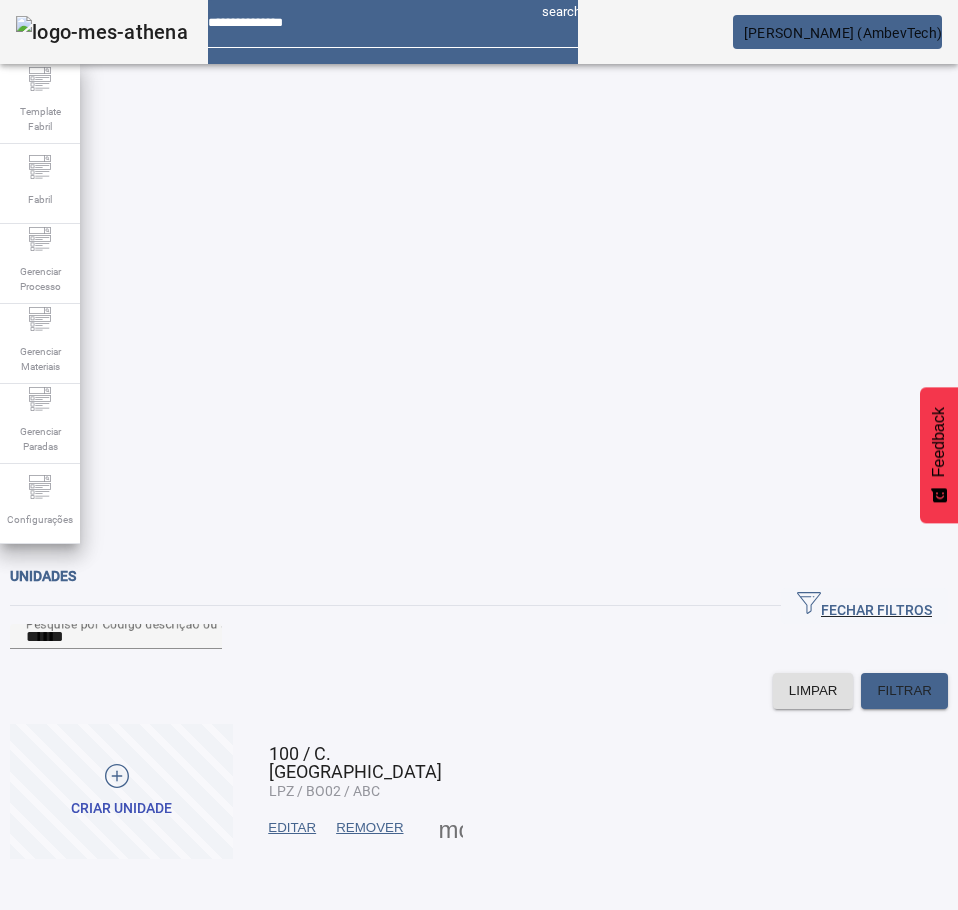 click at bounding box center (451, 828) 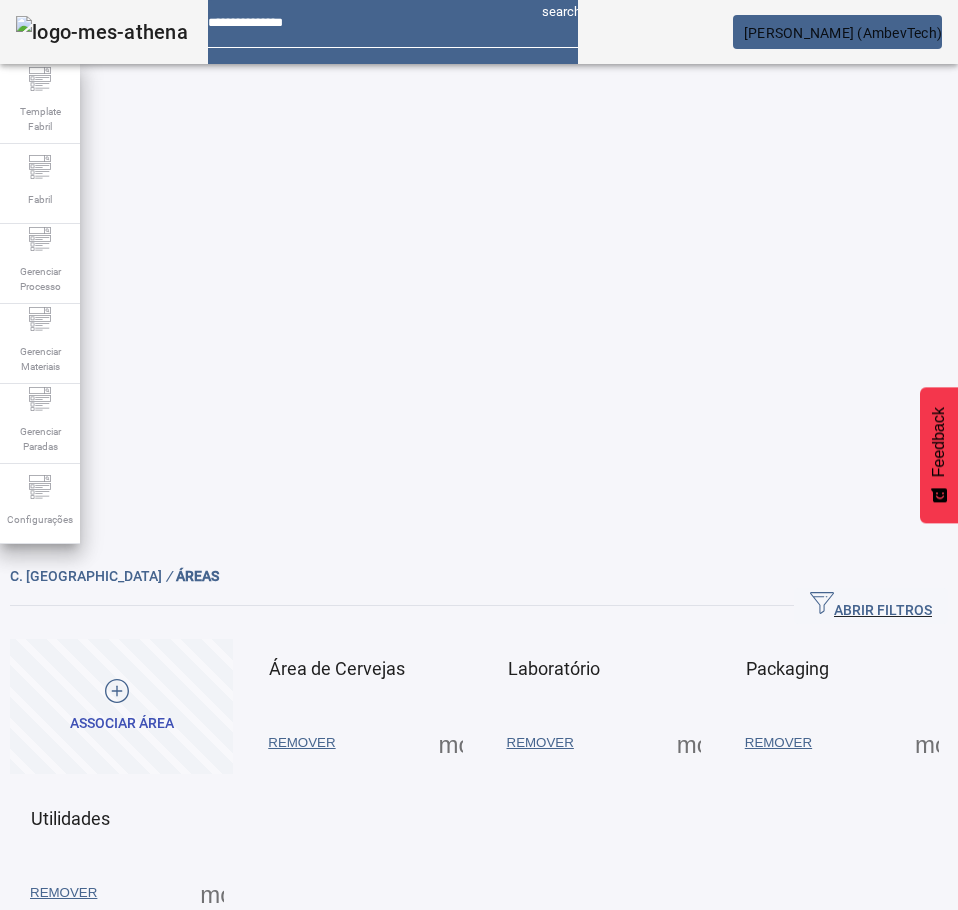 click at bounding box center (451, 743) 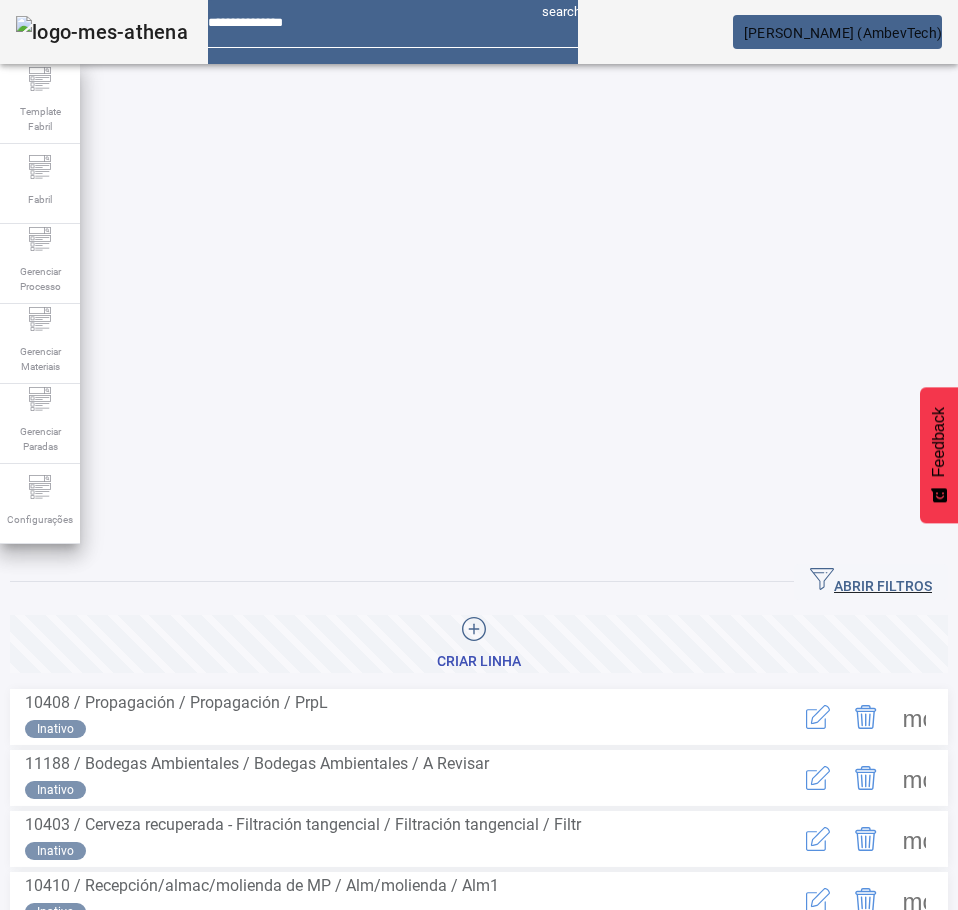click on "ABRIR FILTROS" 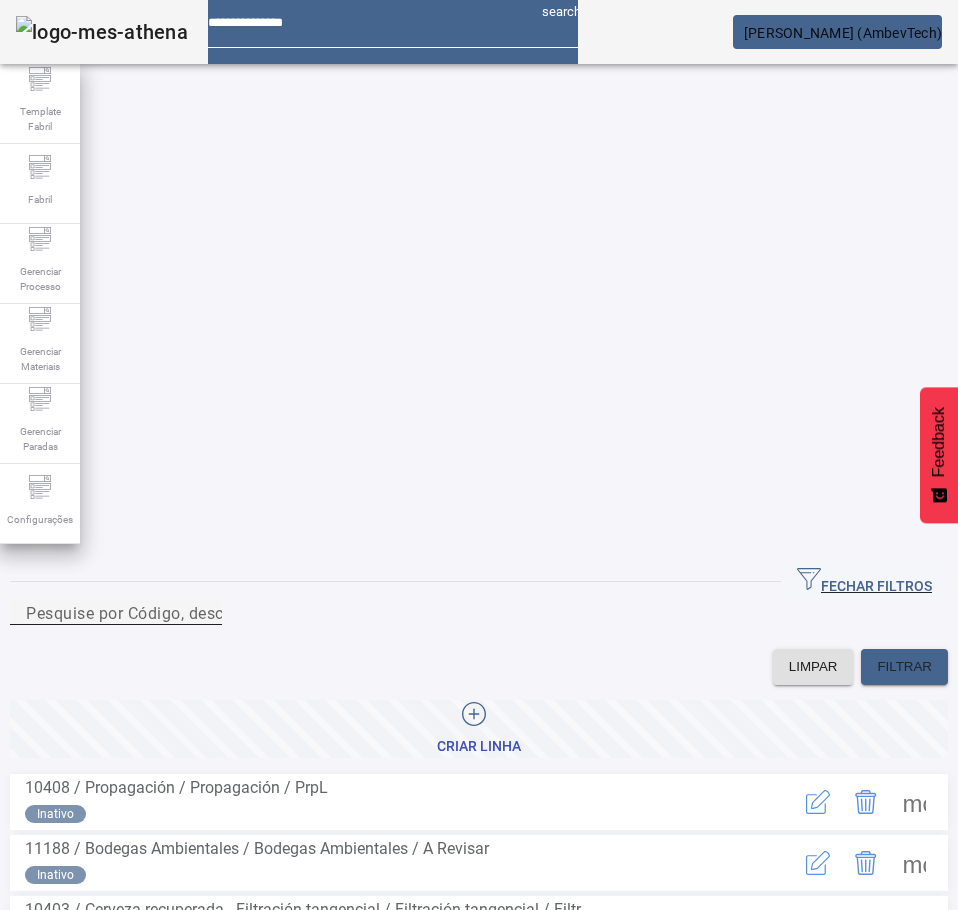 click on "Pesquise por
Código,
descrição,
descrição abreviada
ou
descrição SAP" at bounding box center [116, 613] 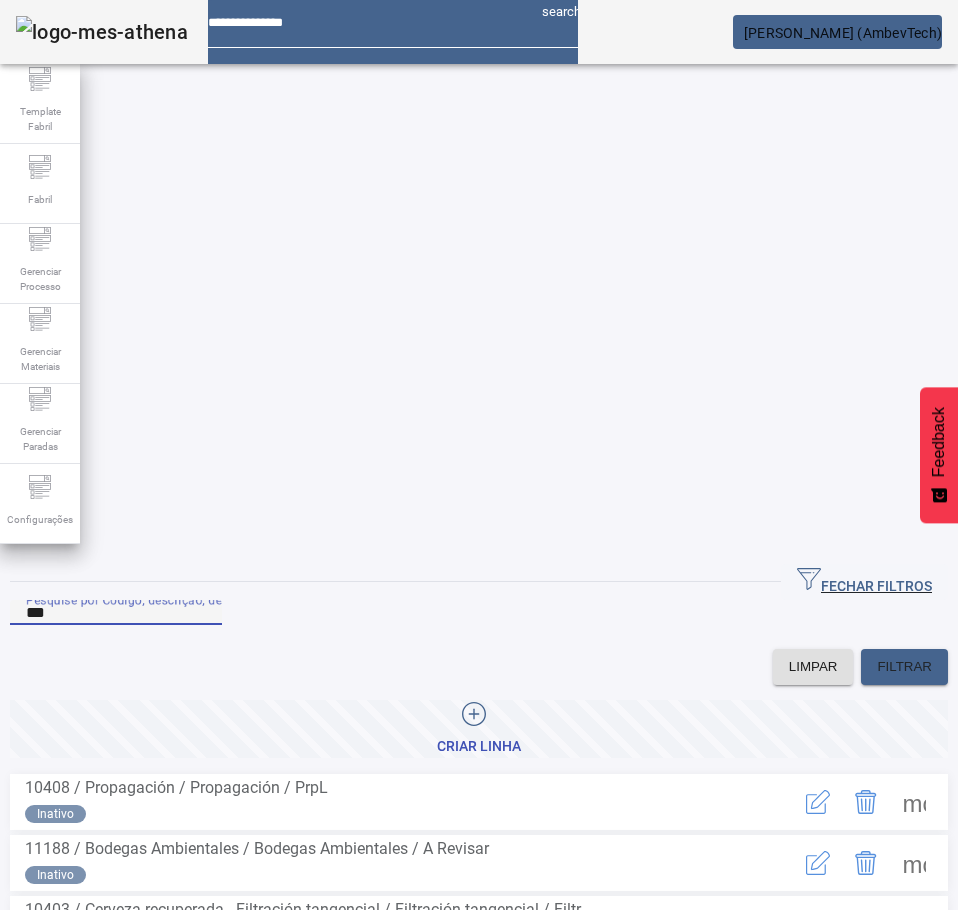 type on "***" 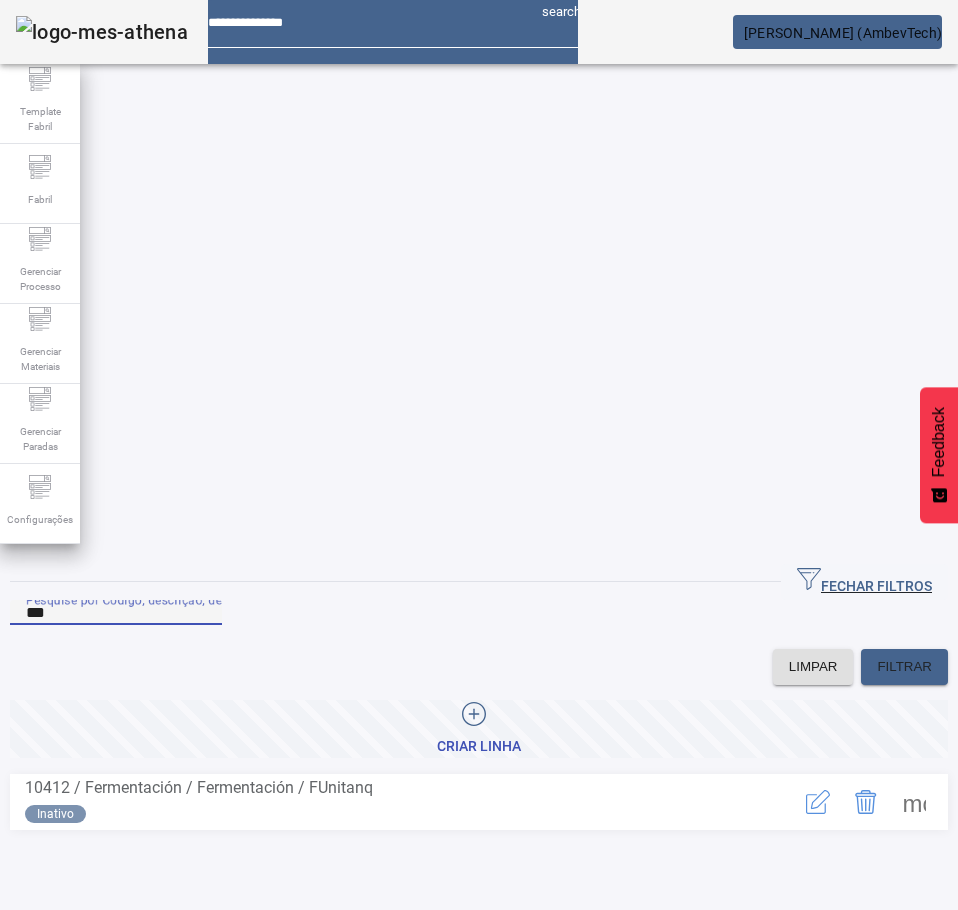 click at bounding box center [914, 802] 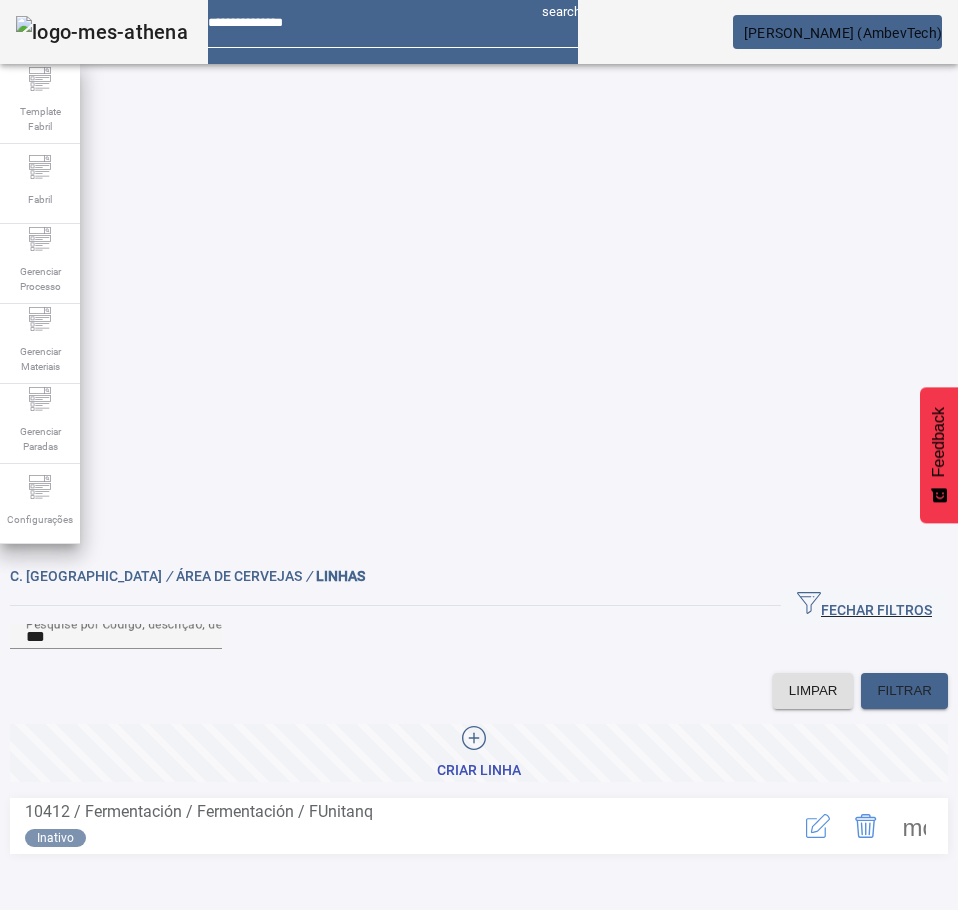 click on "EQUIPAMENTO" at bounding box center (74, 990) 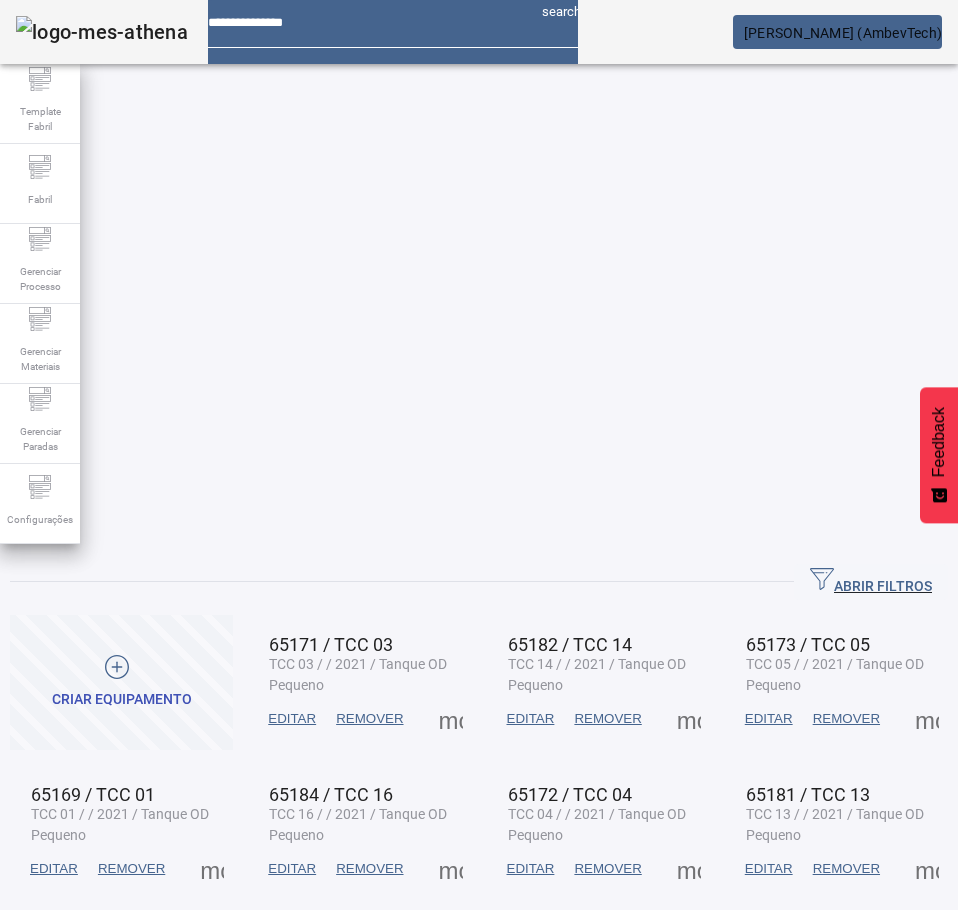 drag, startPoint x: 839, startPoint y: 108, endPoint x: 568, endPoint y: 159, distance: 275.75714 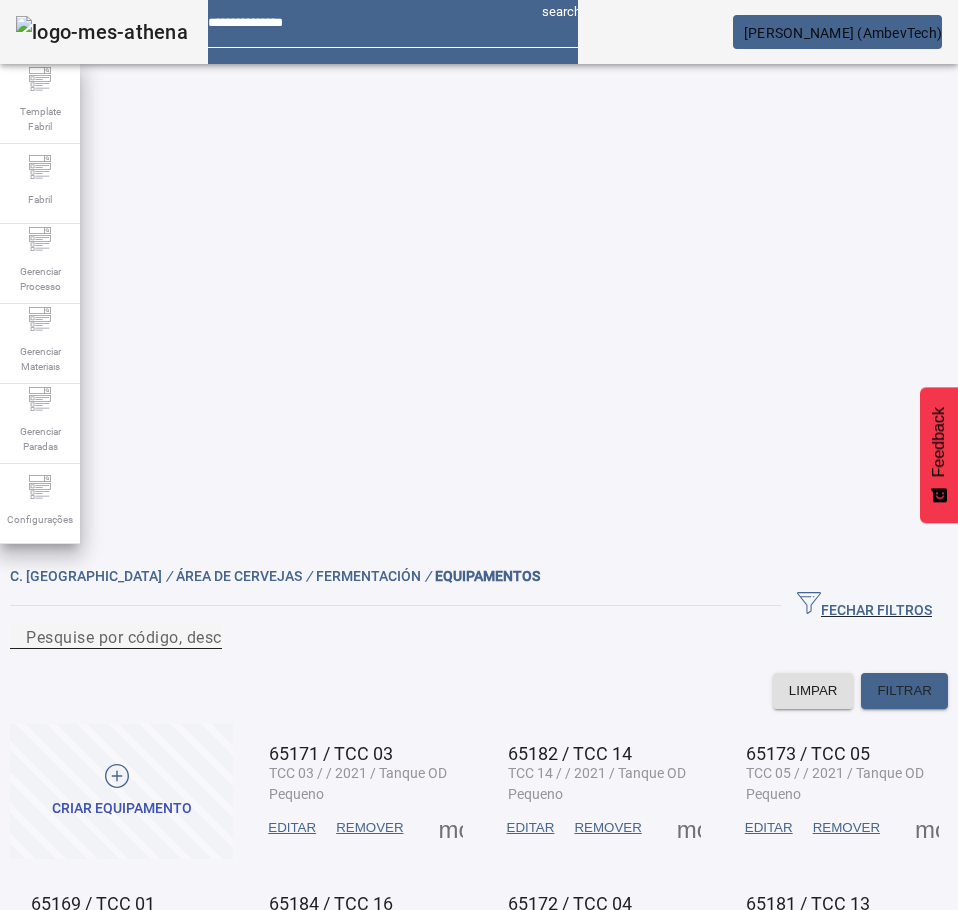 click on "Pesquise por
código,
descrição,
descrição abreviada,
capacidade
ou
ano de fabricação" 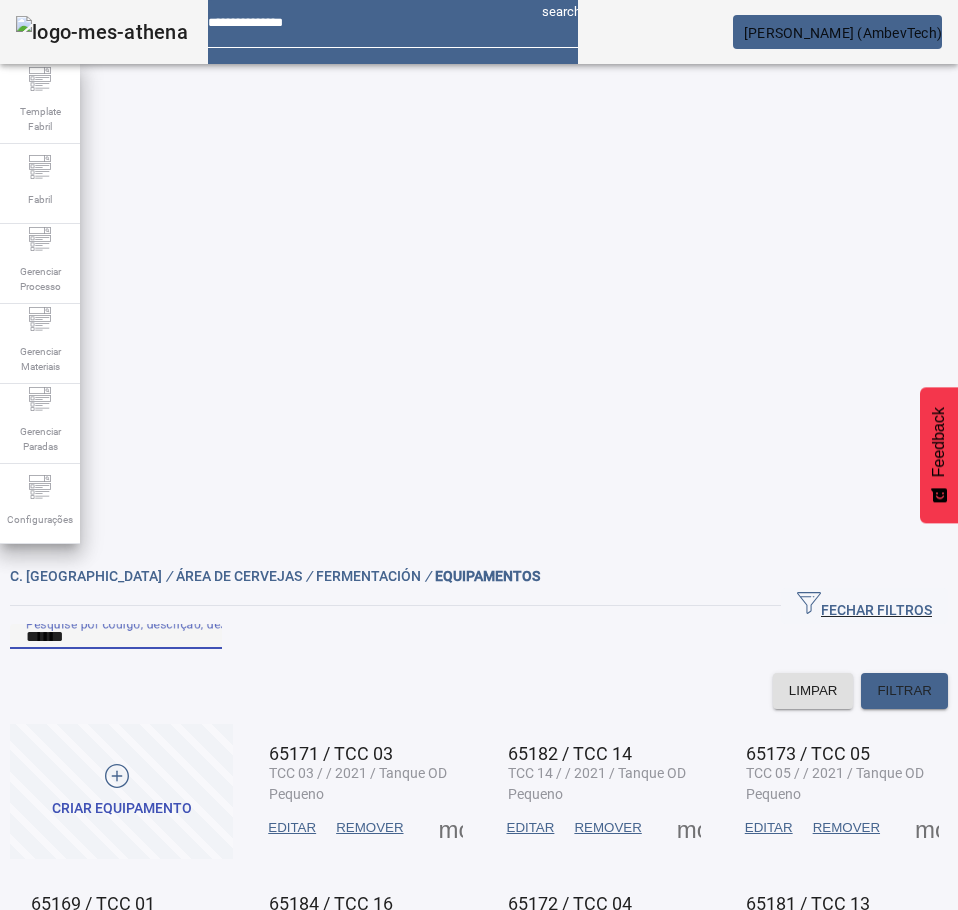 type on "******" 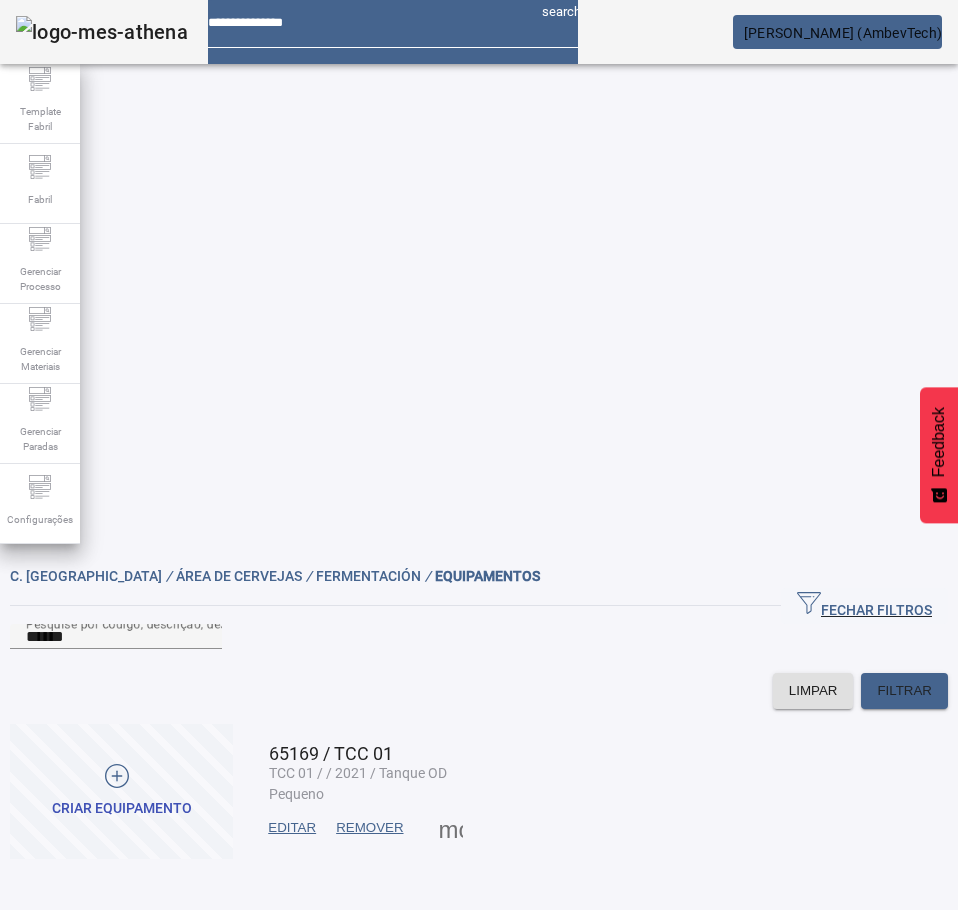 click at bounding box center (451, 828) 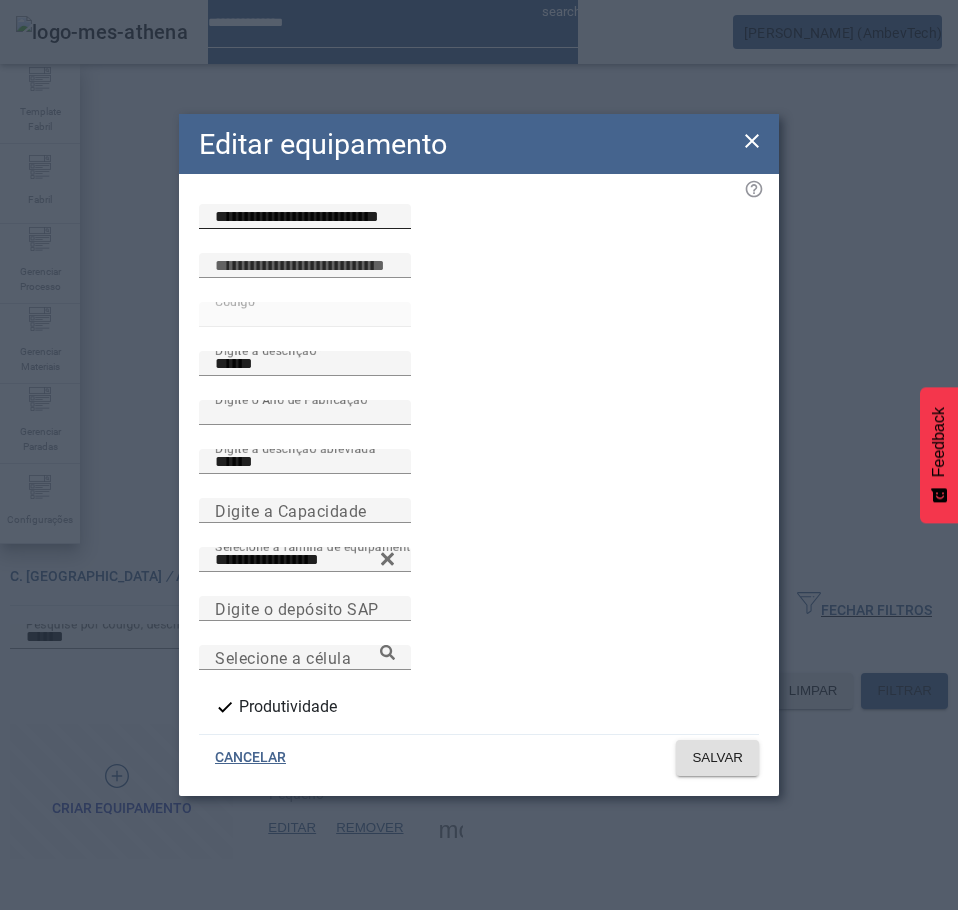 click on "**********" 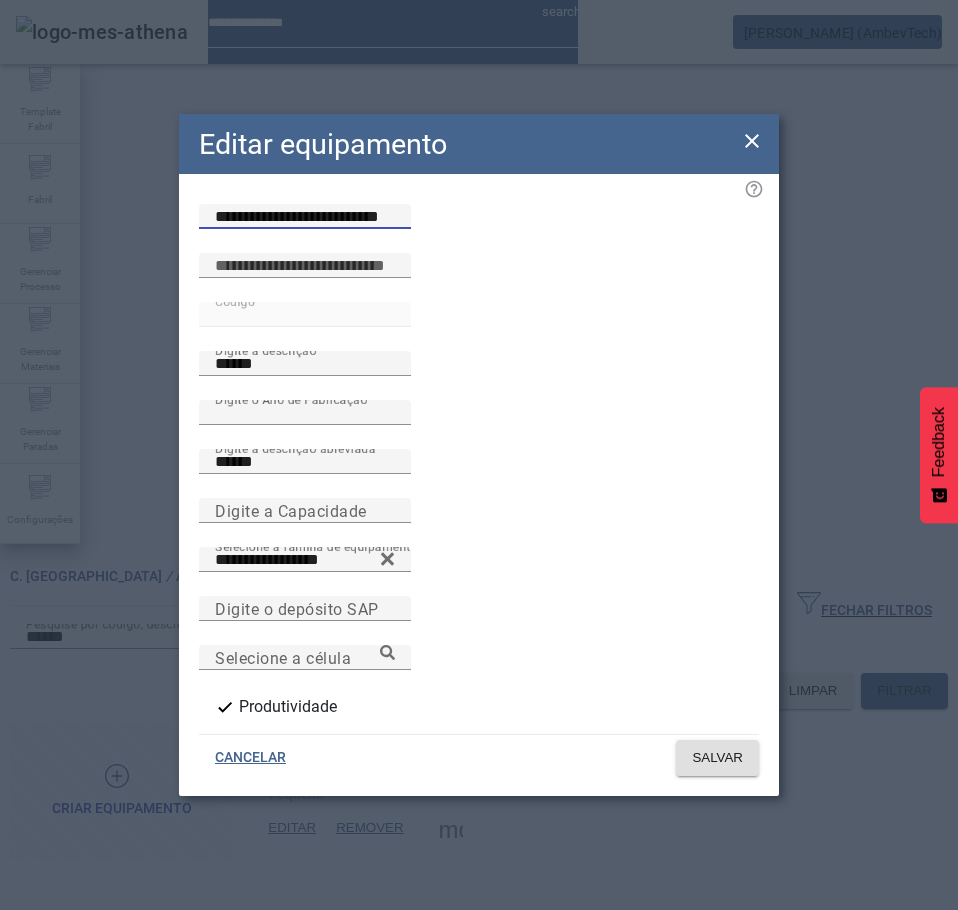 paste 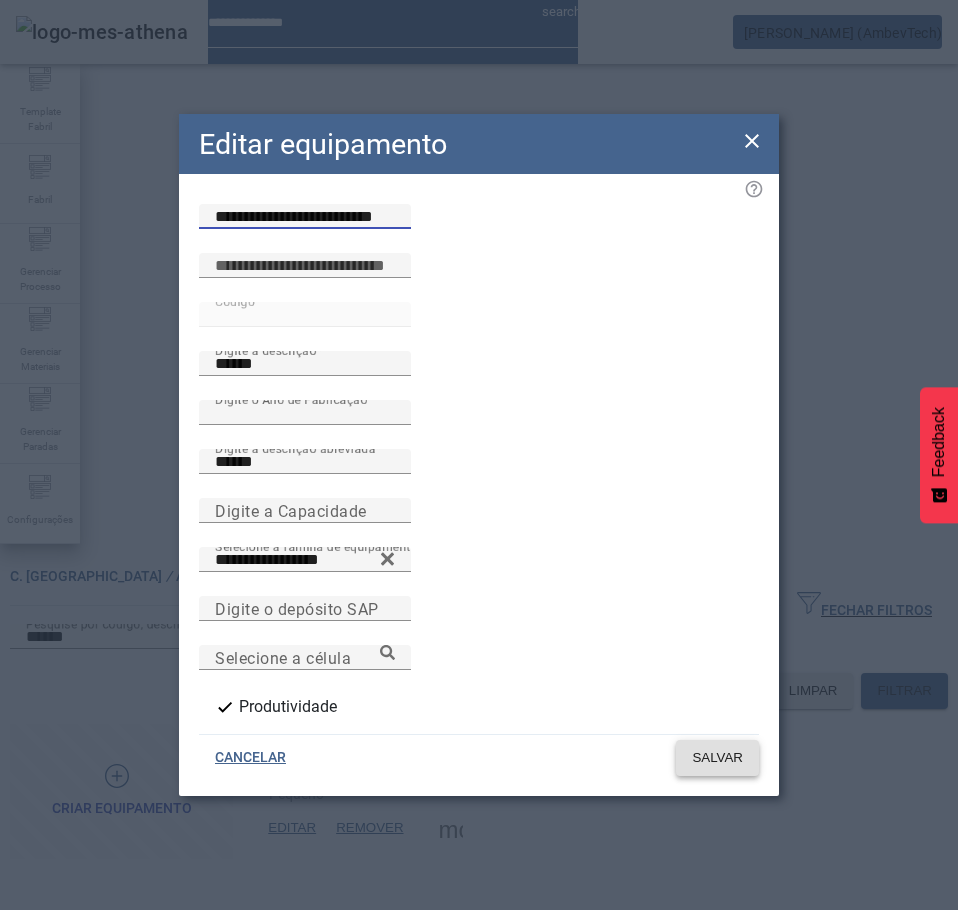 type on "**********" 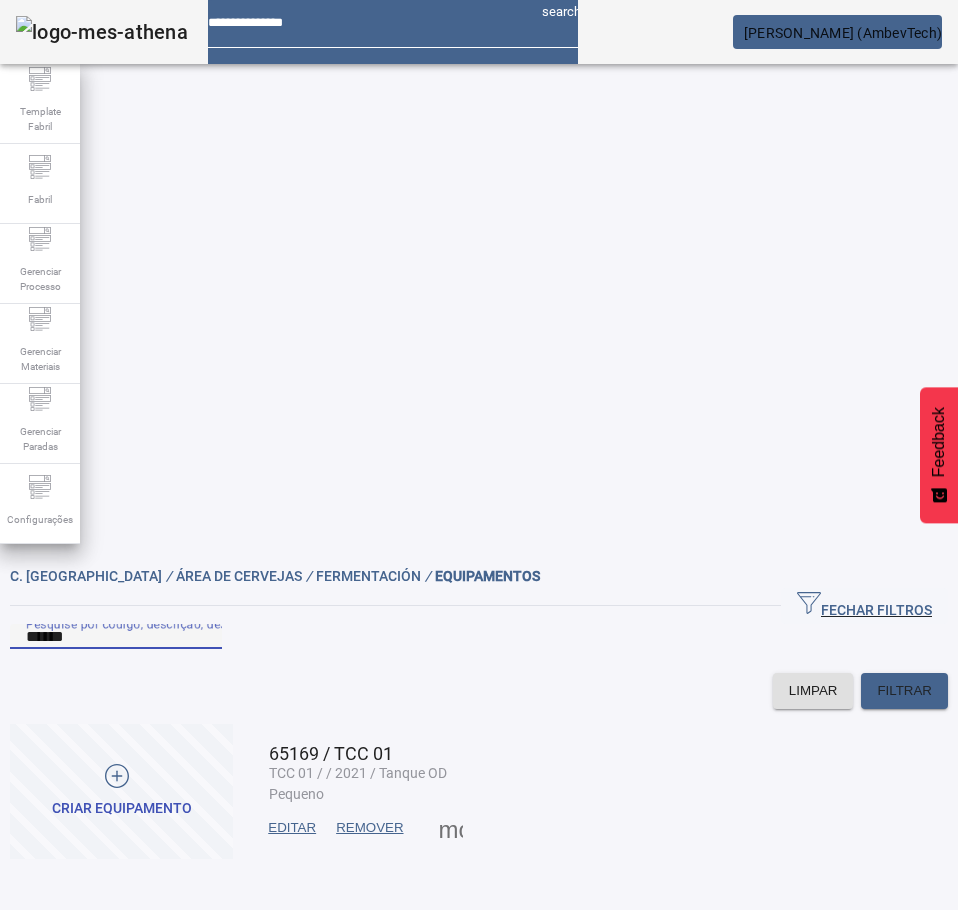 click on "******" at bounding box center (116, 637) 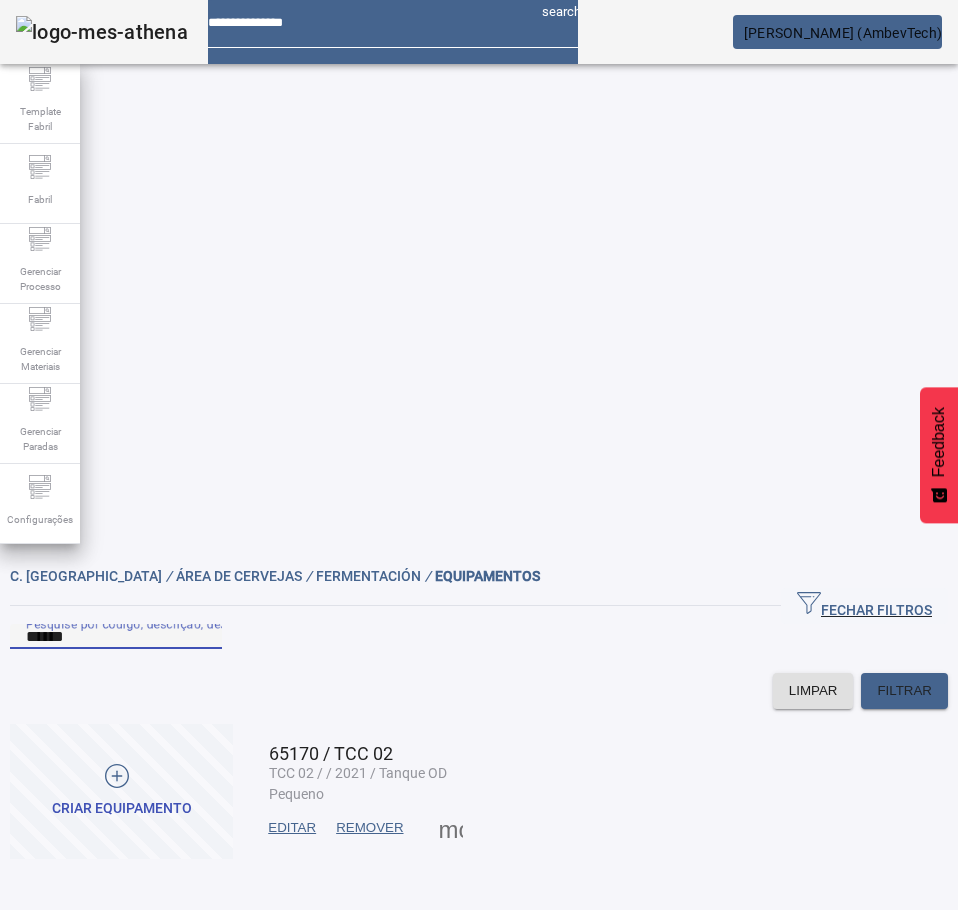 click on "EDITAR" at bounding box center (292, 828) 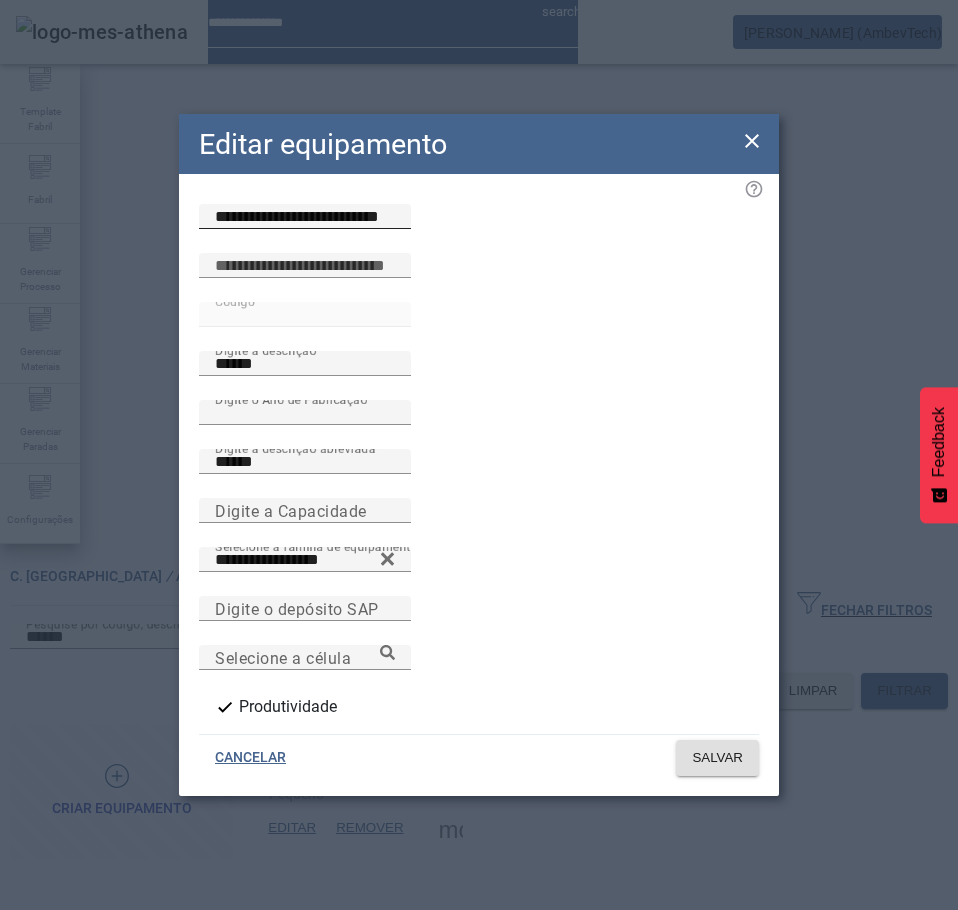 click on "**********" at bounding box center (305, 217) 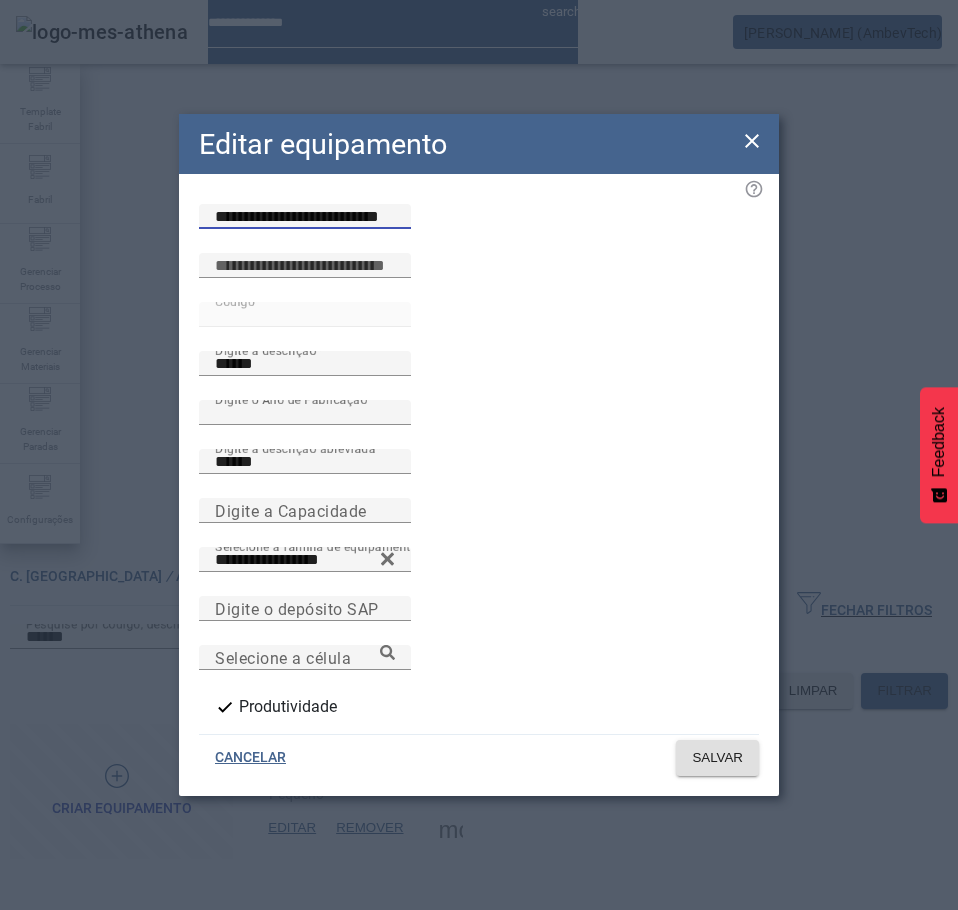 paste 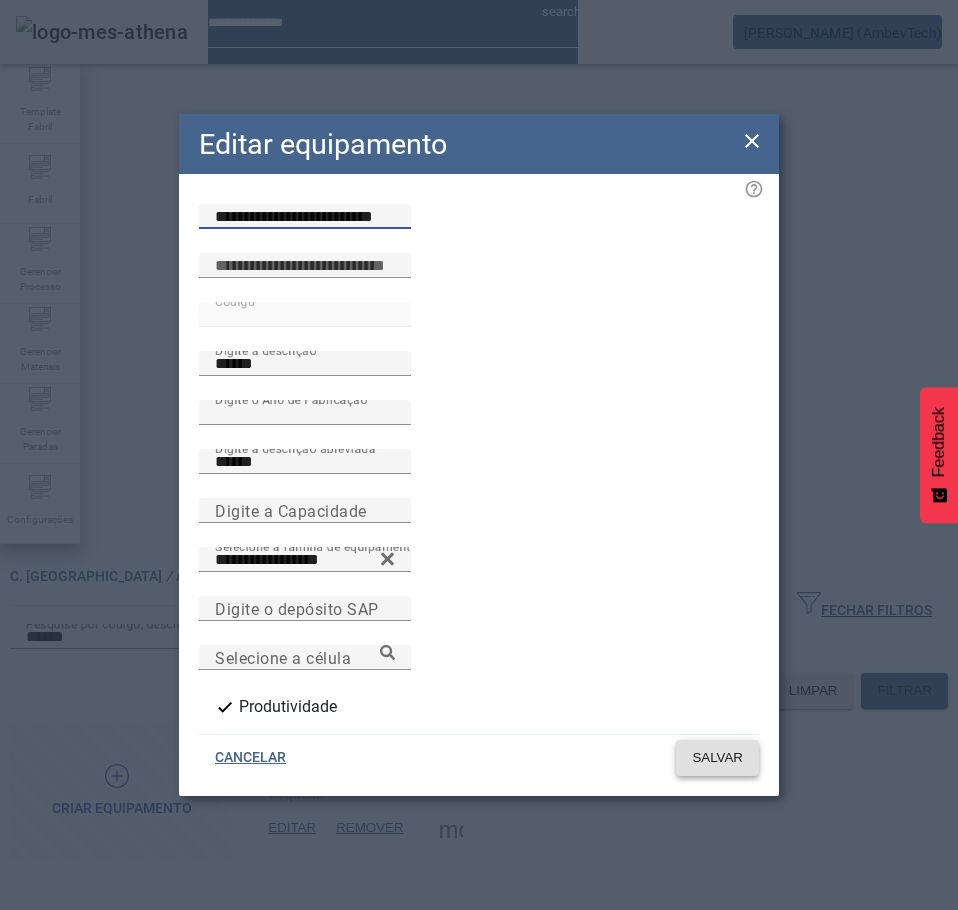 type on "**********" 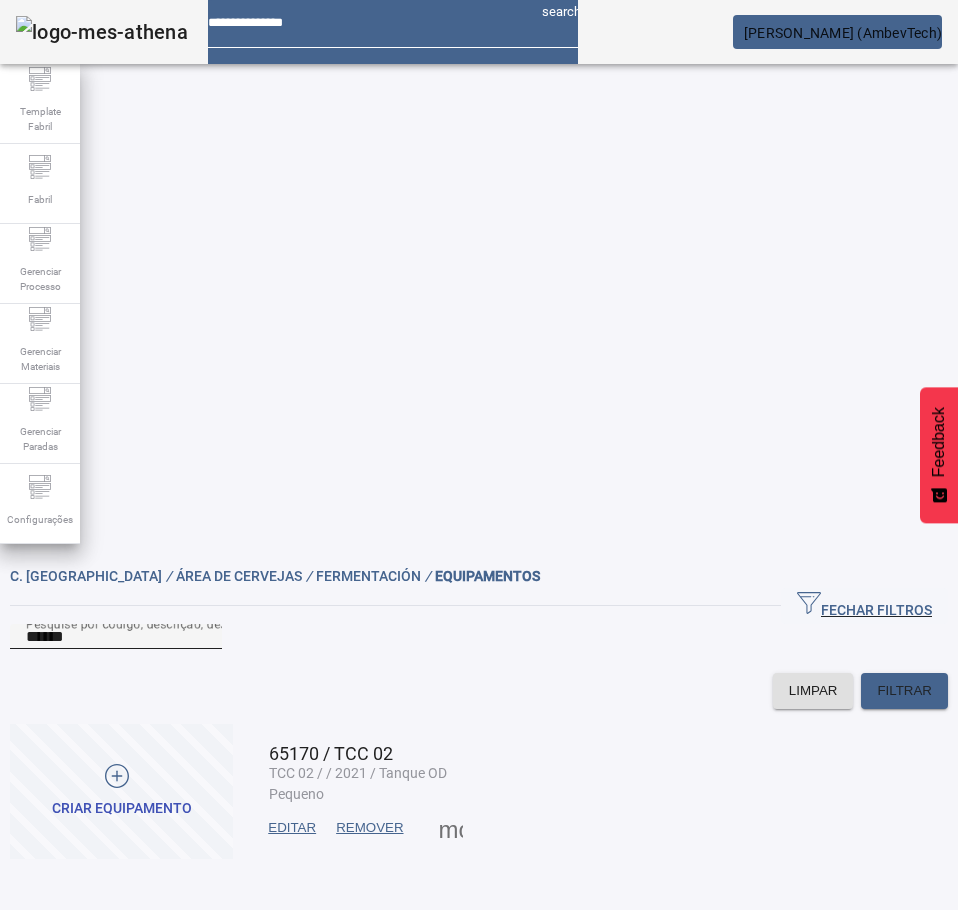 click on "******" at bounding box center (116, 637) 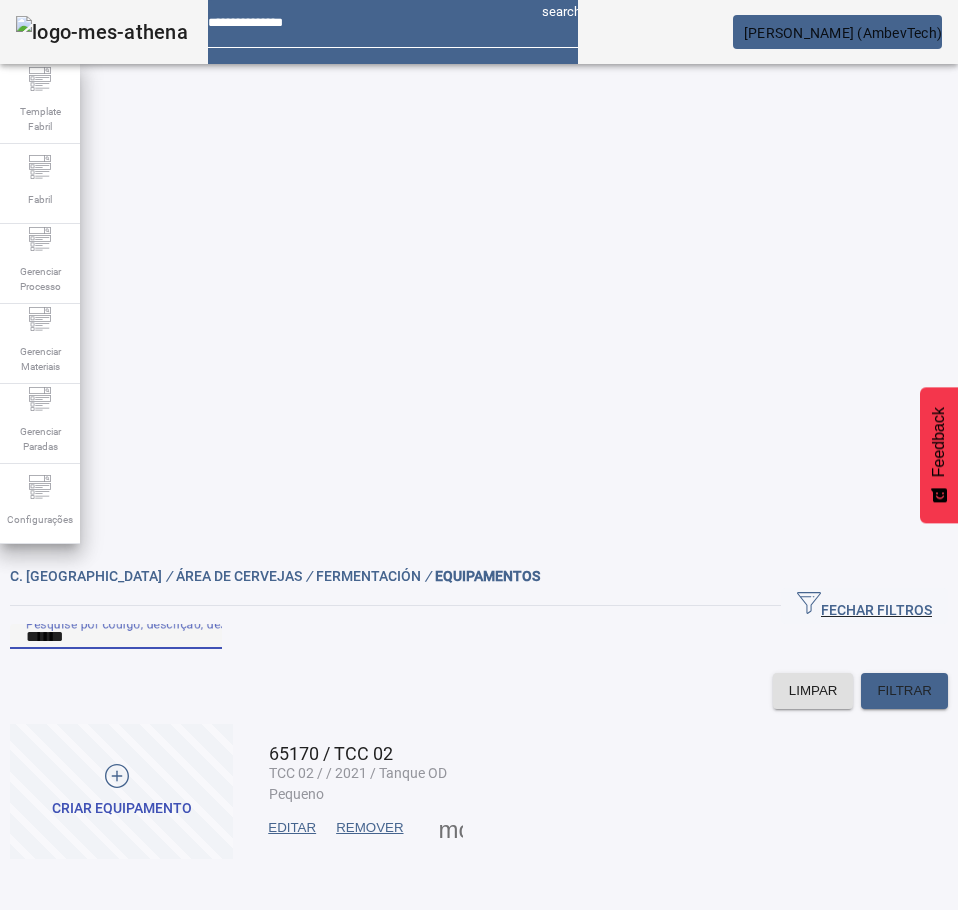 paste 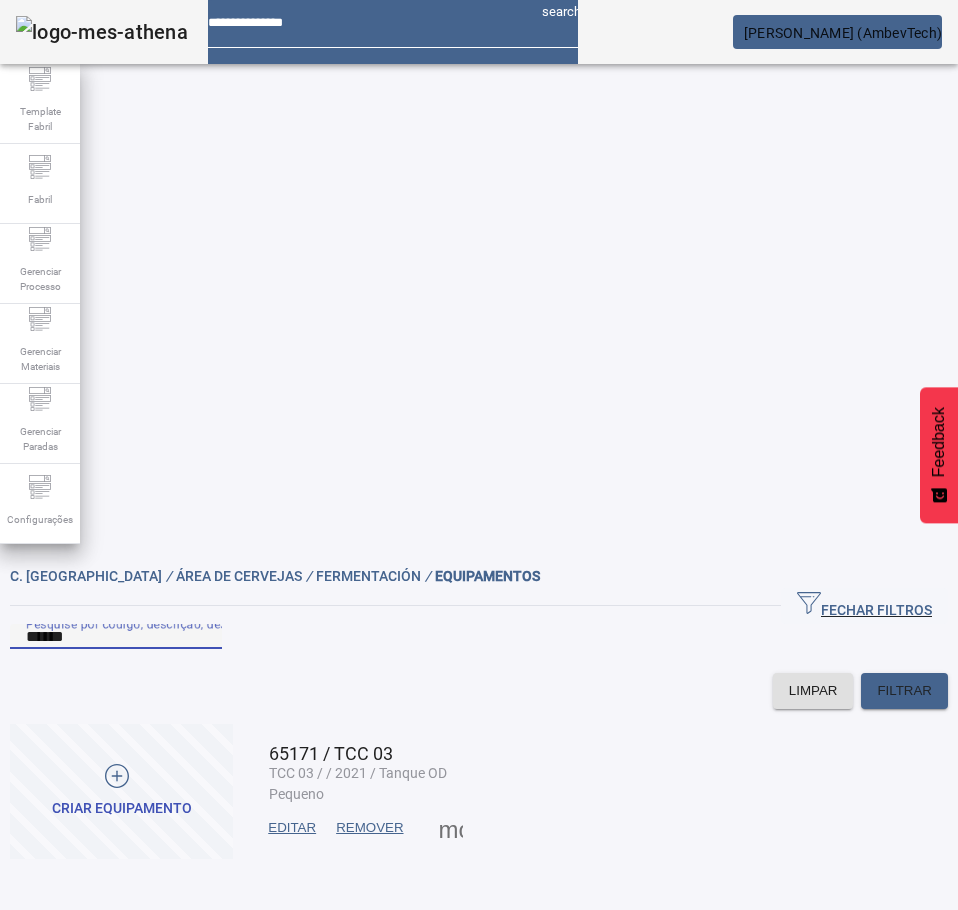 click on "EDITAR" at bounding box center [292, 828] 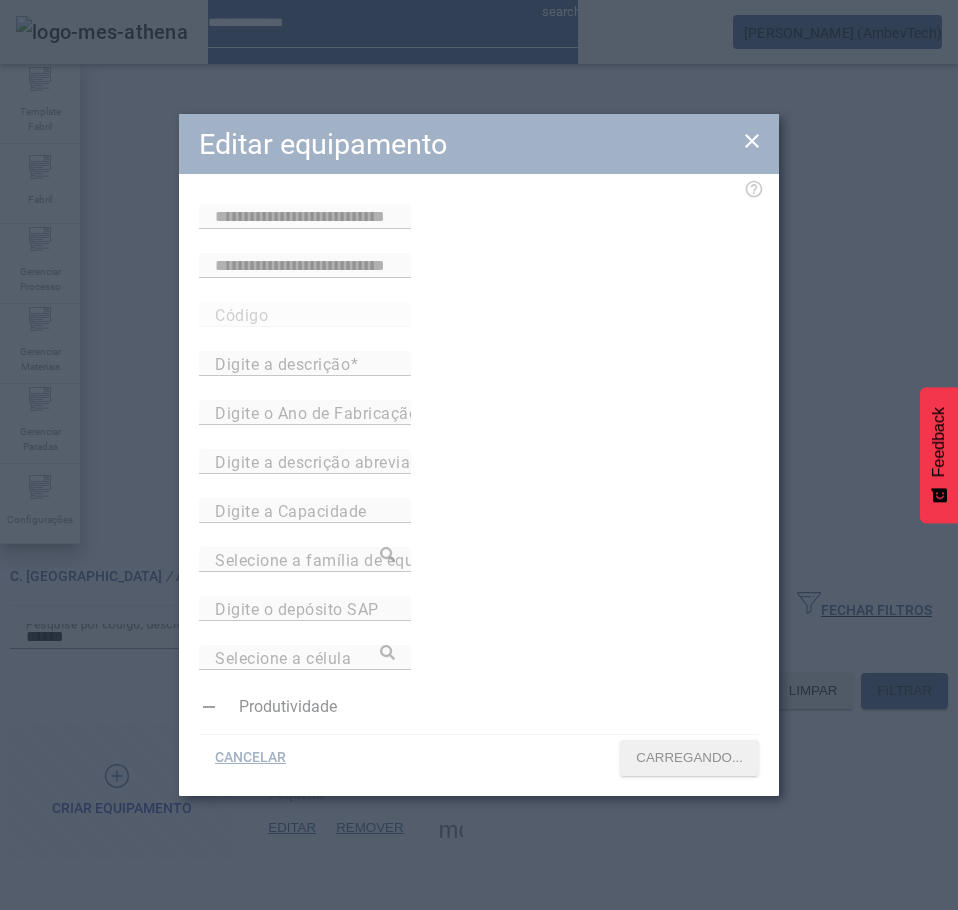type on "**********" 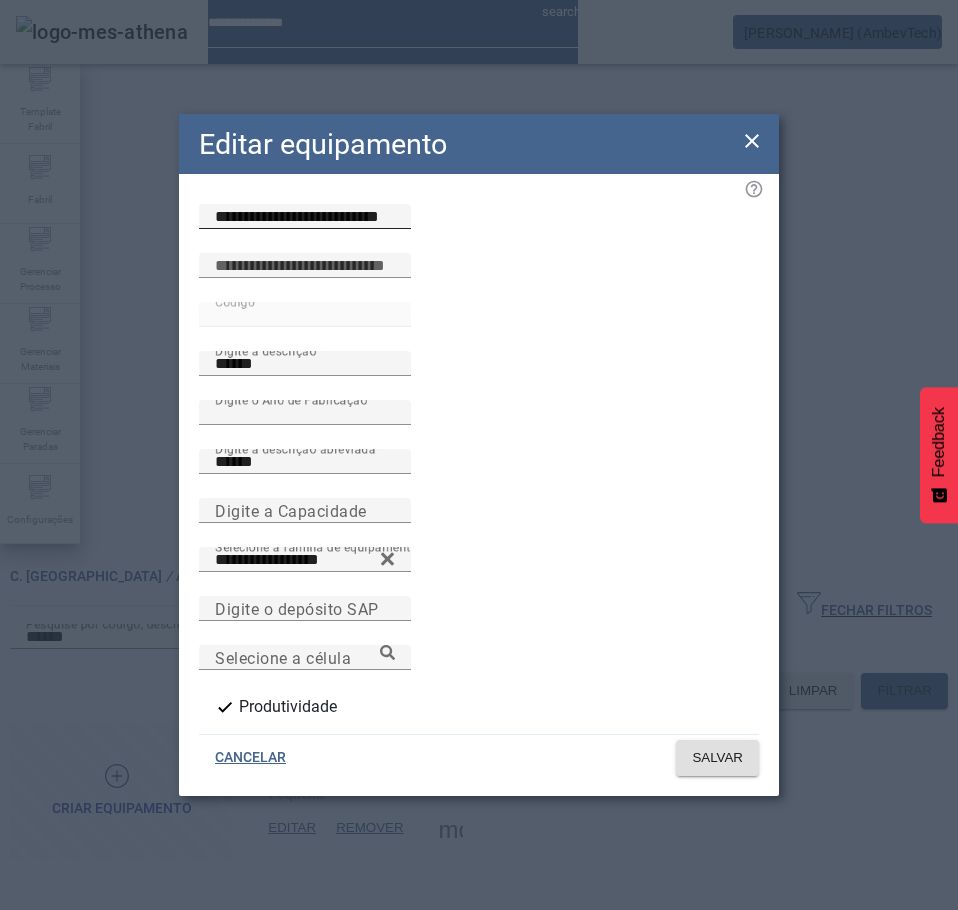 click on "**********" at bounding box center (305, 217) 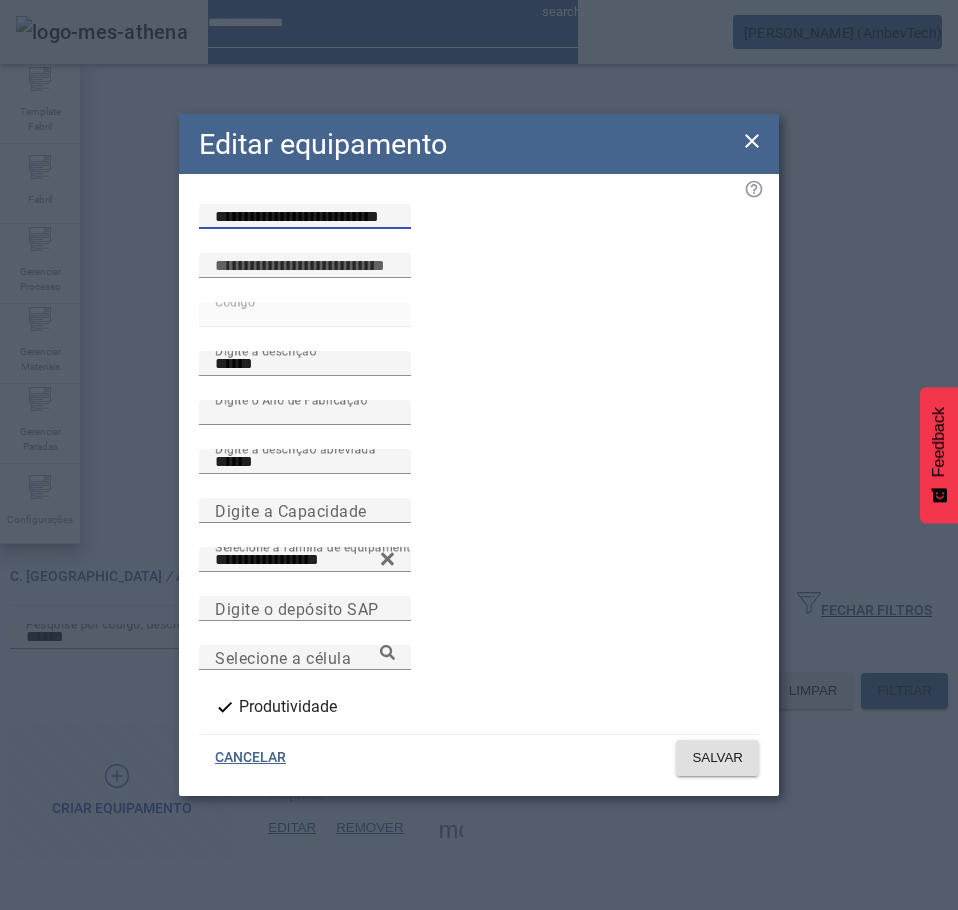 paste 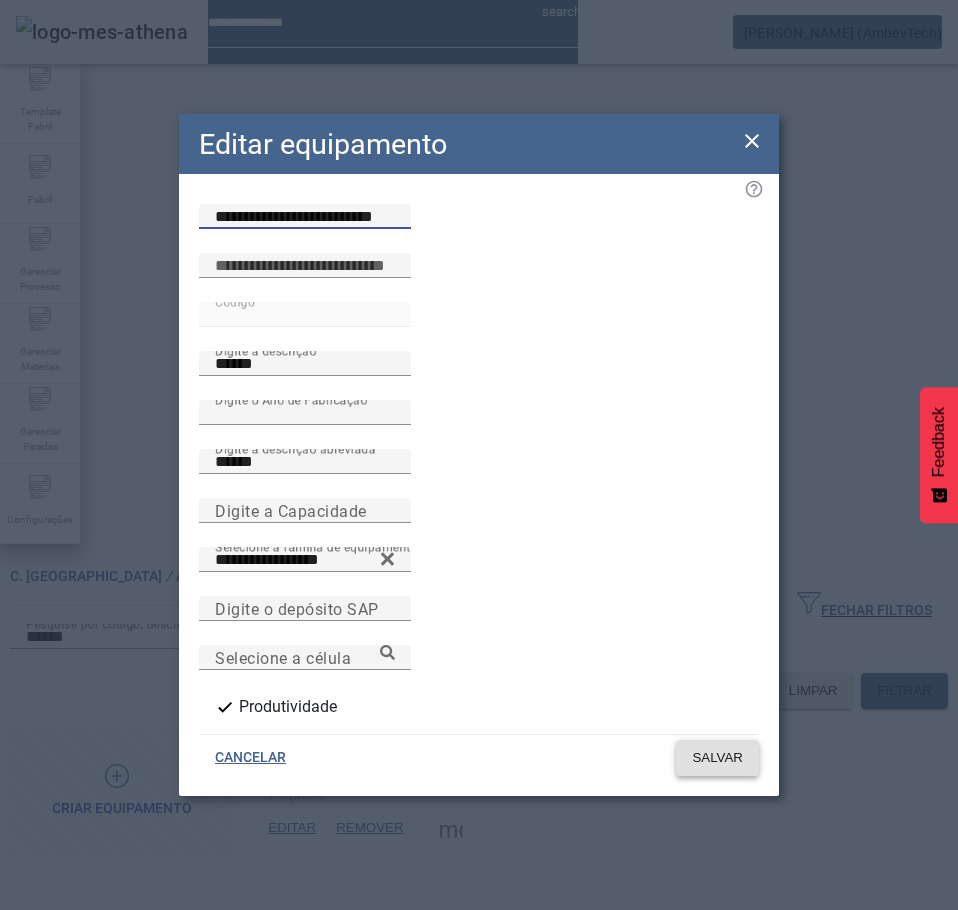 type on "**********" 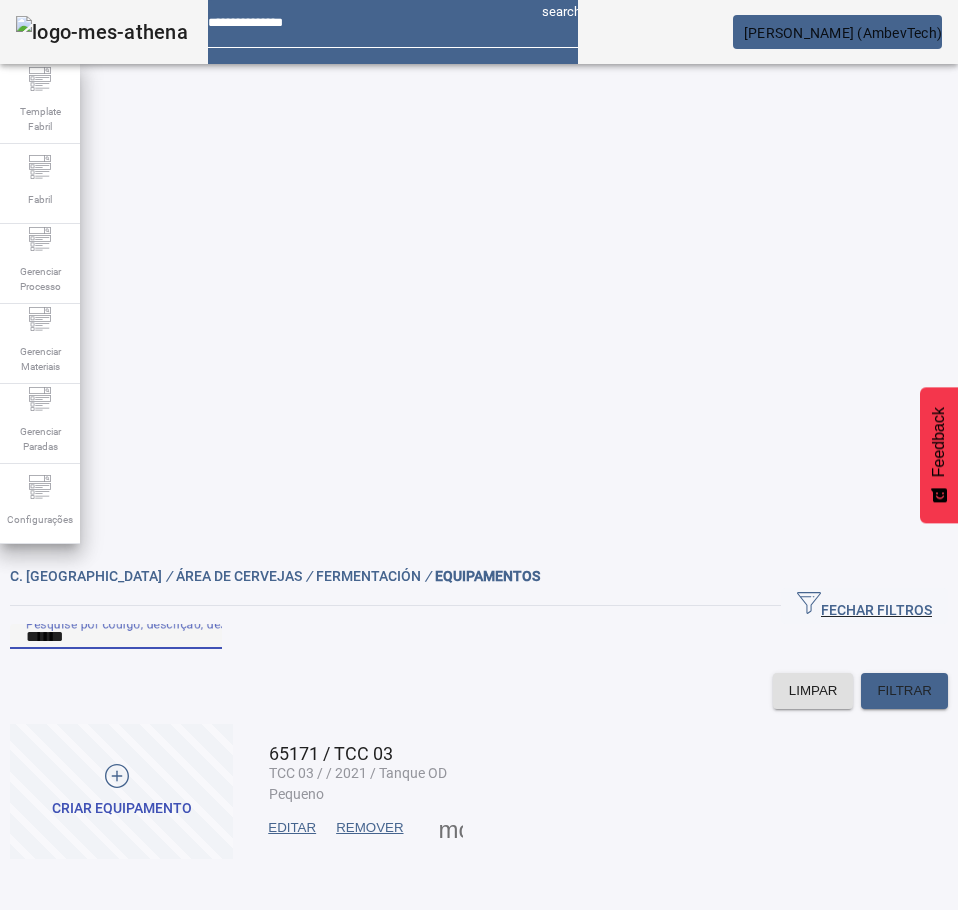 click on "******" at bounding box center [116, 637] 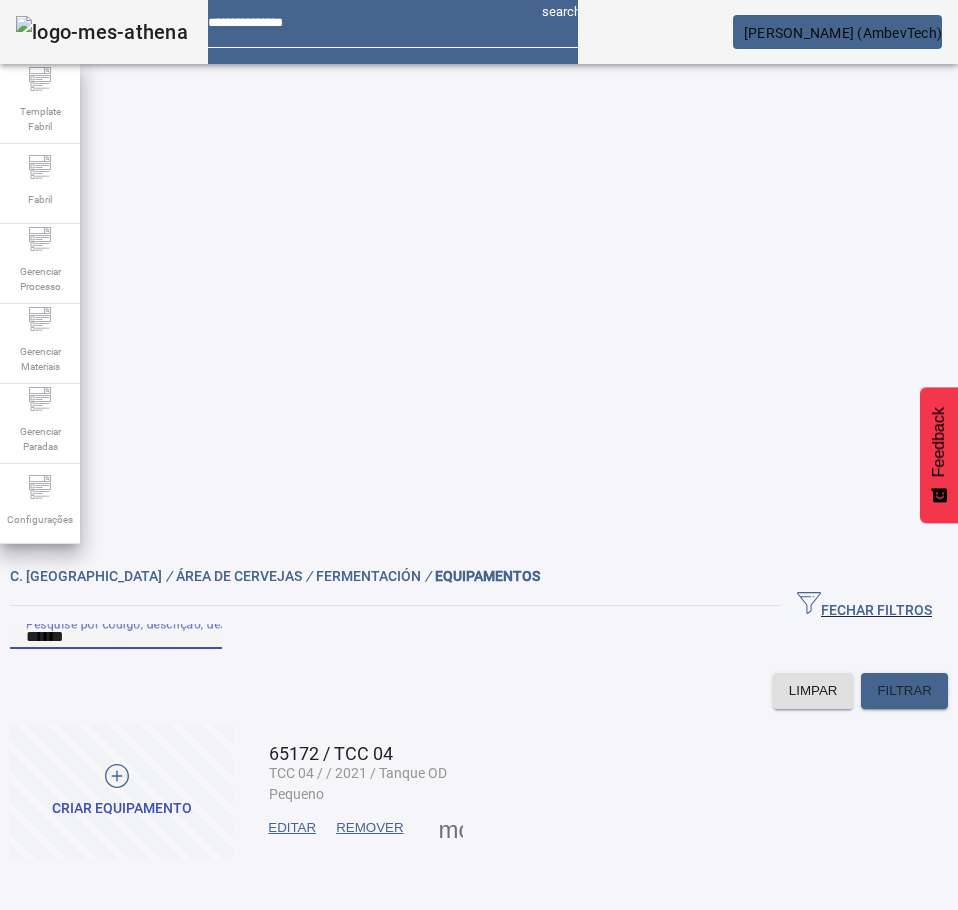 click at bounding box center (292, 828) 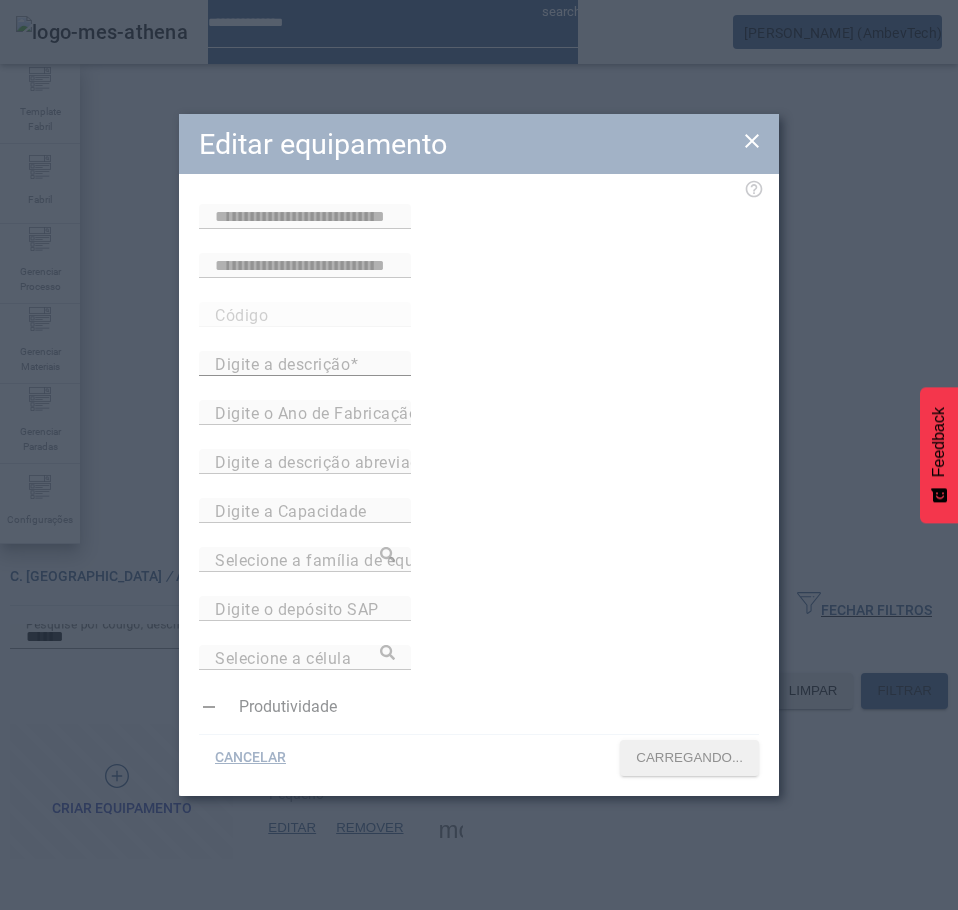 type on "**********" 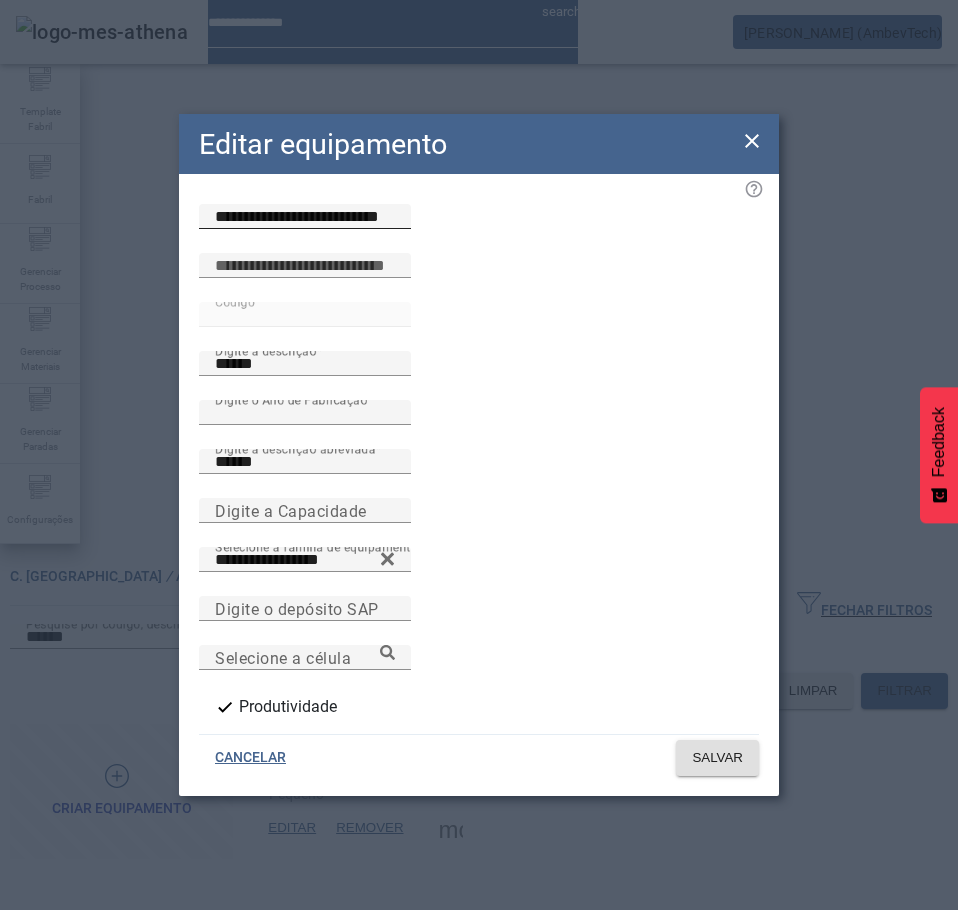 click on "**********" at bounding box center [305, 217] 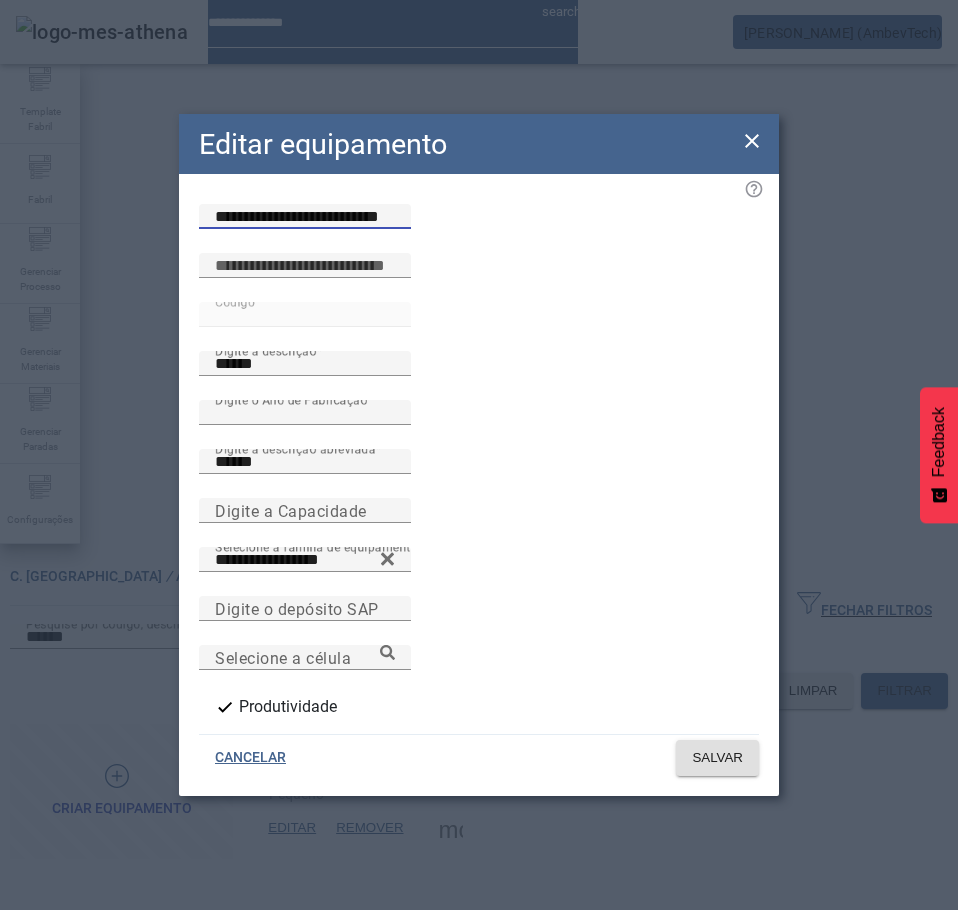 paste 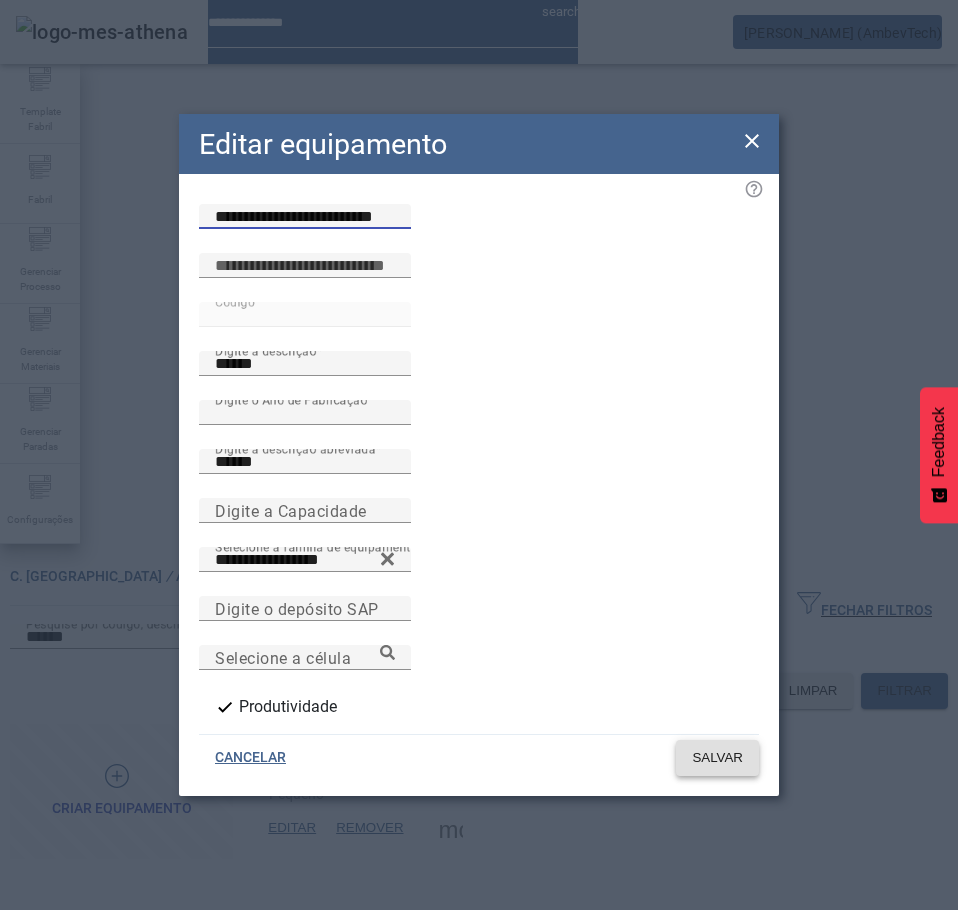 type on "**********" 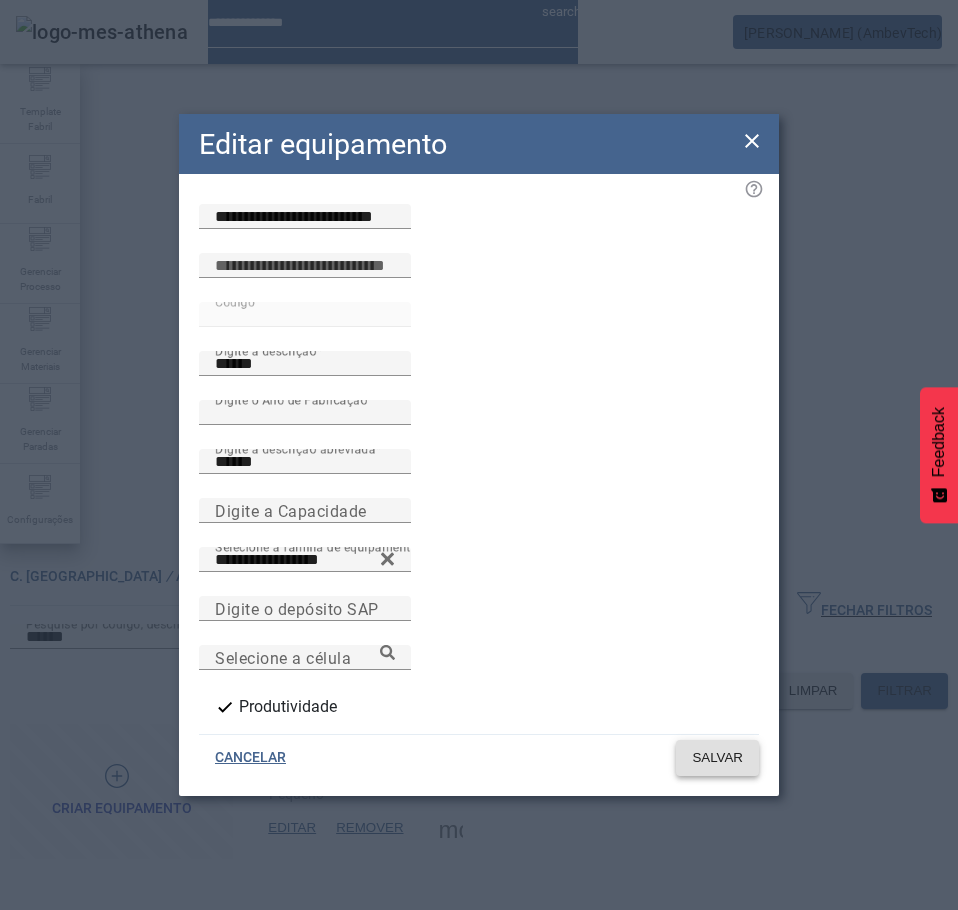 click on "SALVAR" 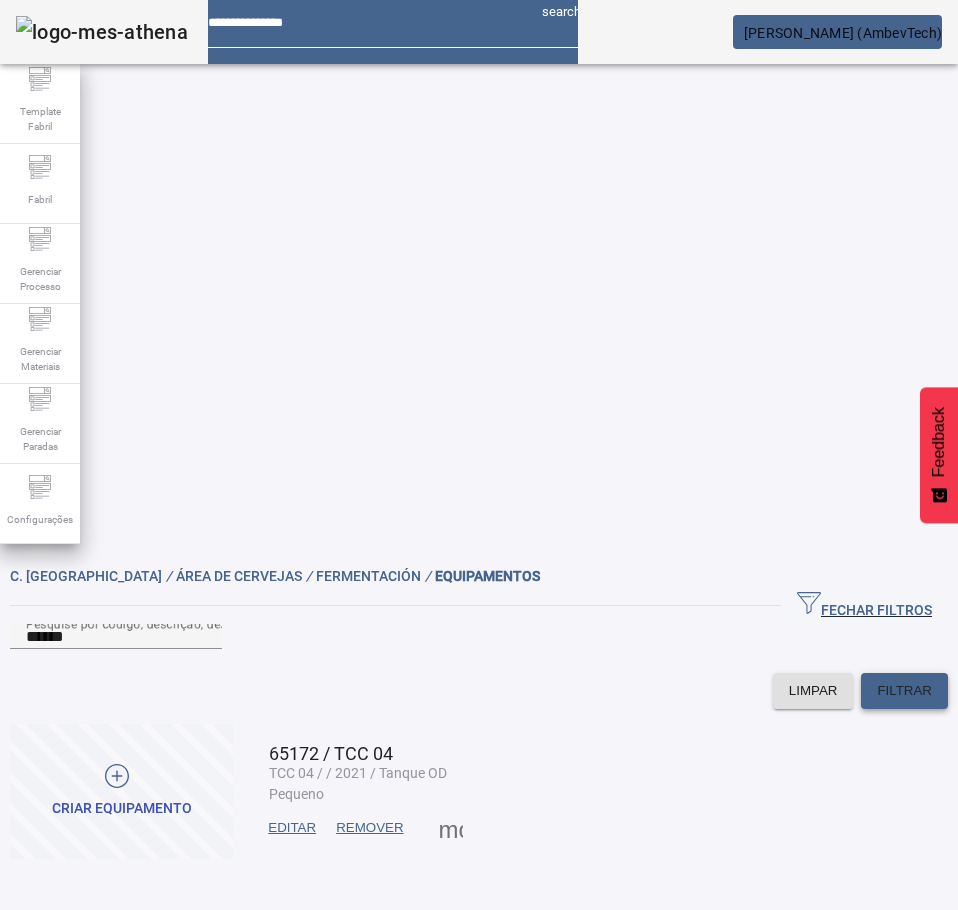 click on "FILTRAR" 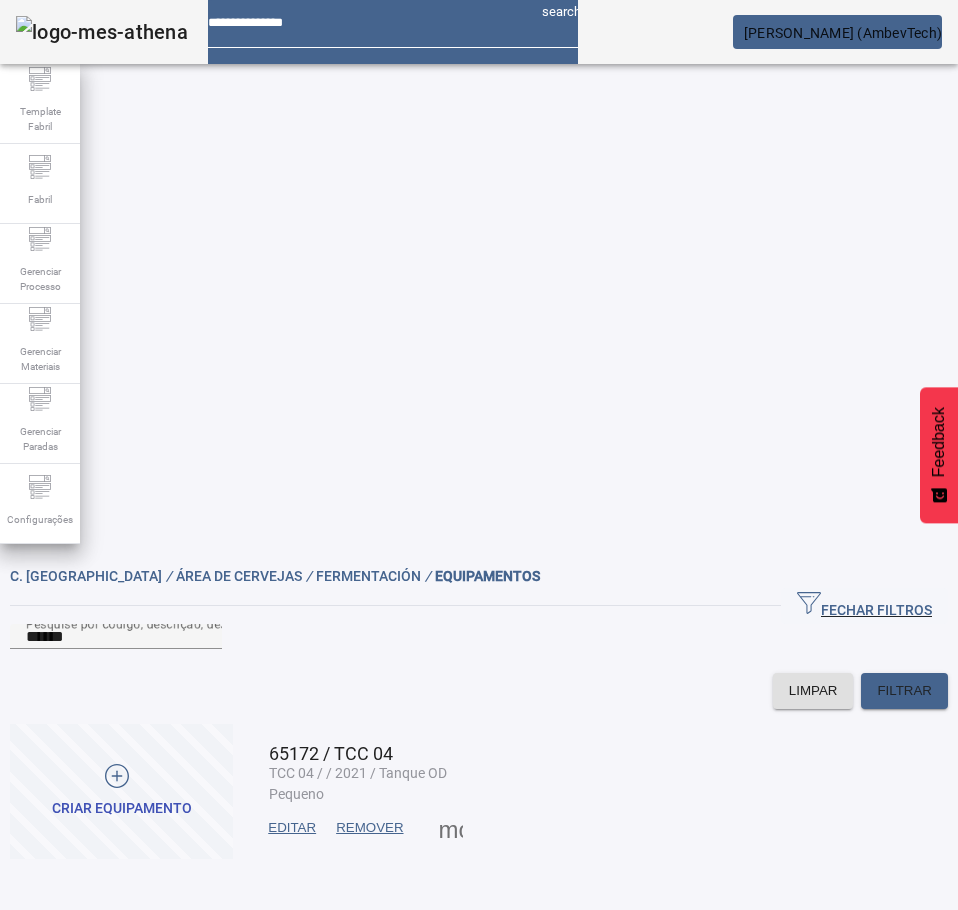 click on "EDITAR" at bounding box center [292, 828] 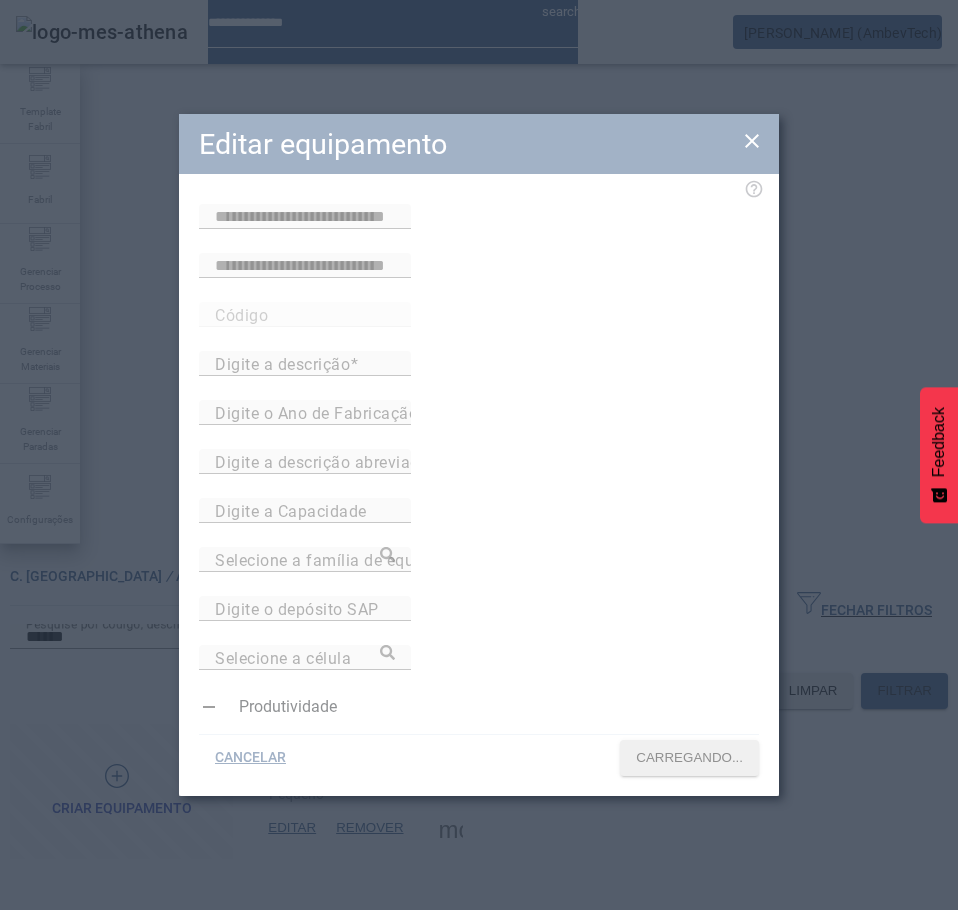 type on "**********" 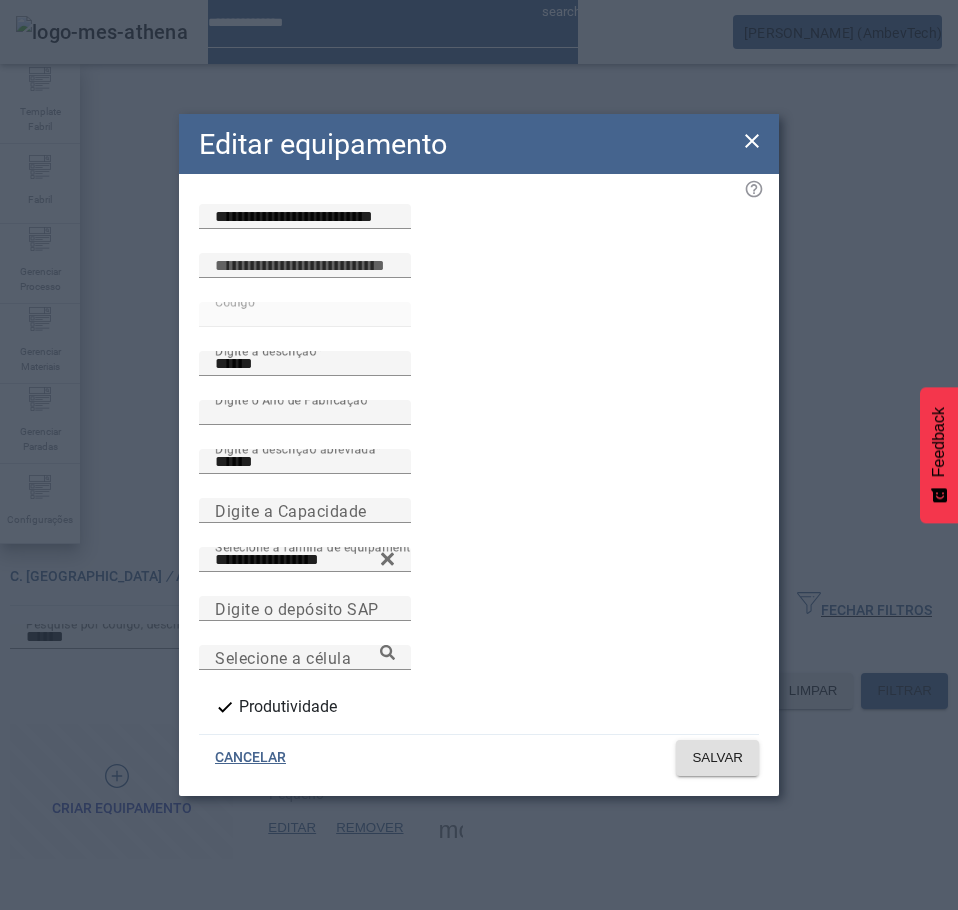 click 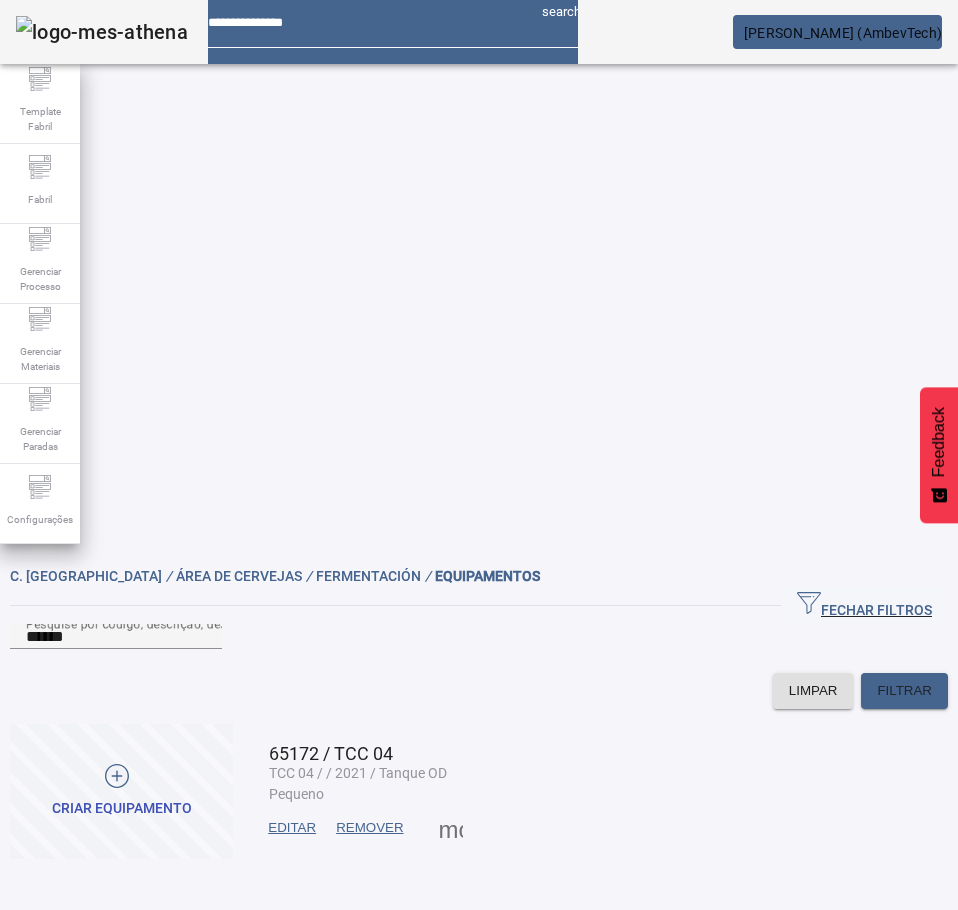 click on "EDITAR" at bounding box center [292, 828] 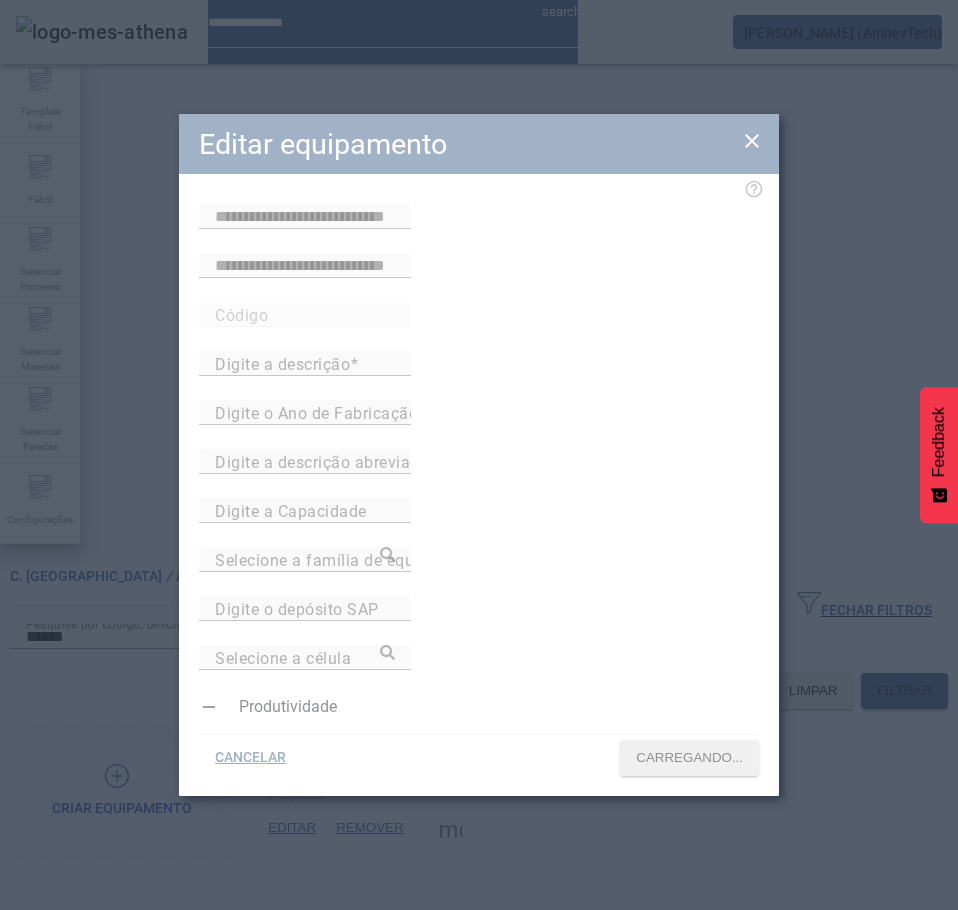 type on "**********" 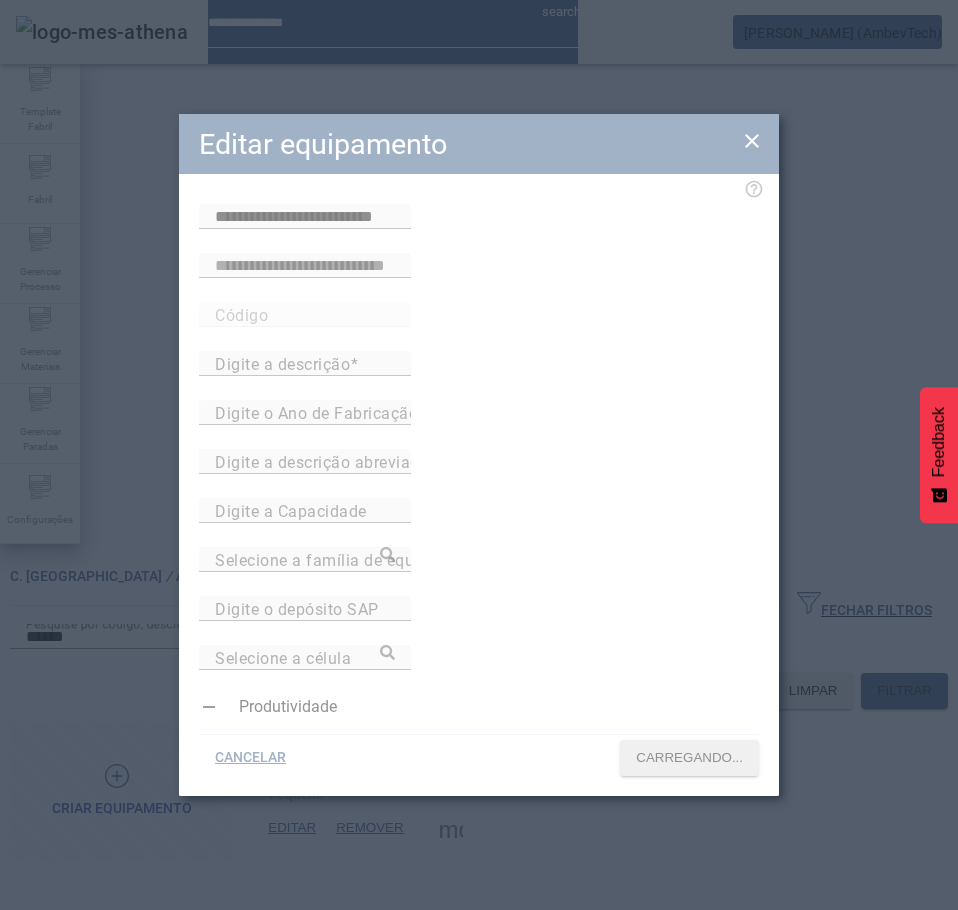 type on "*****" 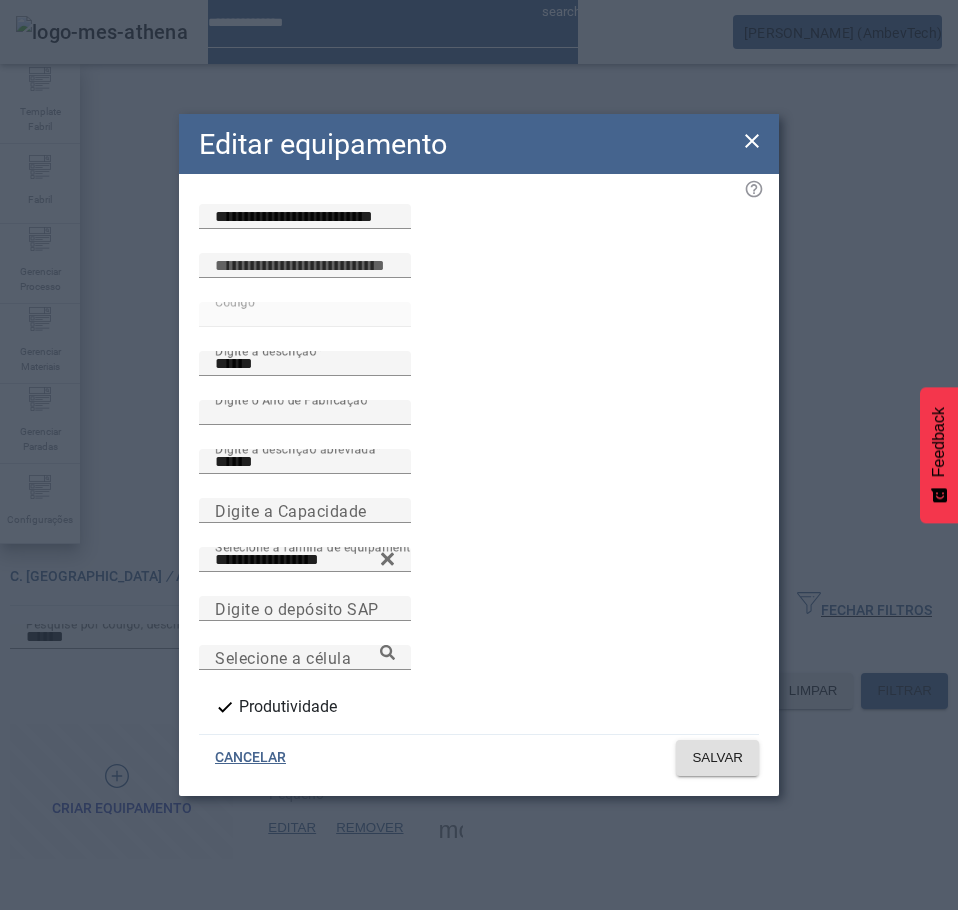 click 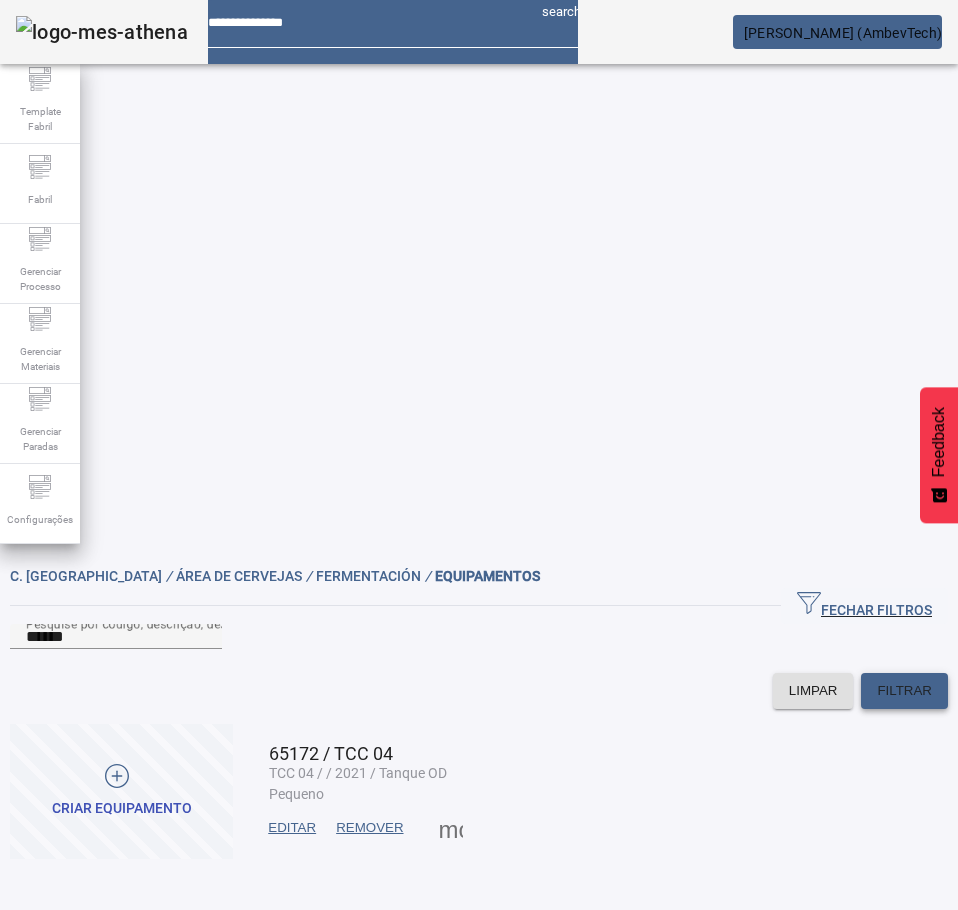 click on "FILTRAR" 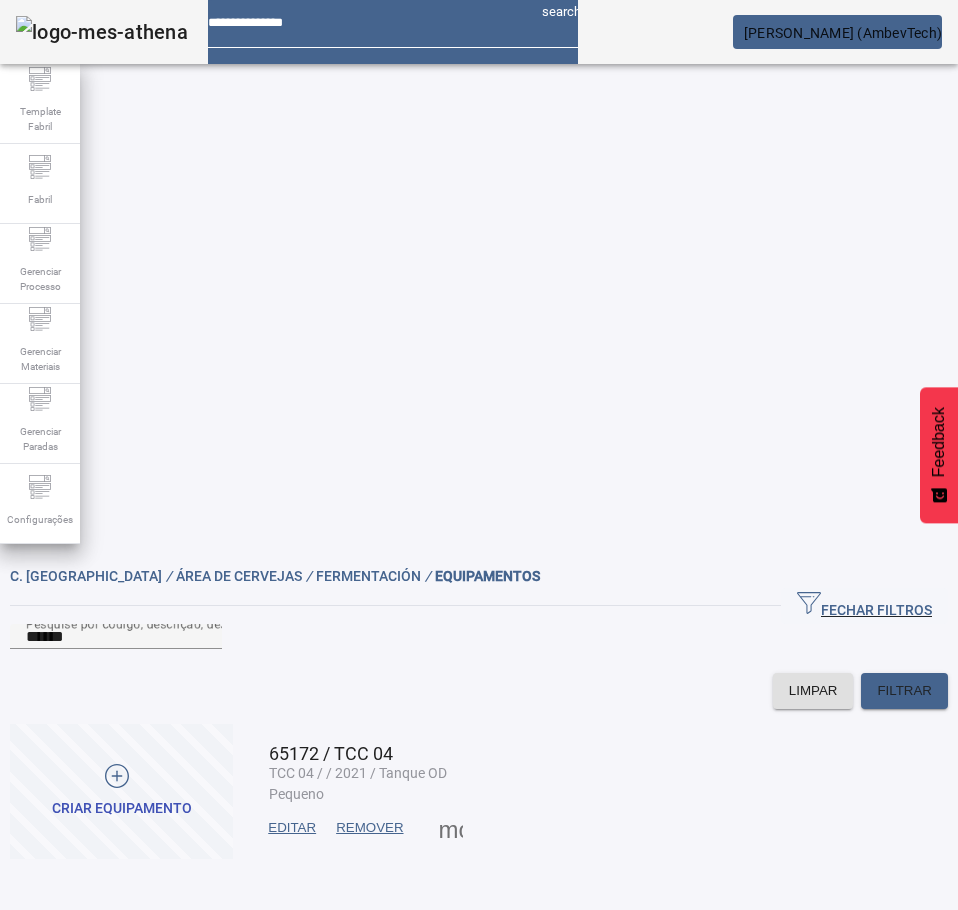 click at bounding box center [292, 828] 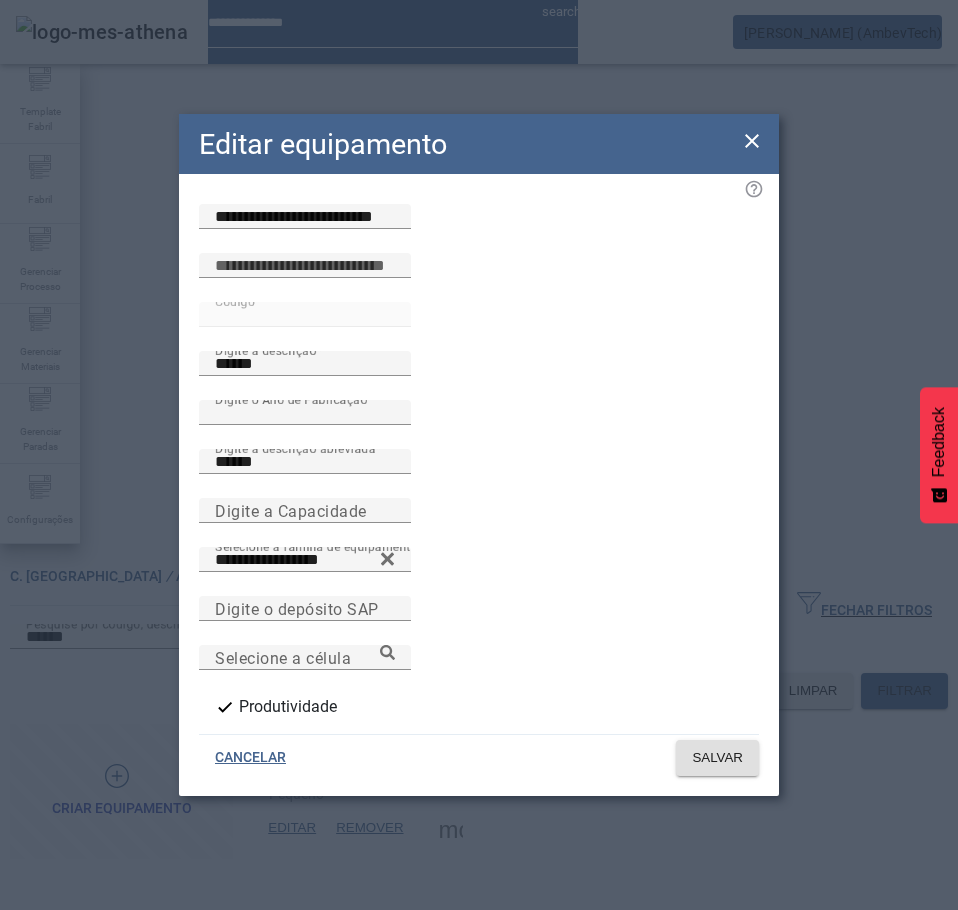 click 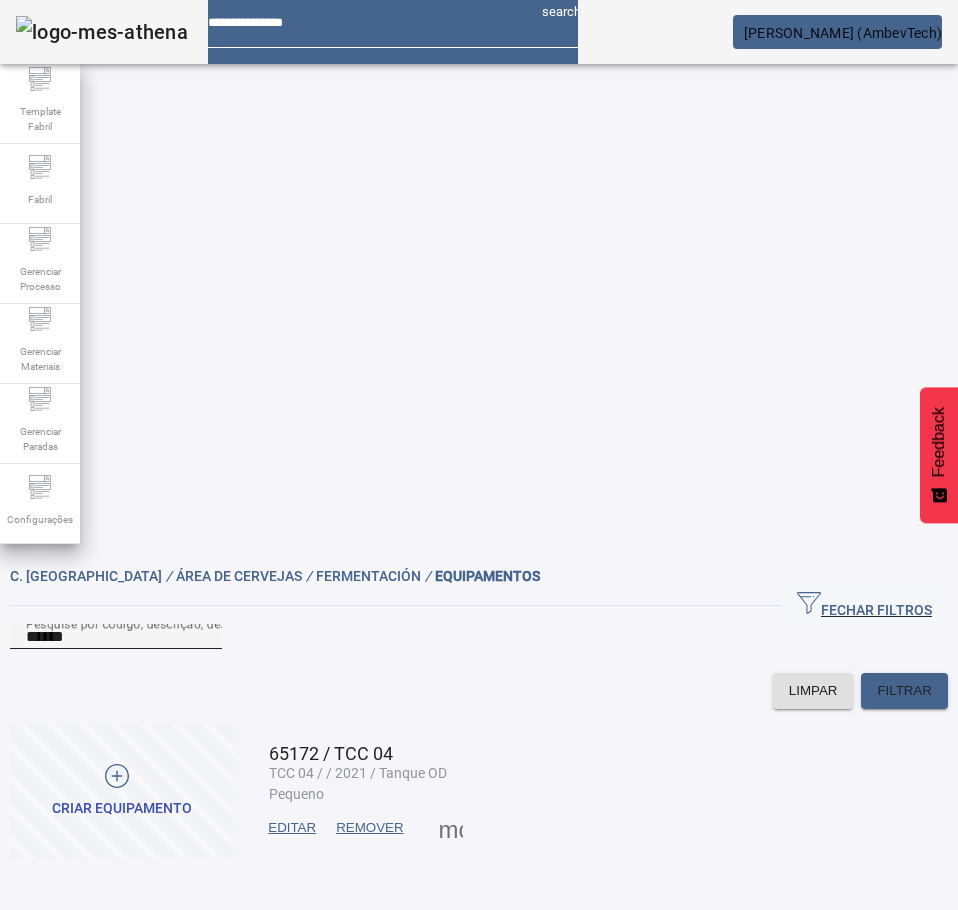 click on "******" at bounding box center (116, 637) 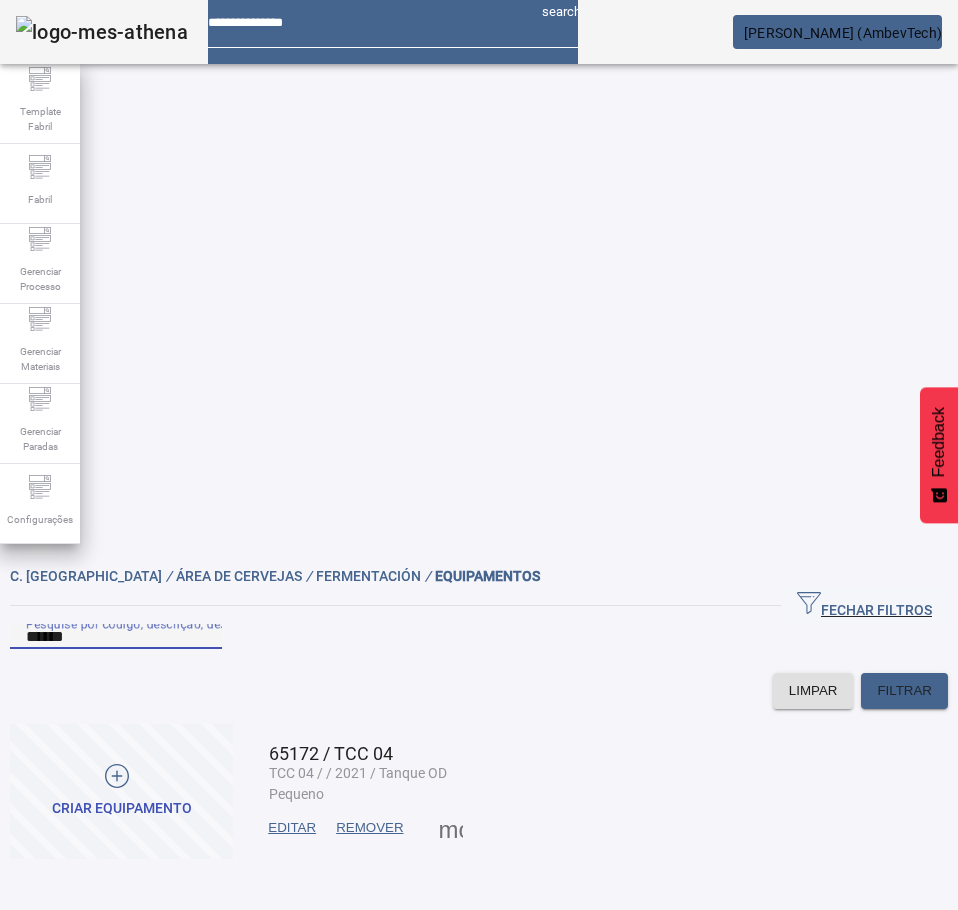paste 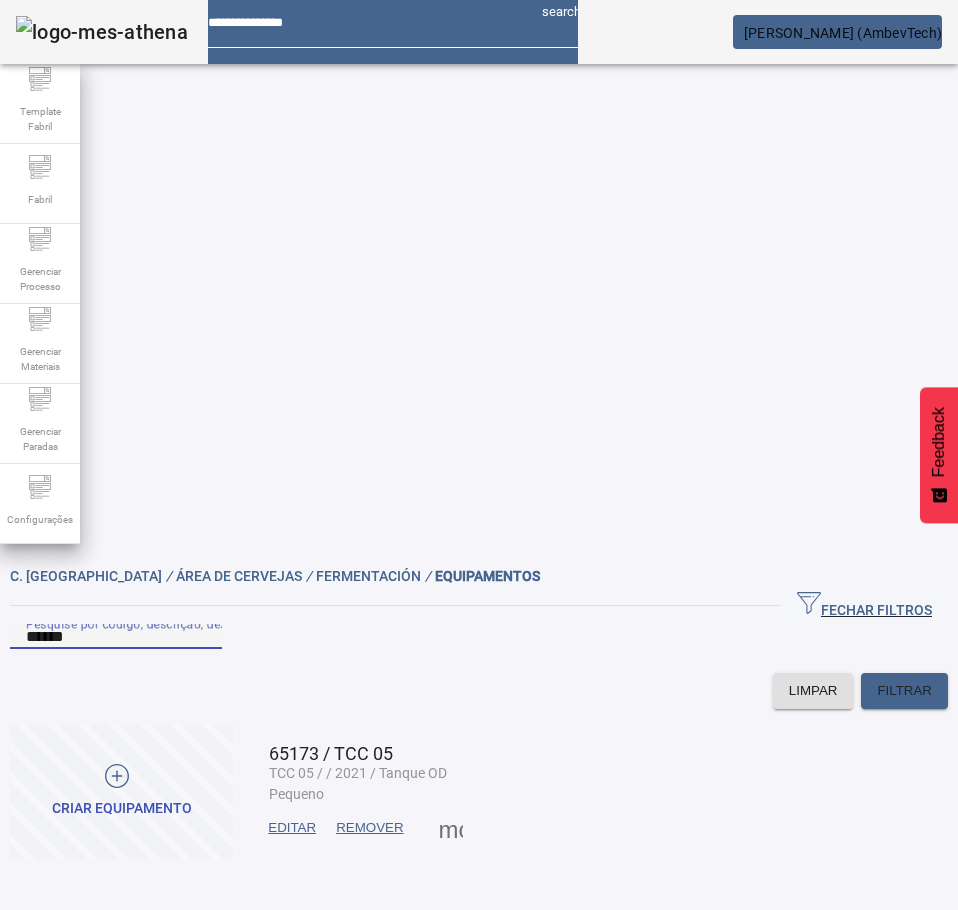 click on "EDITAR" at bounding box center (292, 828) 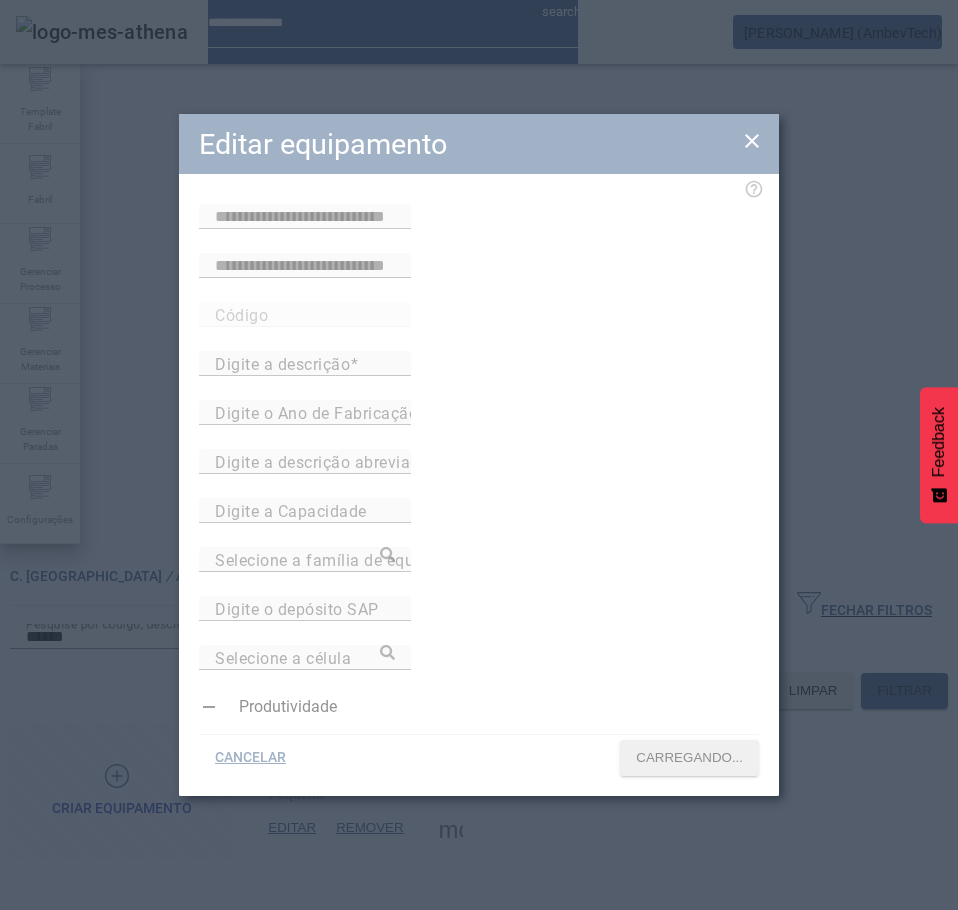 type on "**********" 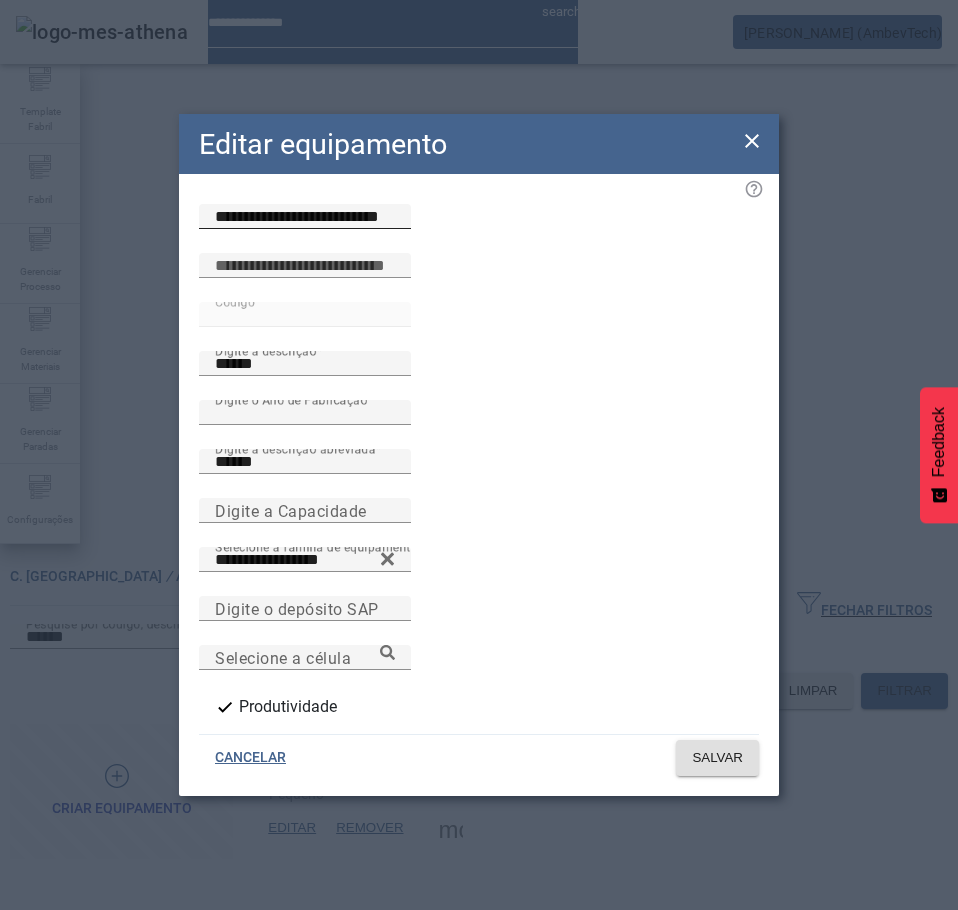 click on "**********" at bounding box center (305, 217) 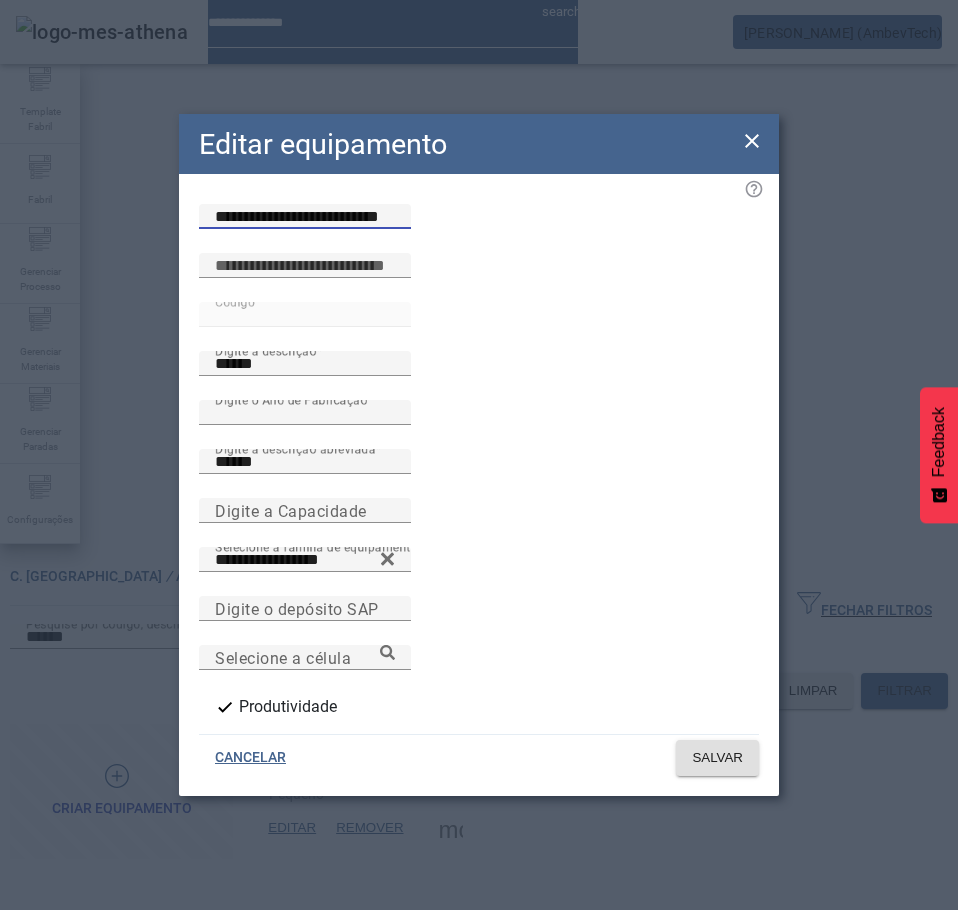 paste 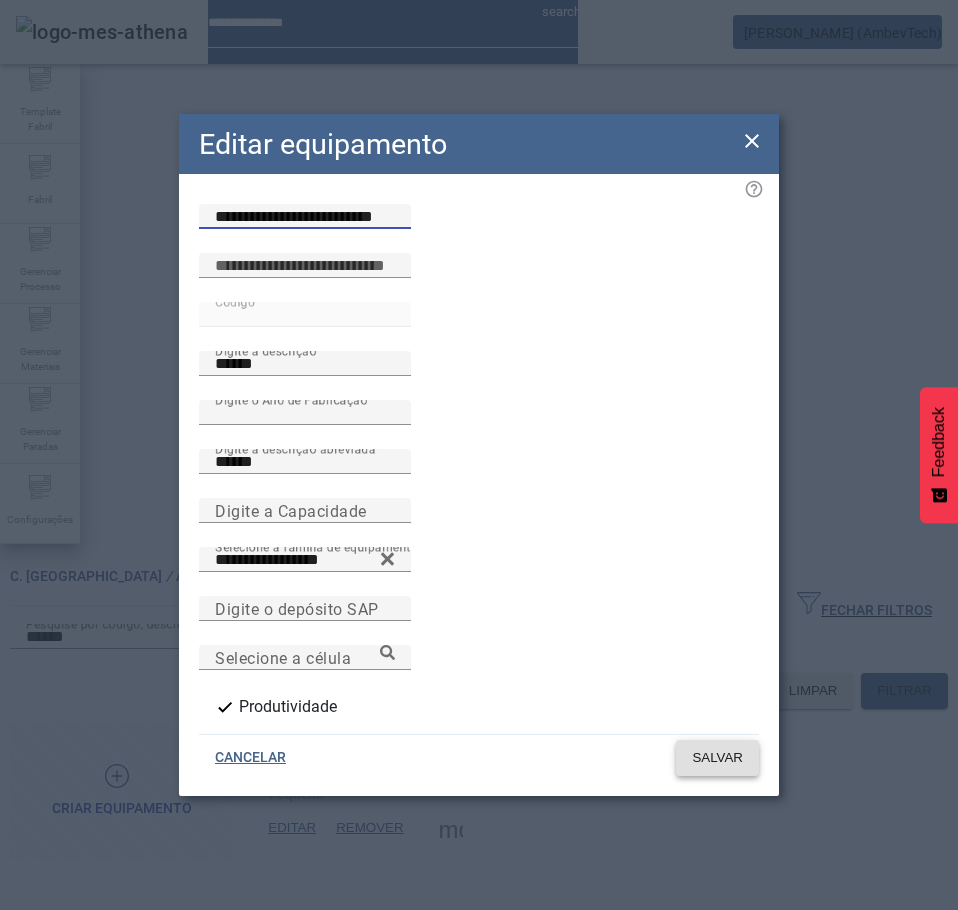 type on "**********" 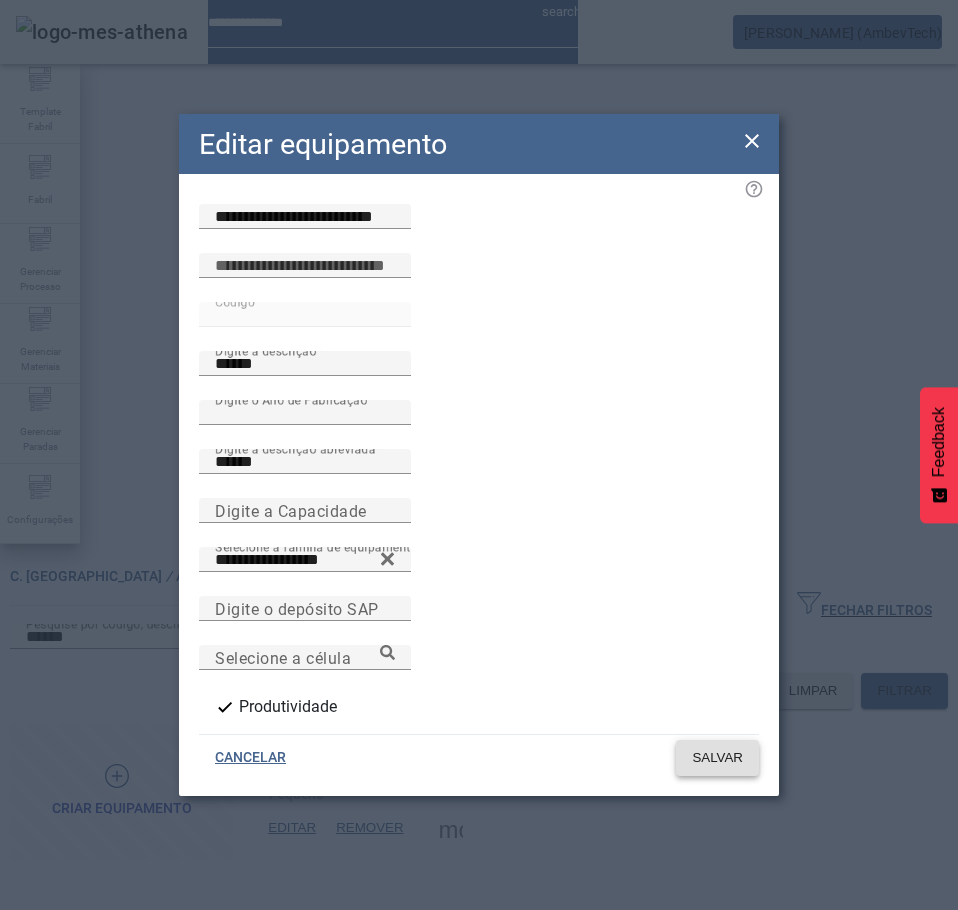 click on "SALVAR" 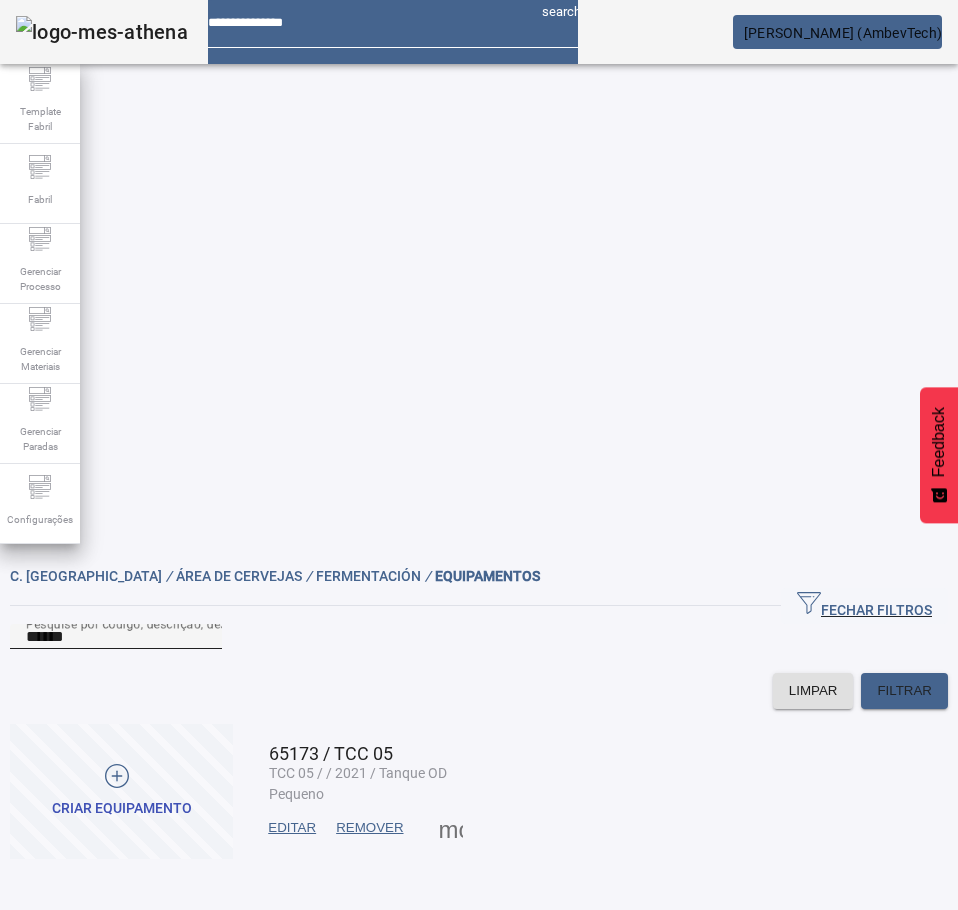 click on "******" at bounding box center (116, 637) 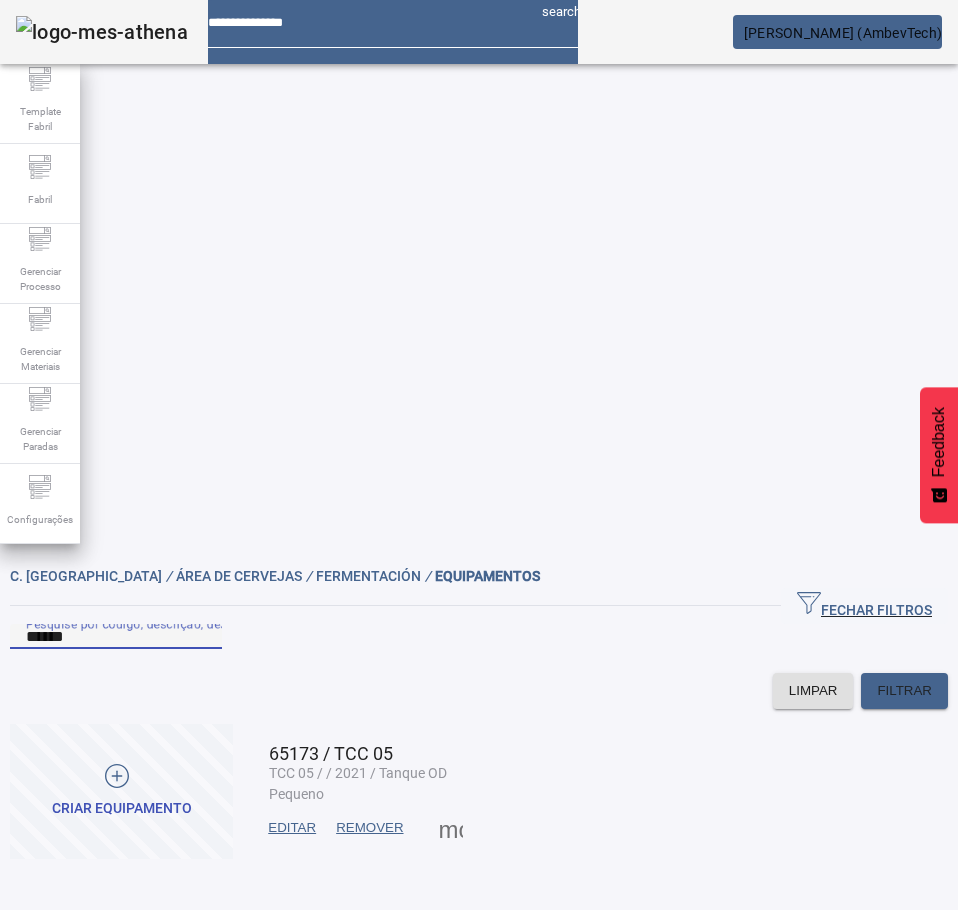 paste 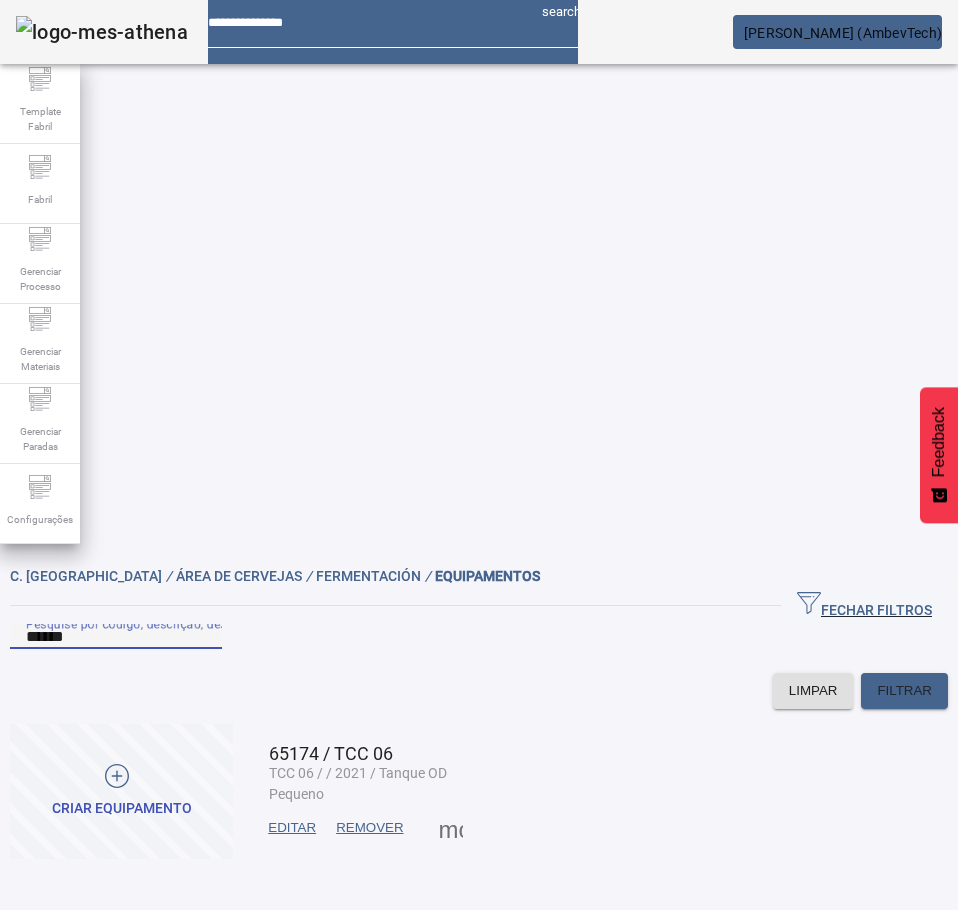 click on "EDITAR" at bounding box center [292, 828] 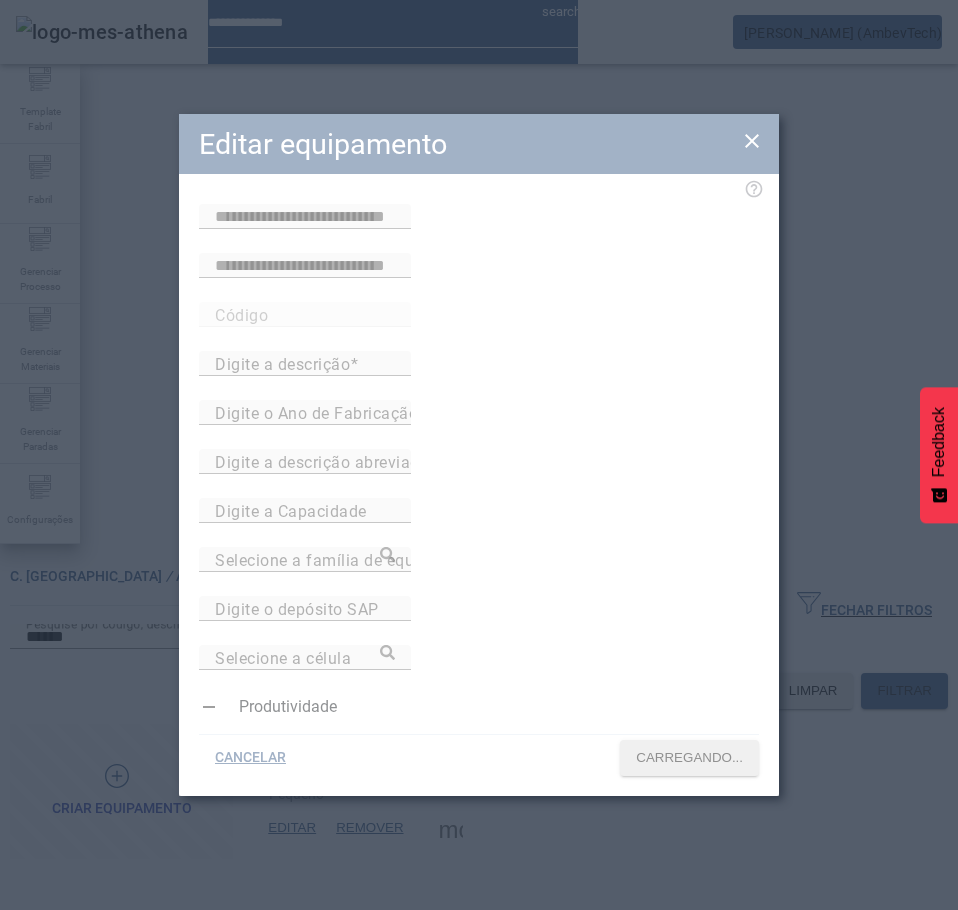 type on "**********" 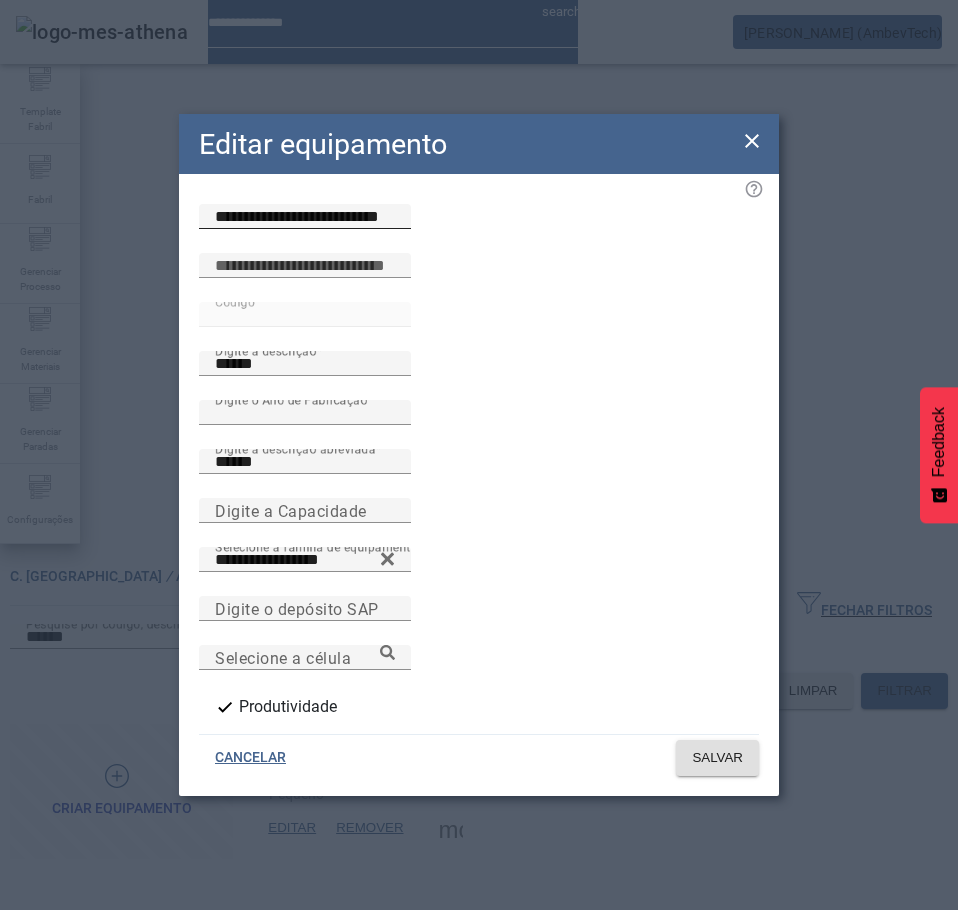 click on "**********" at bounding box center [305, 217] 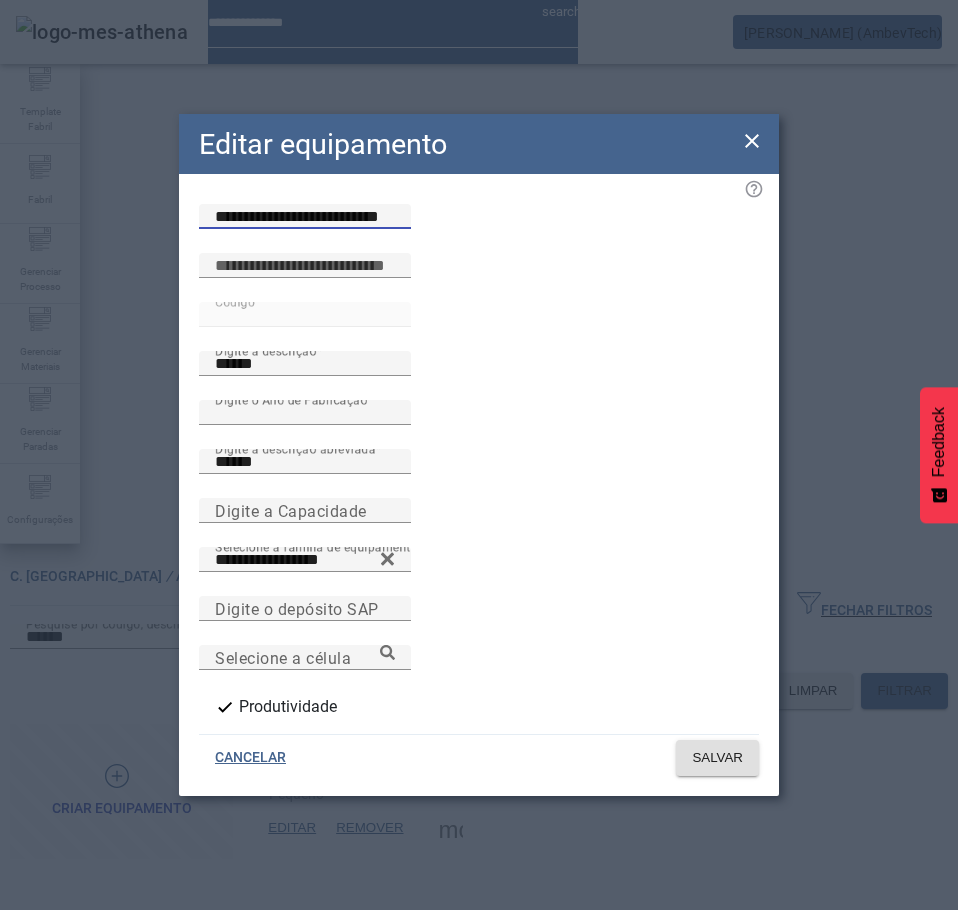paste 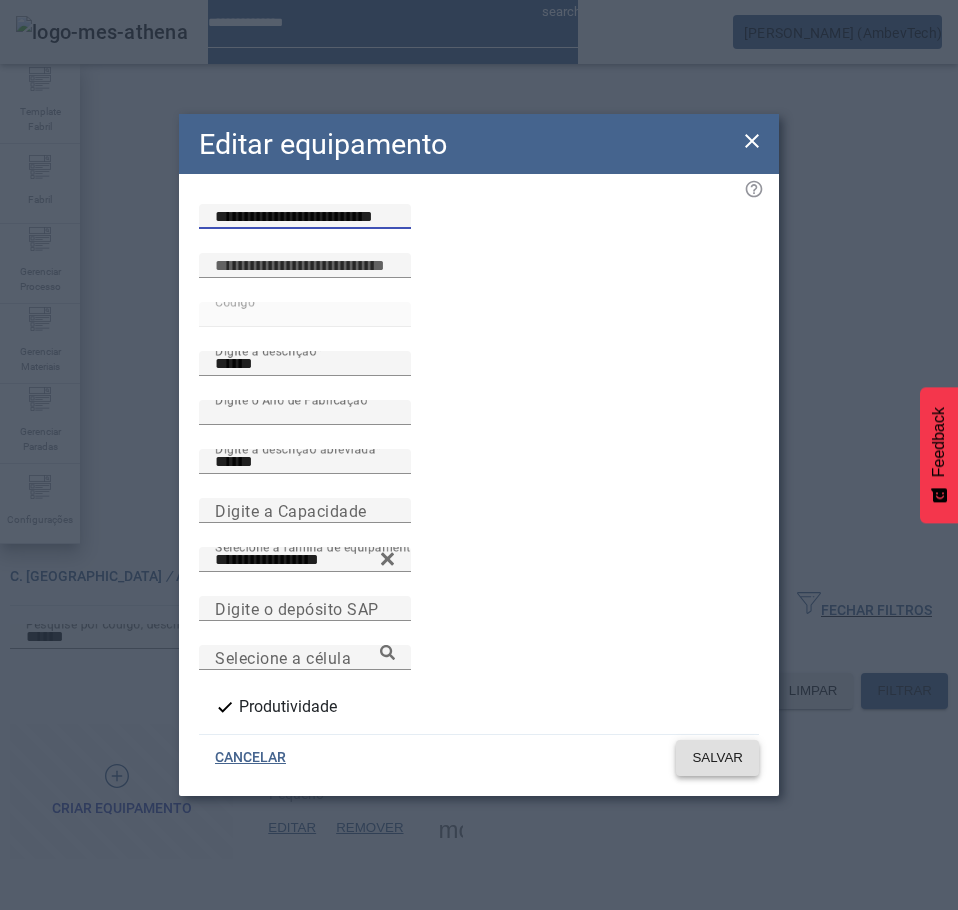type on "**********" 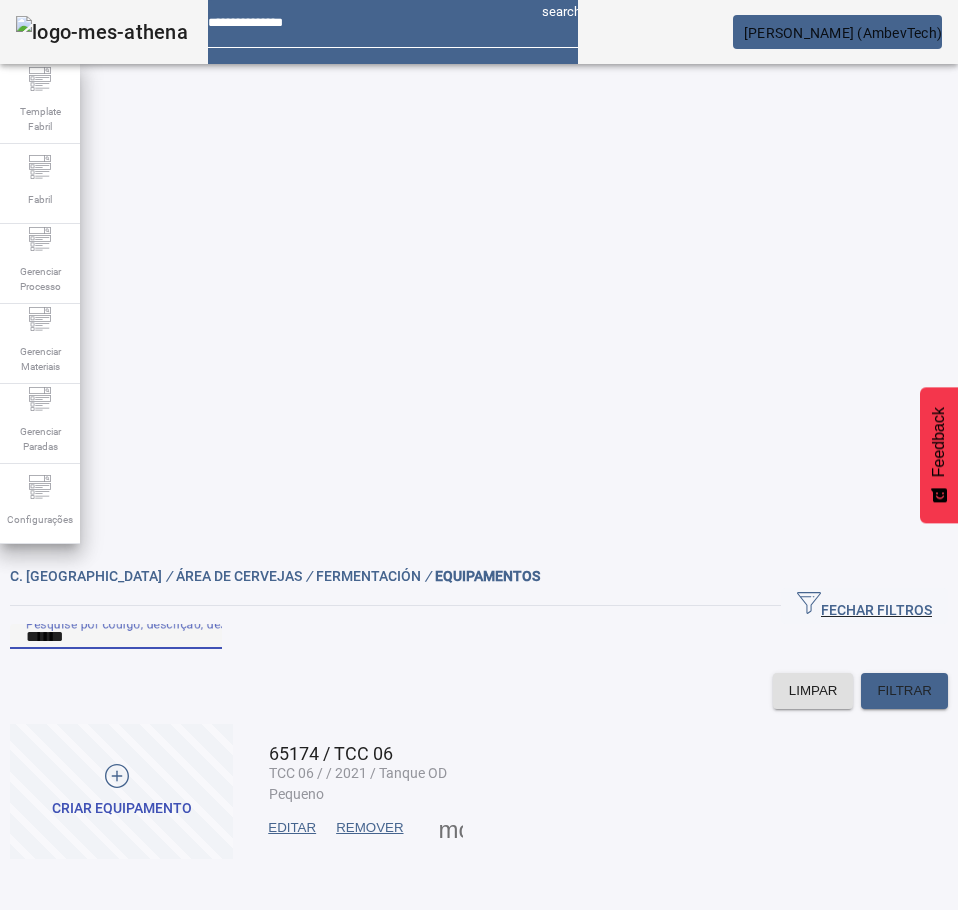 click on "******" at bounding box center [116, 637] 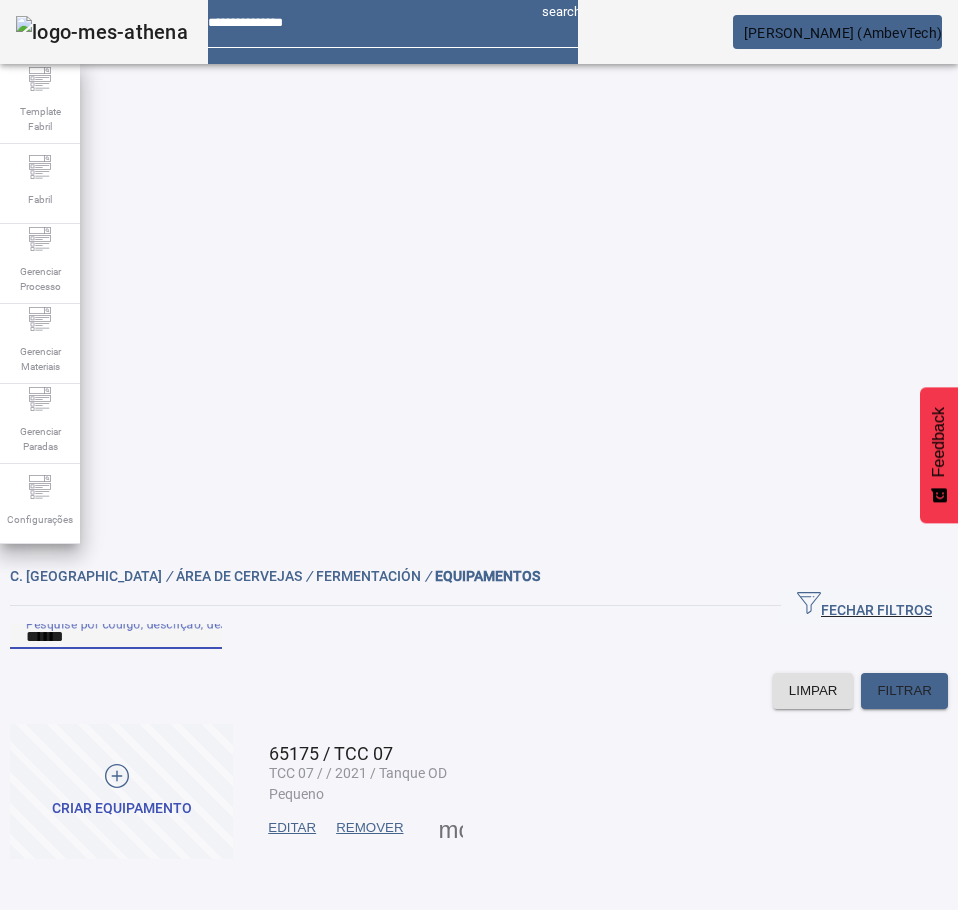click on "EDITAR" at bounding box center [292, 828] 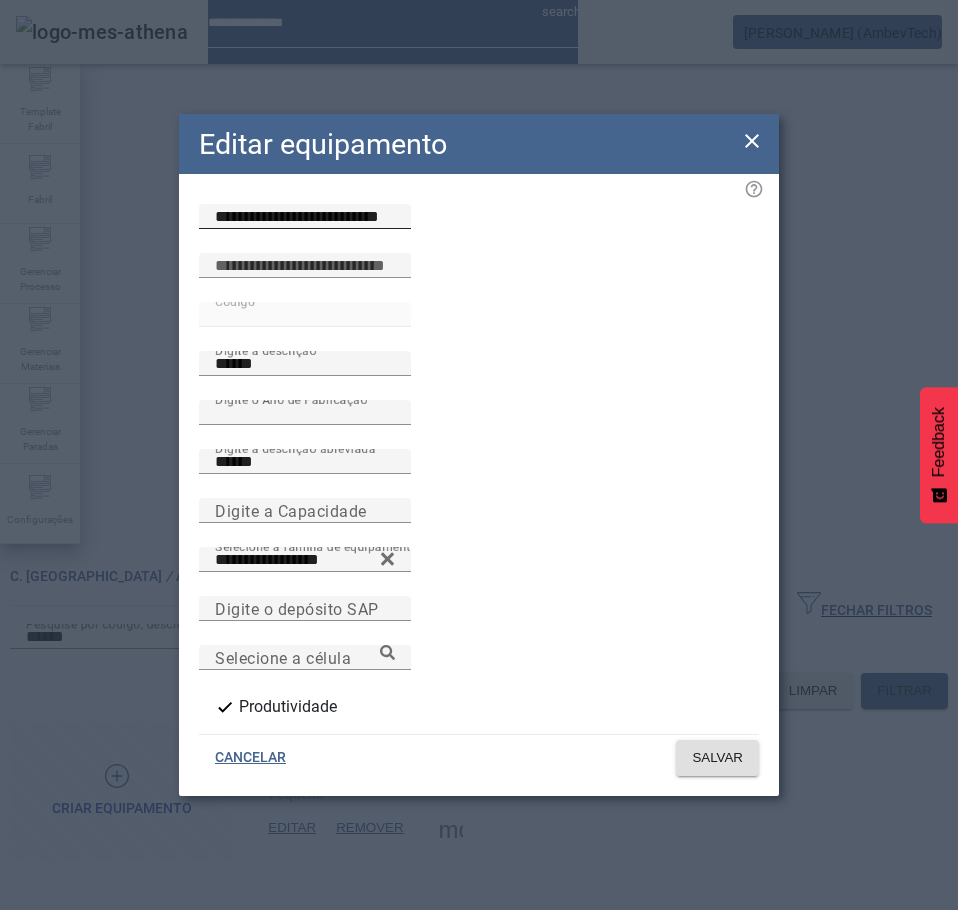 click on "**********" at bounding box center [305, 217] 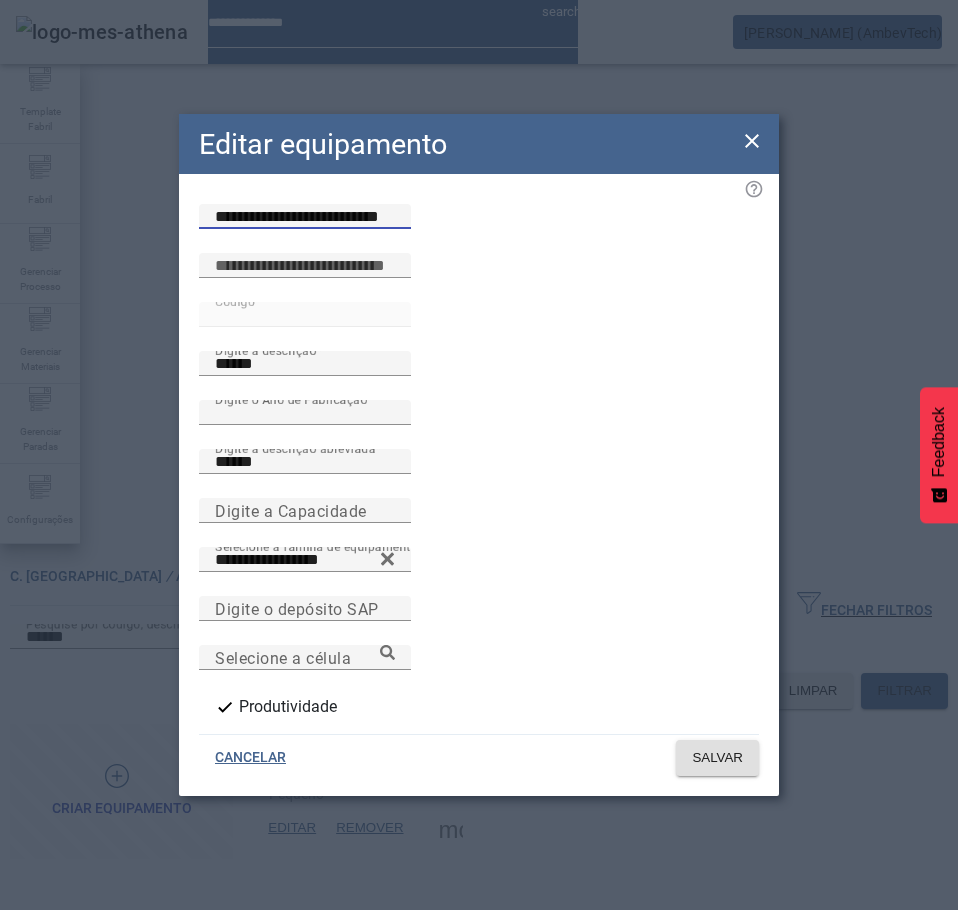paste 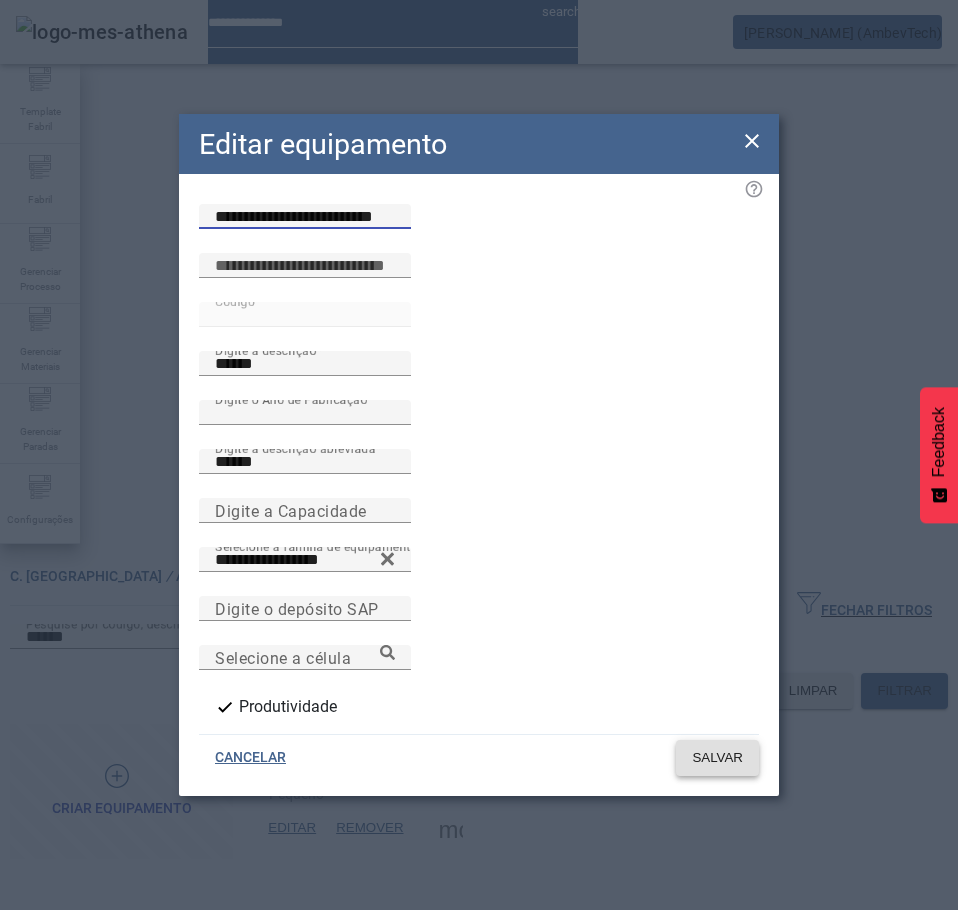 type on "**********" 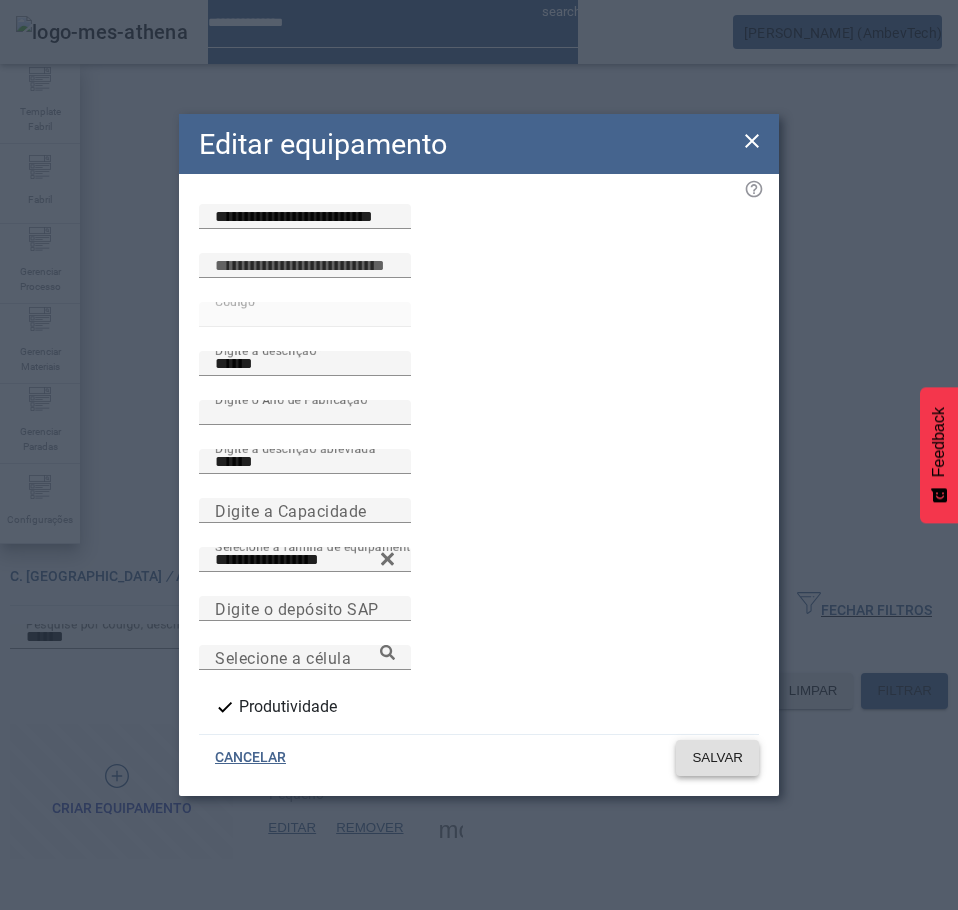 click on "SALVAR" 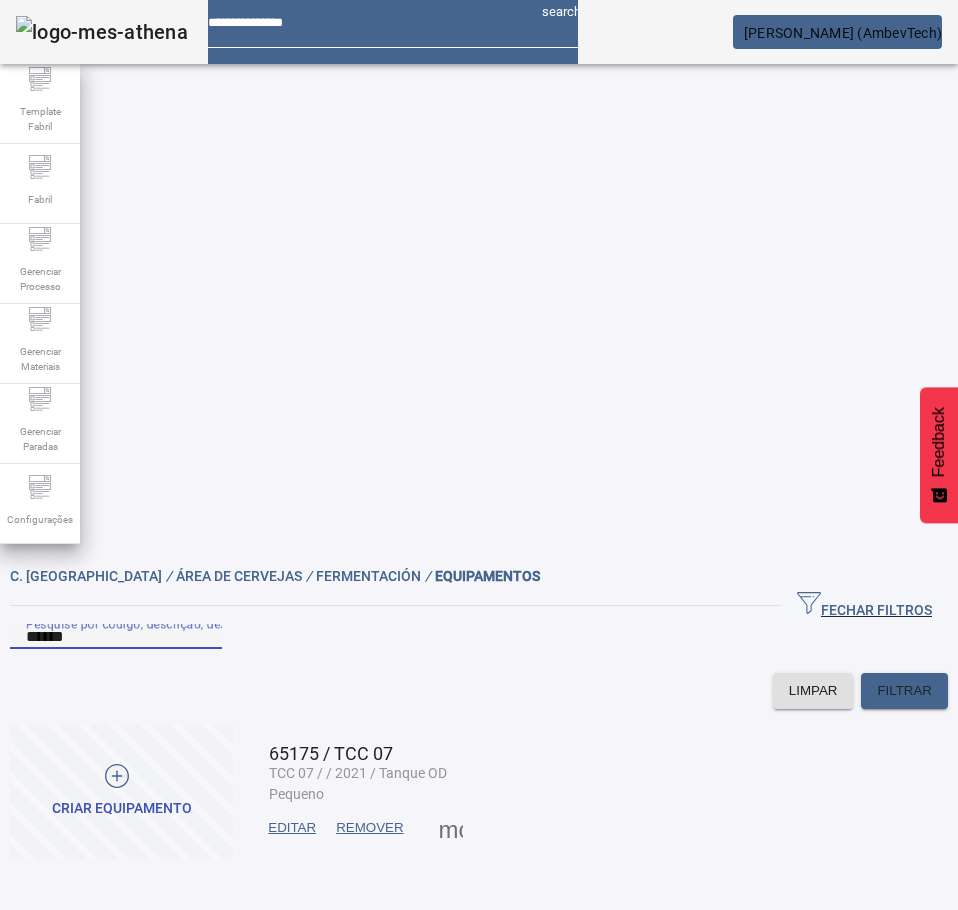 click on "******" at bounding box center (116, 637) 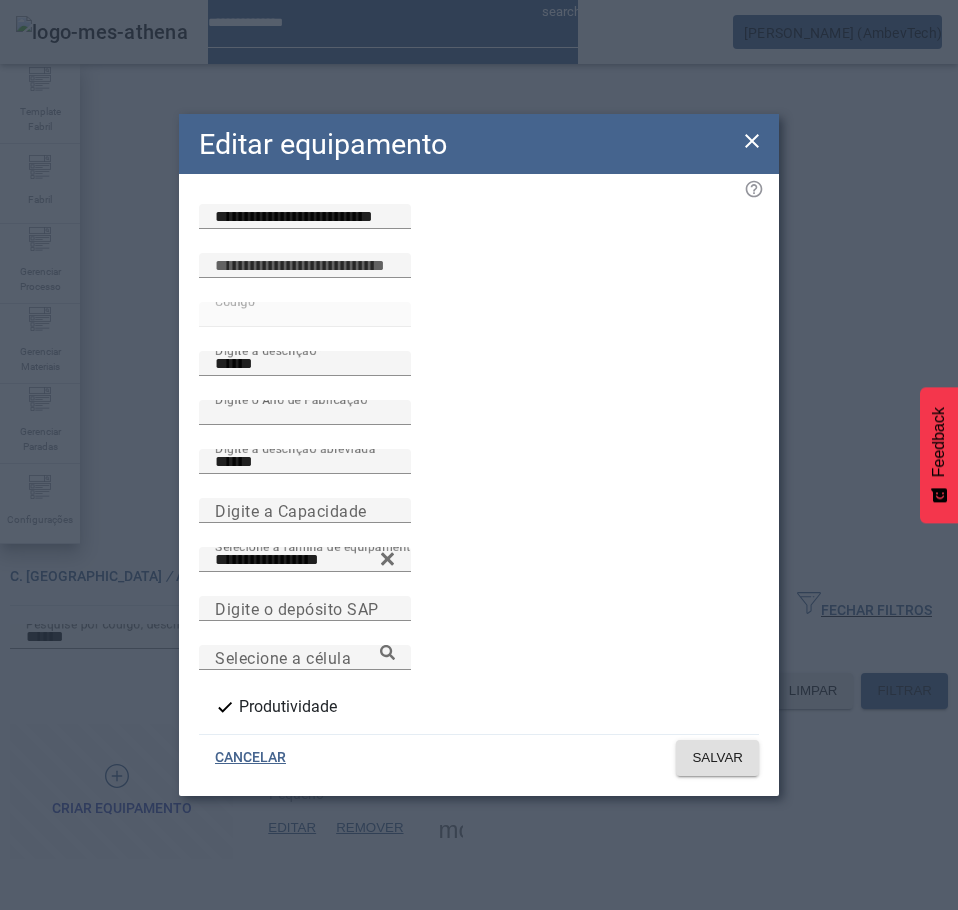 click on "Operação realizada com sucesso!" at bounding box center (479, 922) 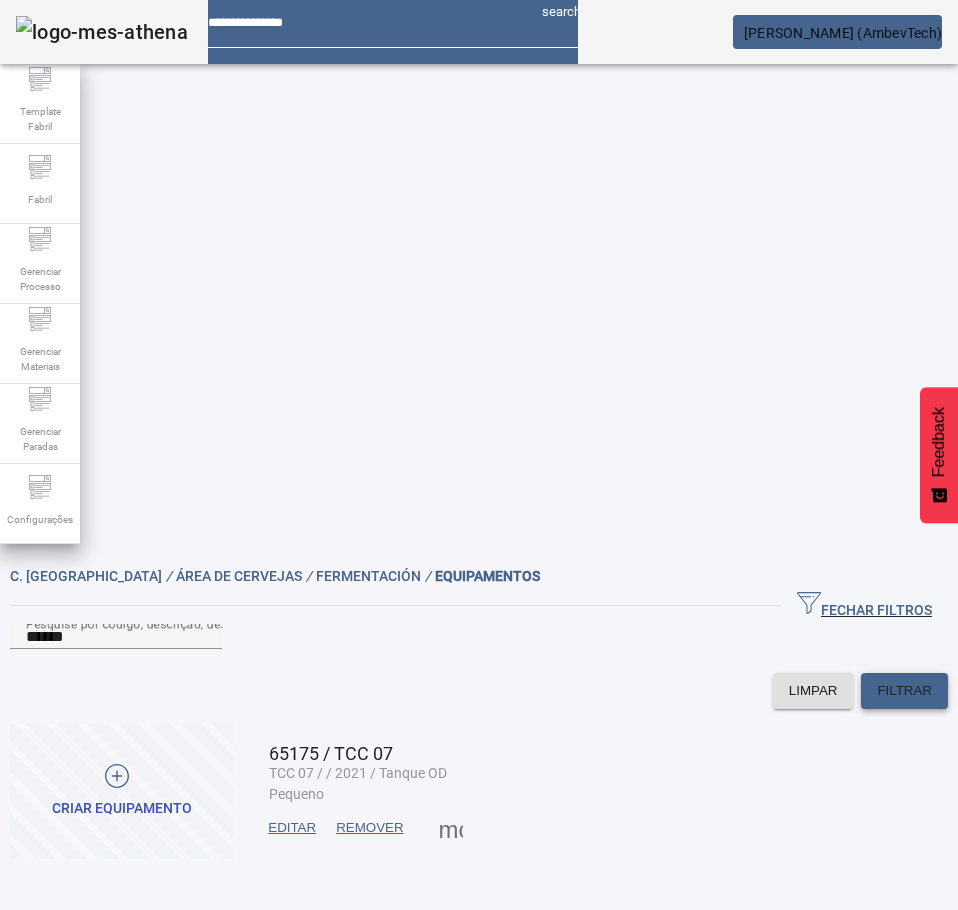 click on "FILTRAR" 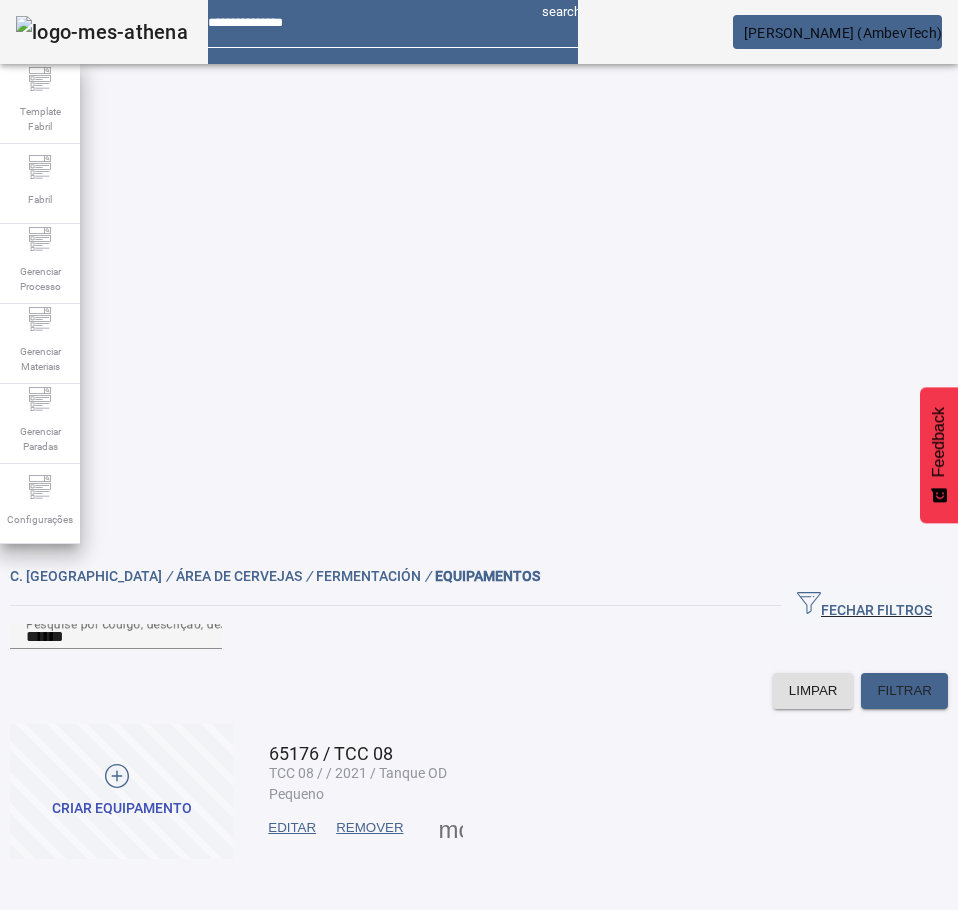 click on "EDITAR" at bounding box center (292, 828) 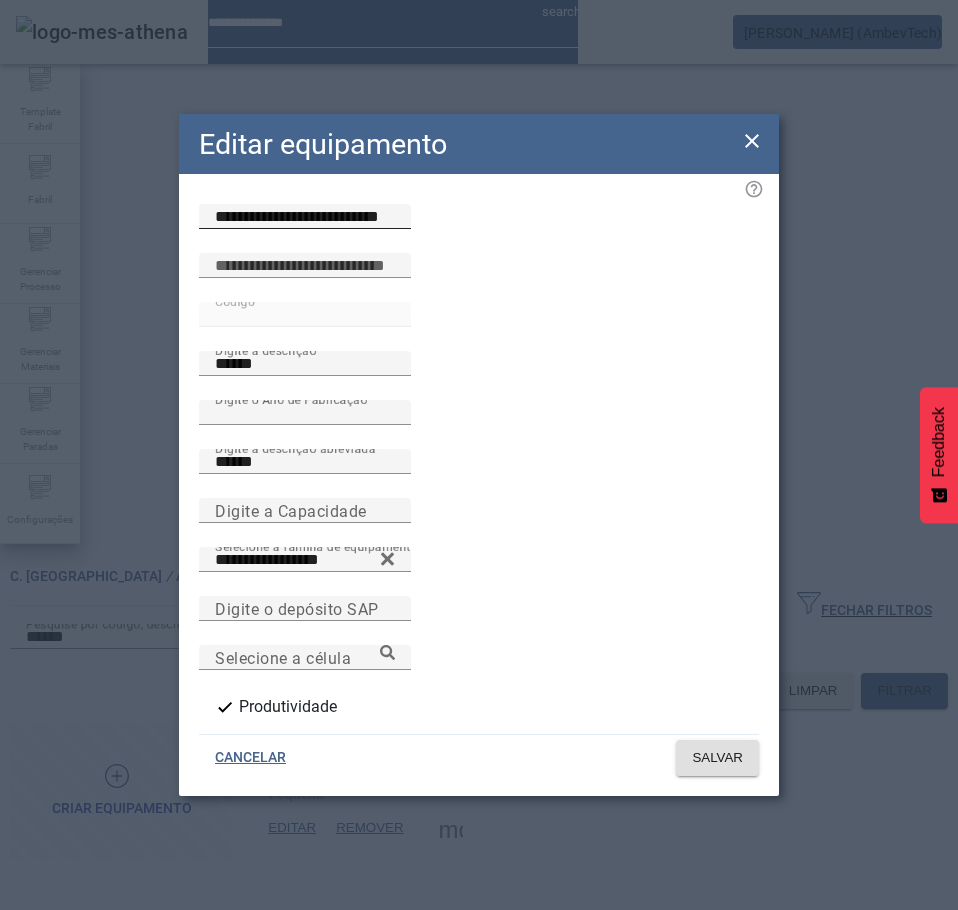 click on "**********" 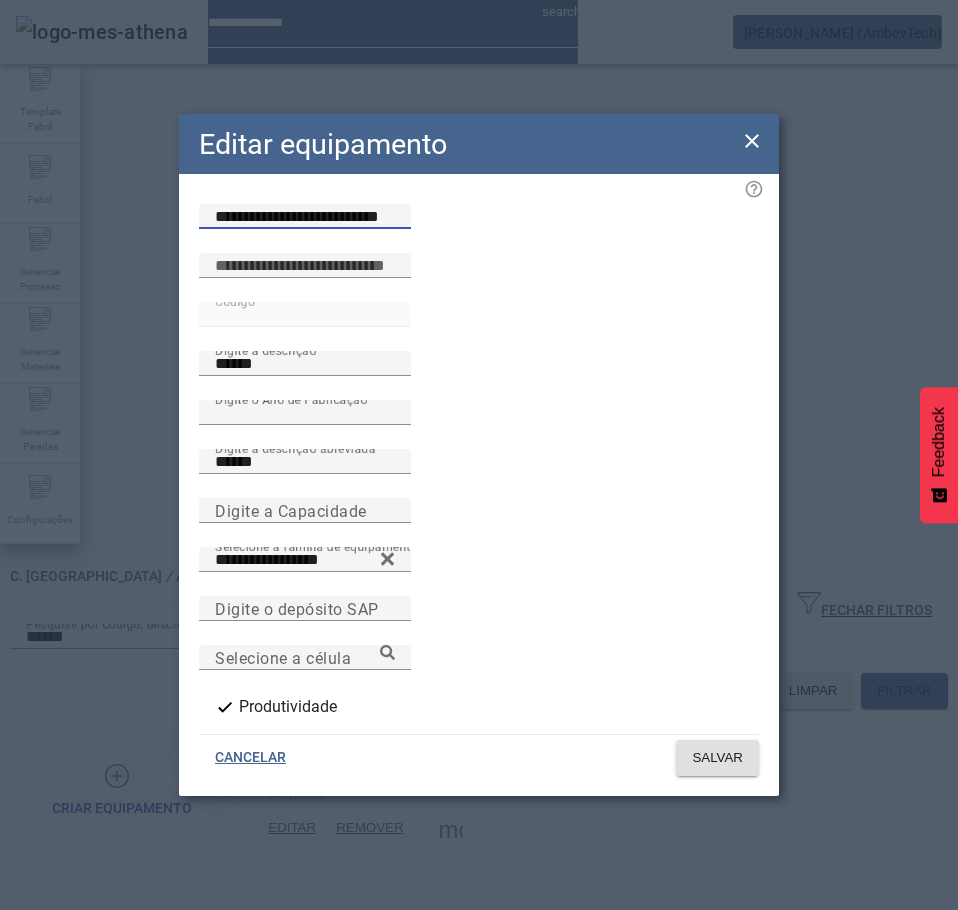 paste 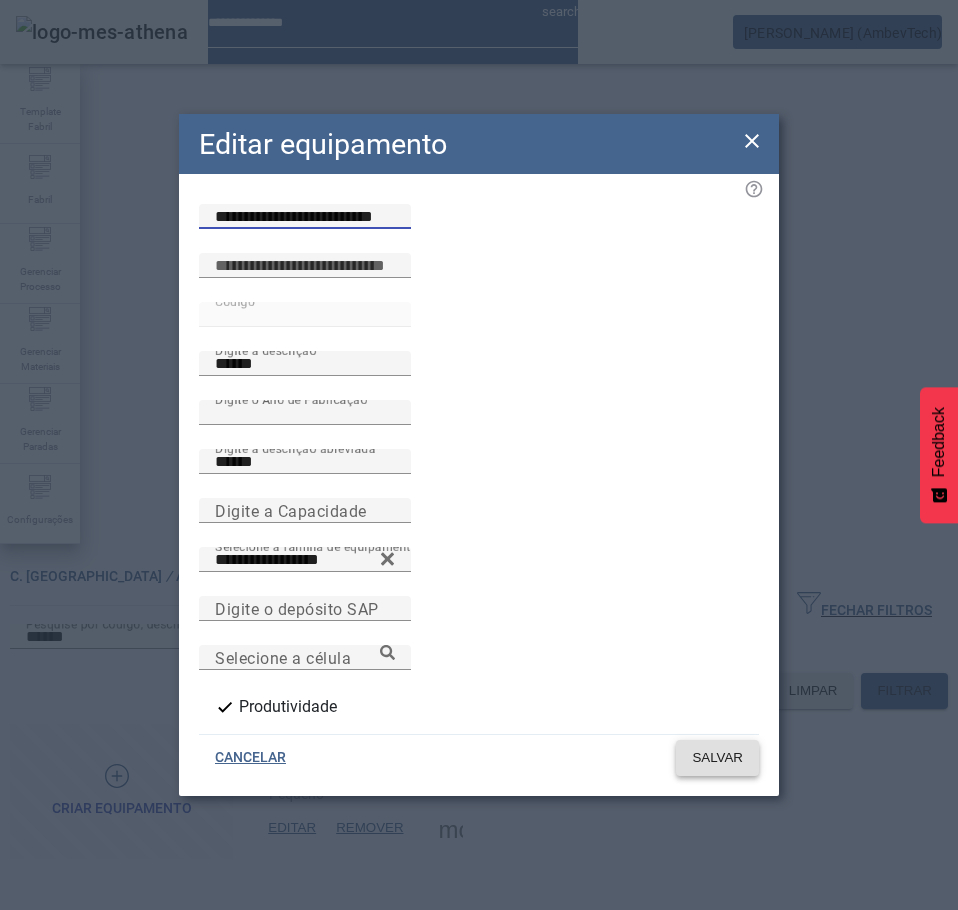 type on "**********" 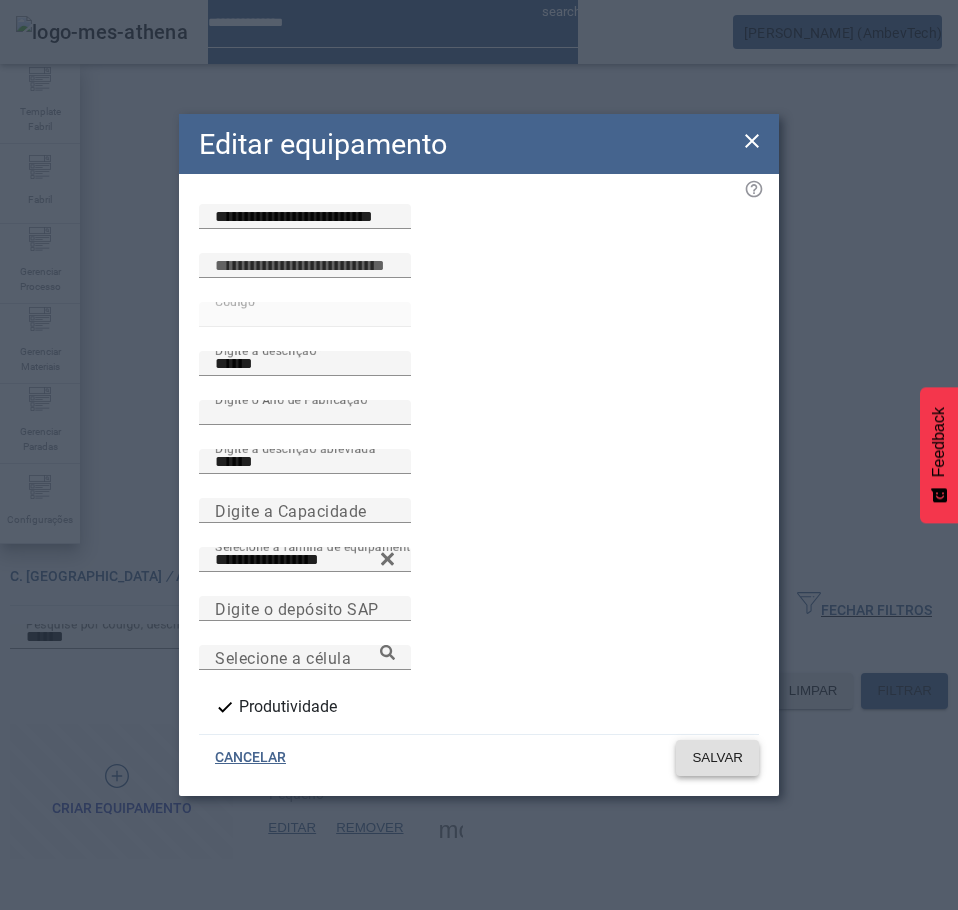 click on "SALVAR" 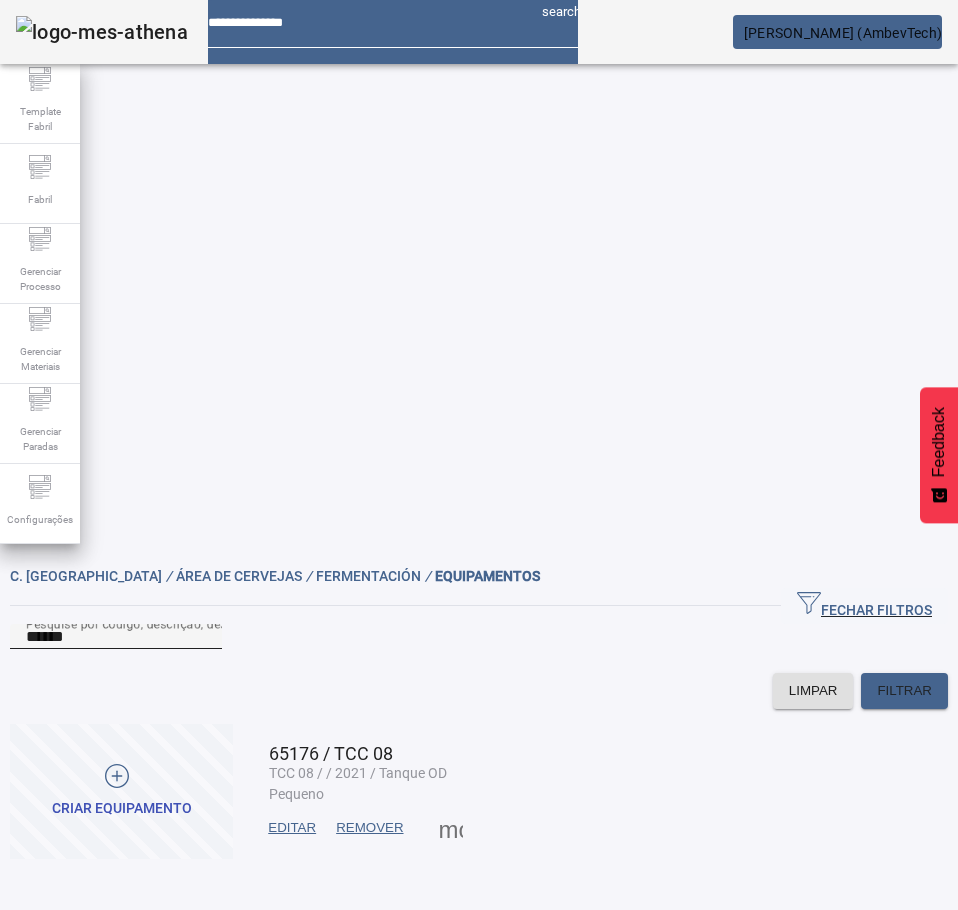 click on "******" at bounding box center [116, 637] 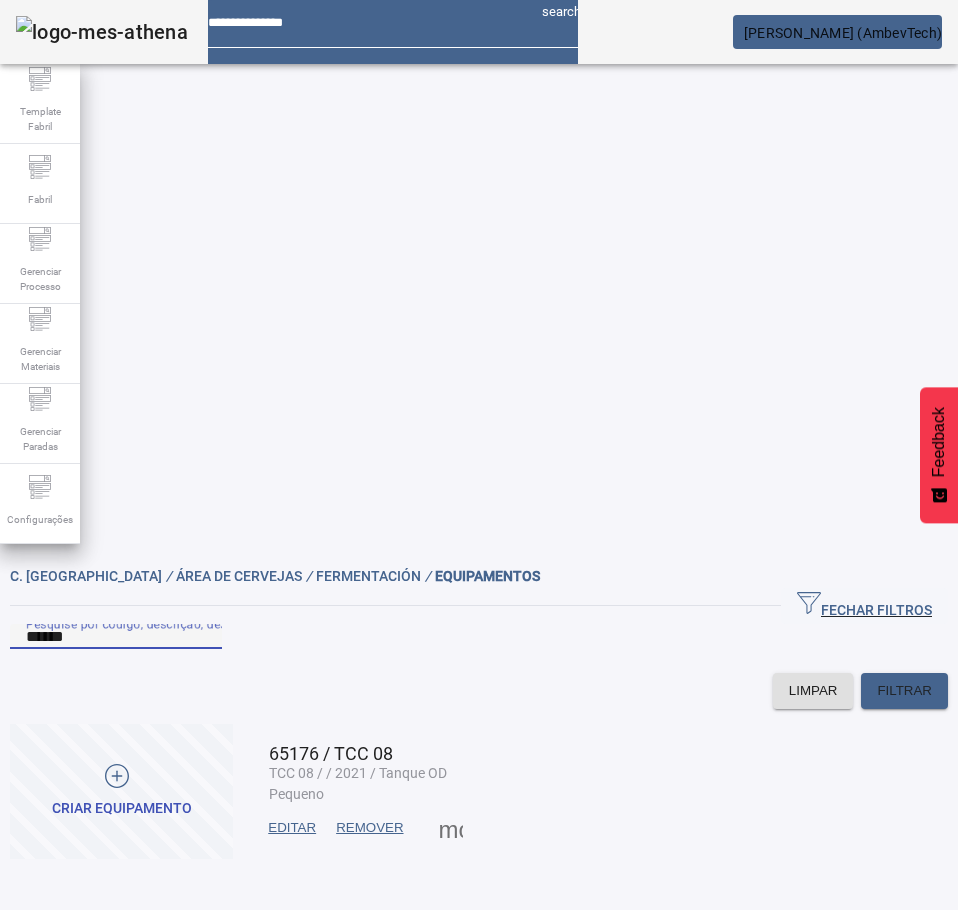 paste 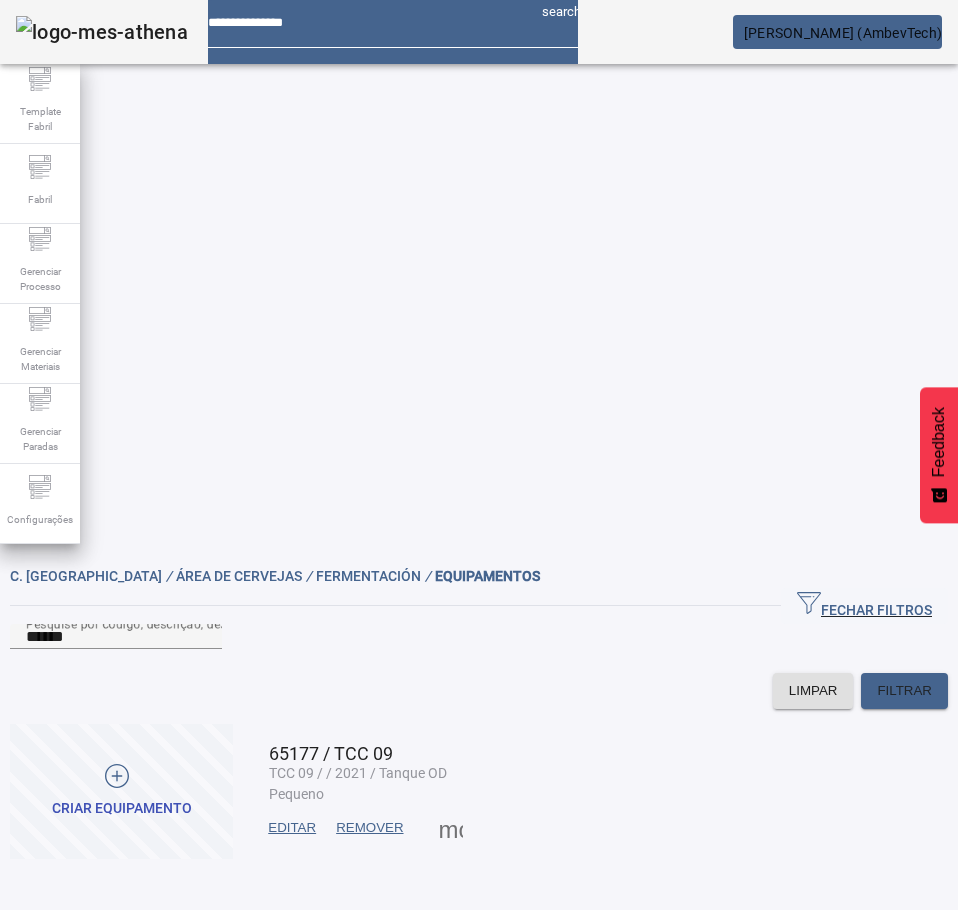 click at bounding box center (292, 828) 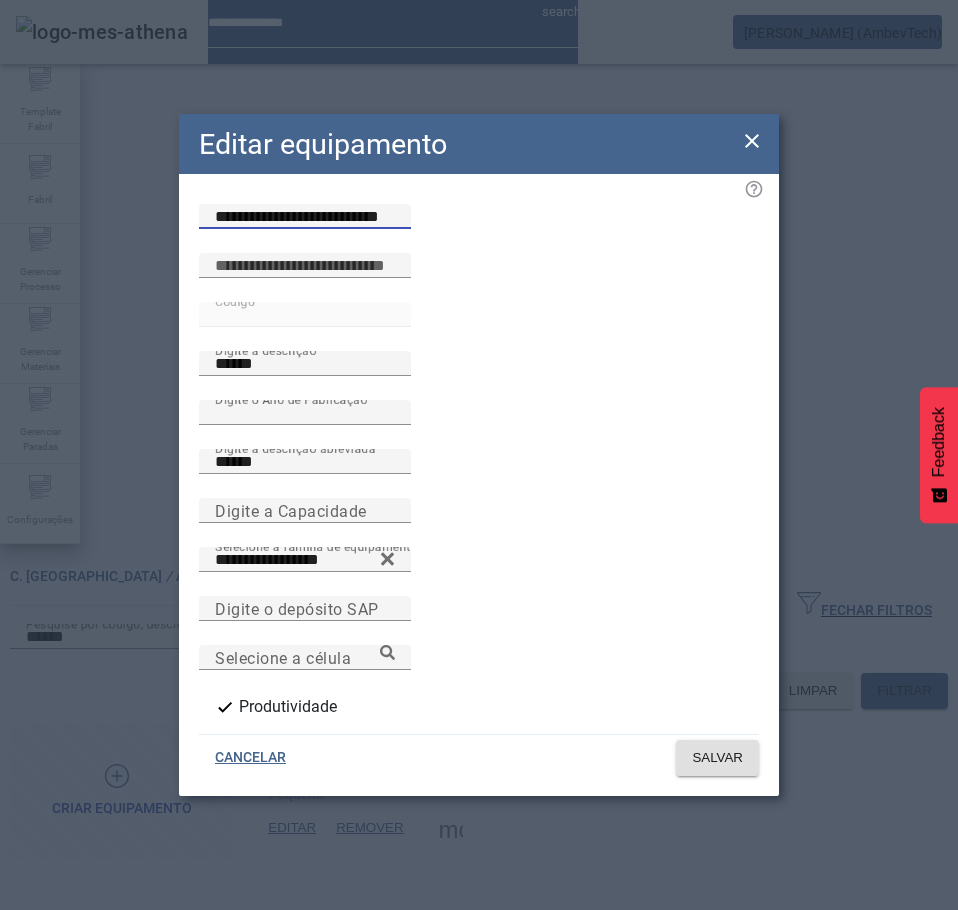 click on "**********" at bounding box center [305, 217] 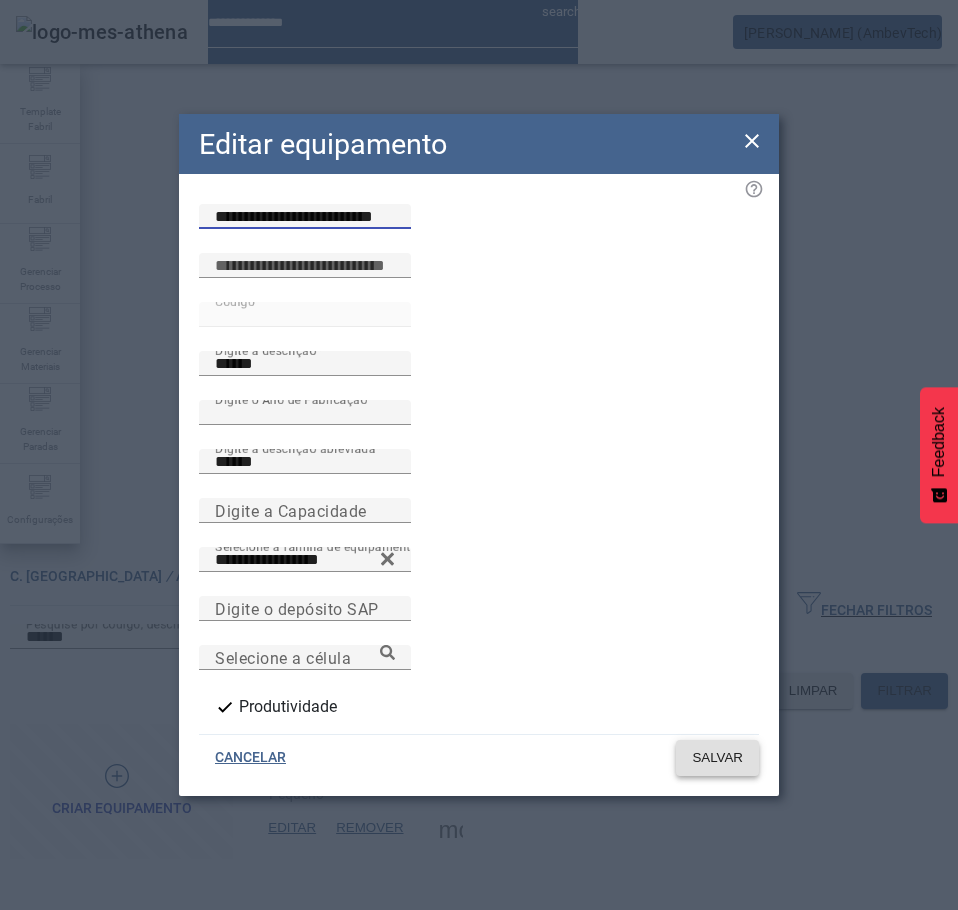 type on "**********" 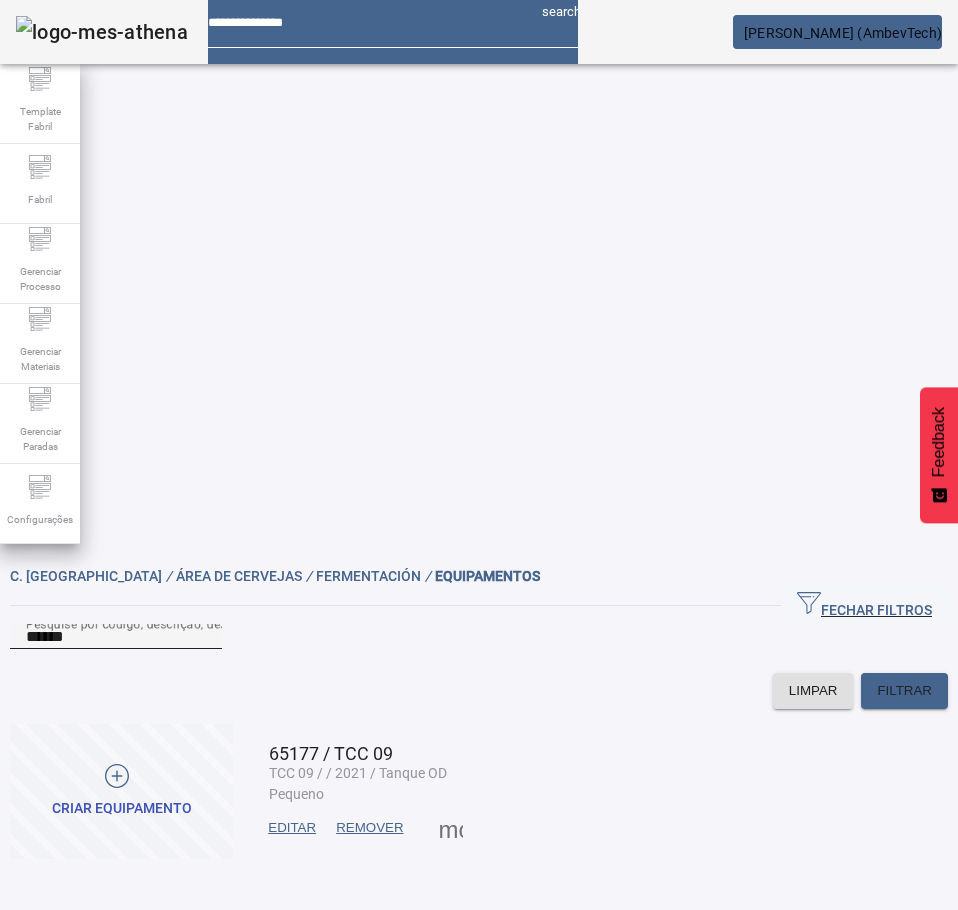click on "Pesquise por
código,
descrição,
descrição abreviada,
capacidade
ou
ano de fabricação" at bounding box center (270, 623) 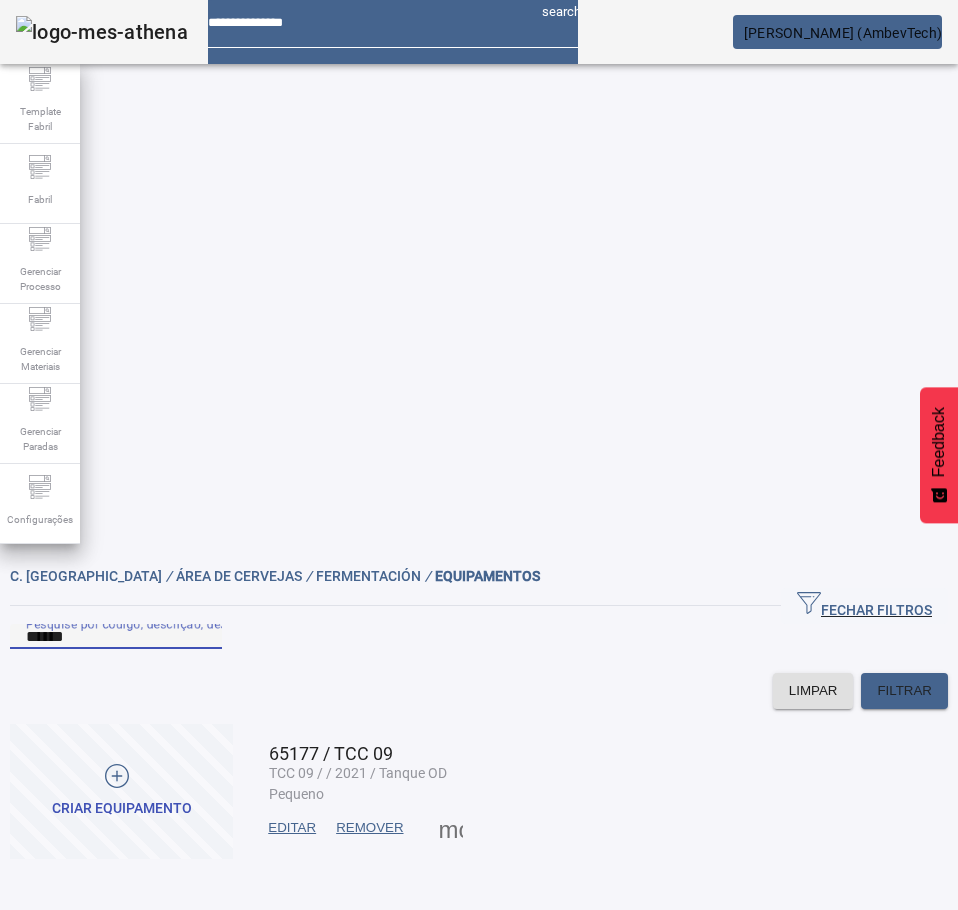 paste 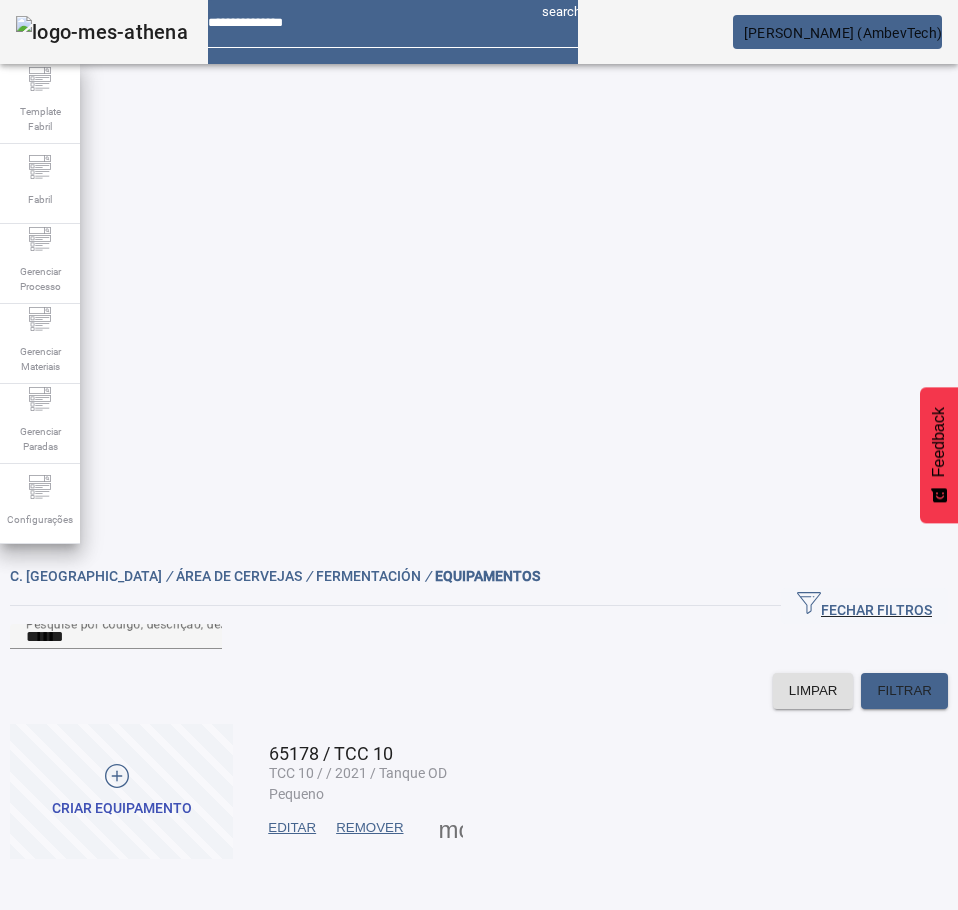 click on "EDITAR" at bounding box center [292, 828] 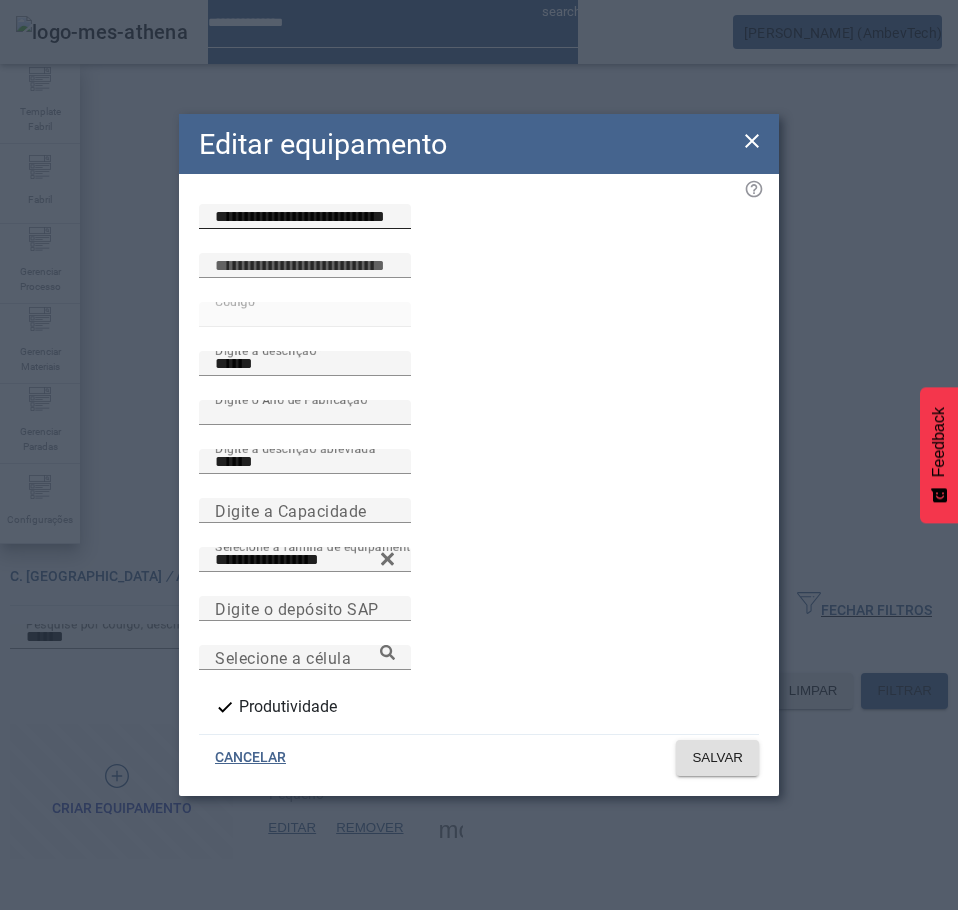 click on "**********" at bounding box center (305, 217) 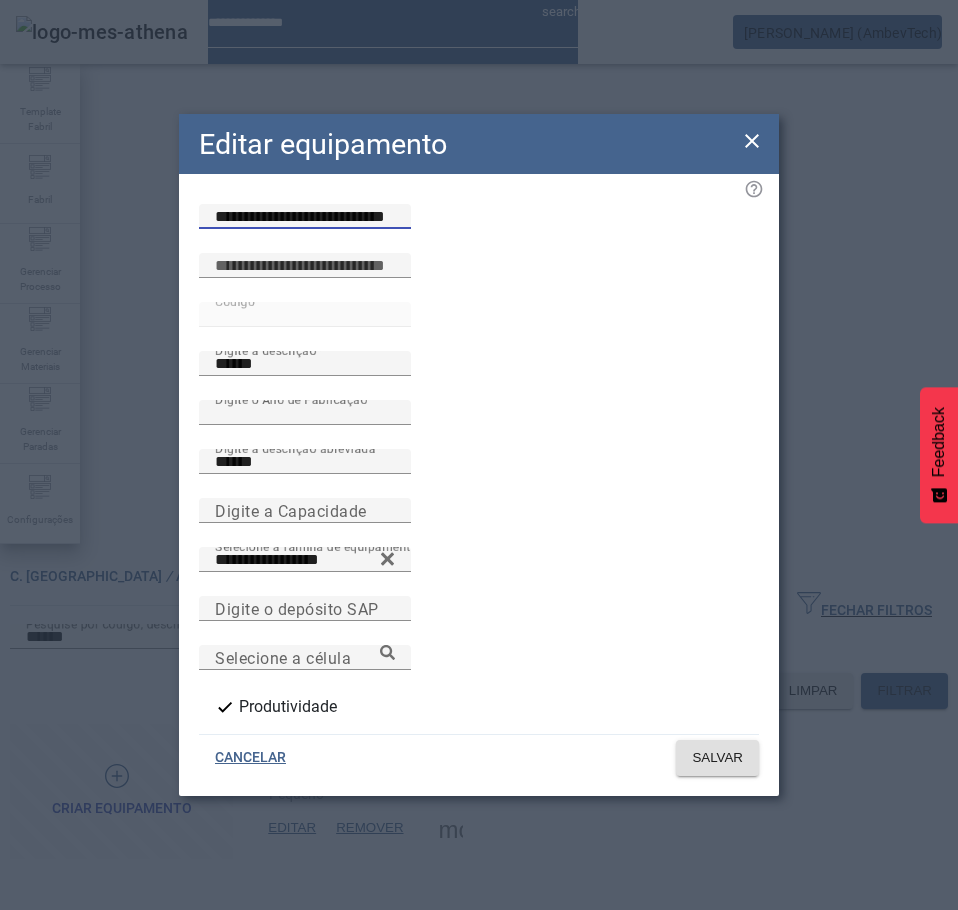 paste 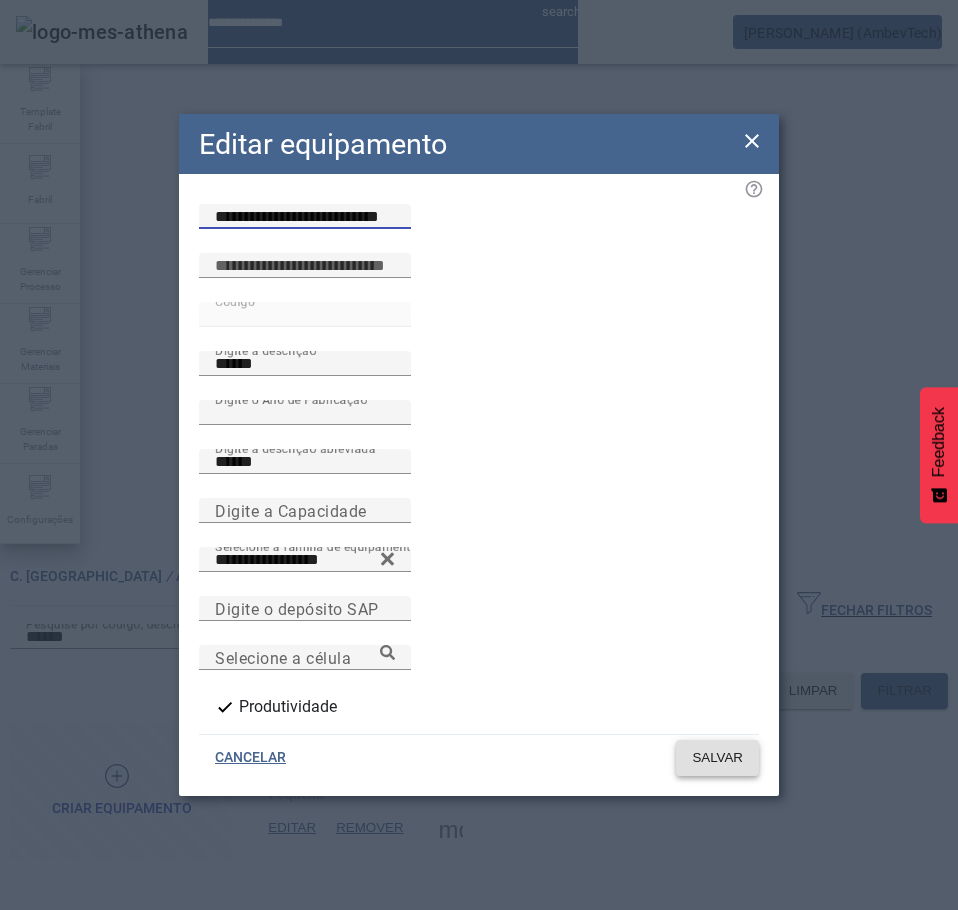 type on "**********" 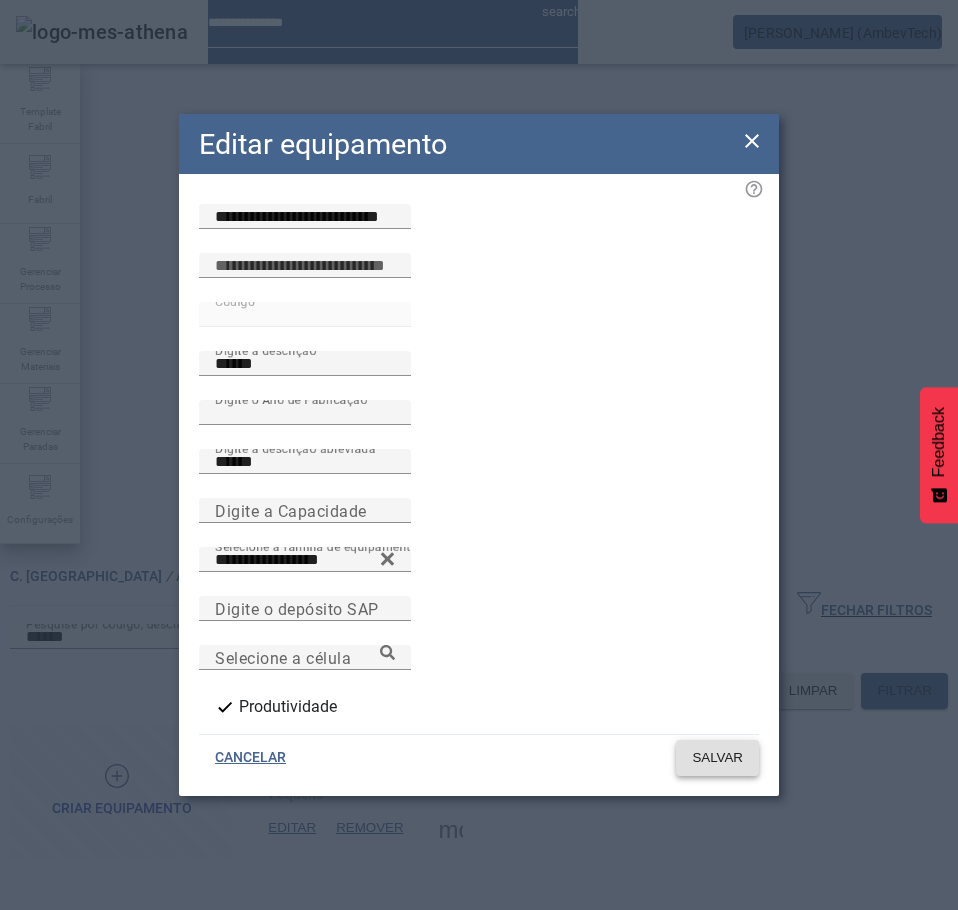 click on "SALVAR" 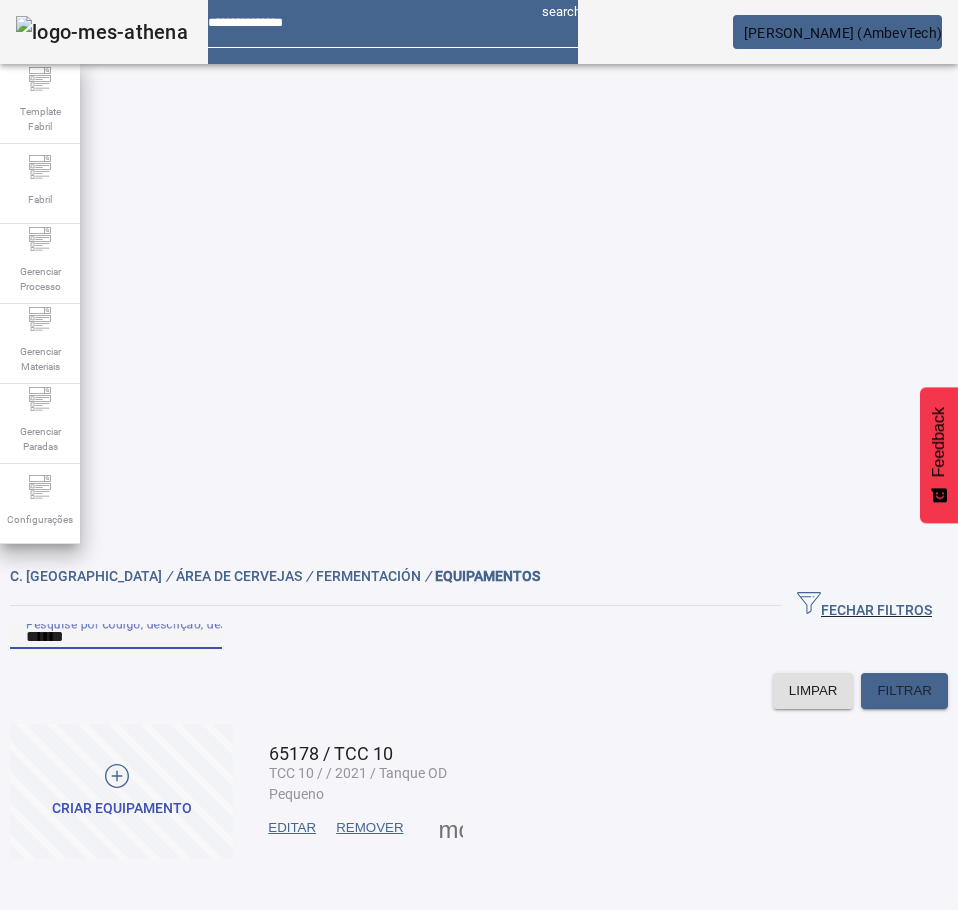 click on "******" at bounding box center (116, 637) 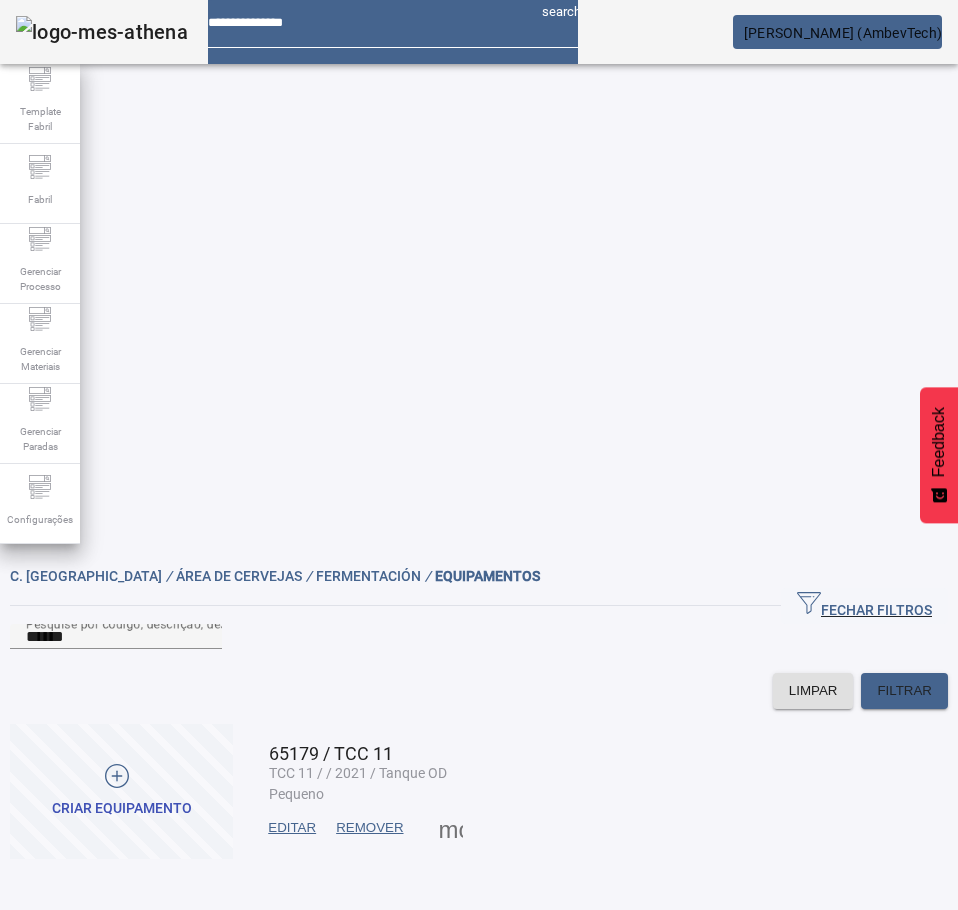 click on "EDITAR" at bounding box center (292, 828) 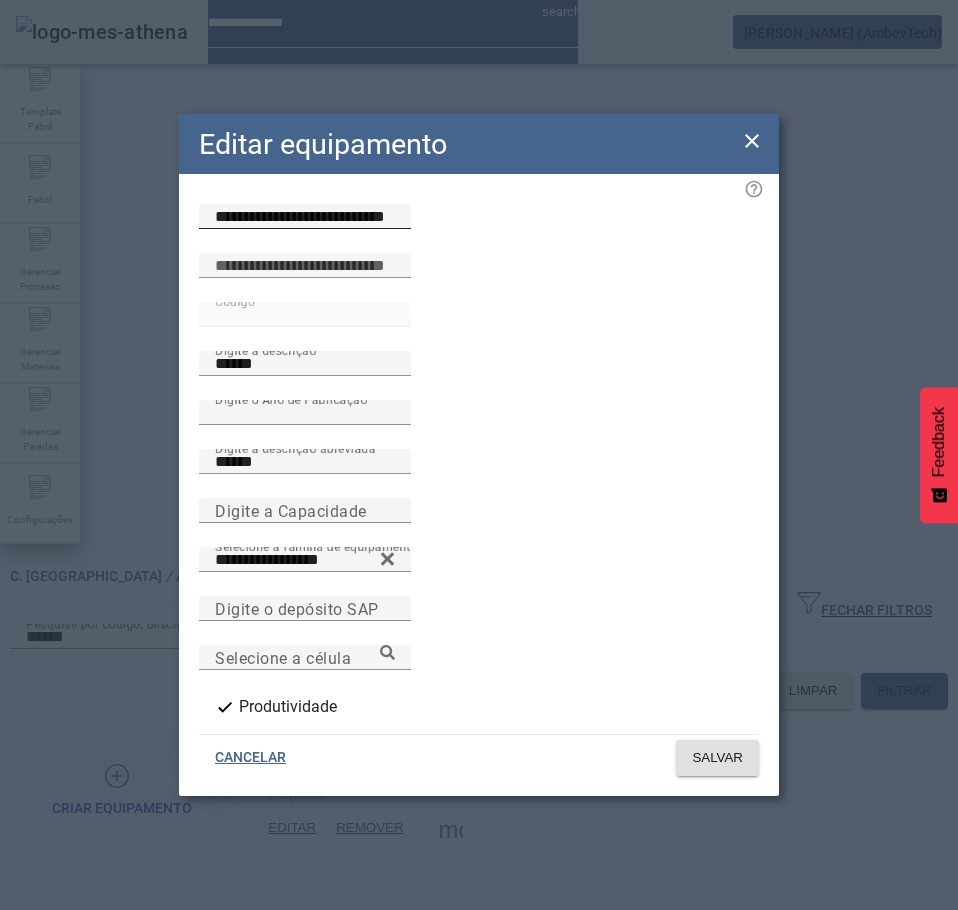 click on "**********" 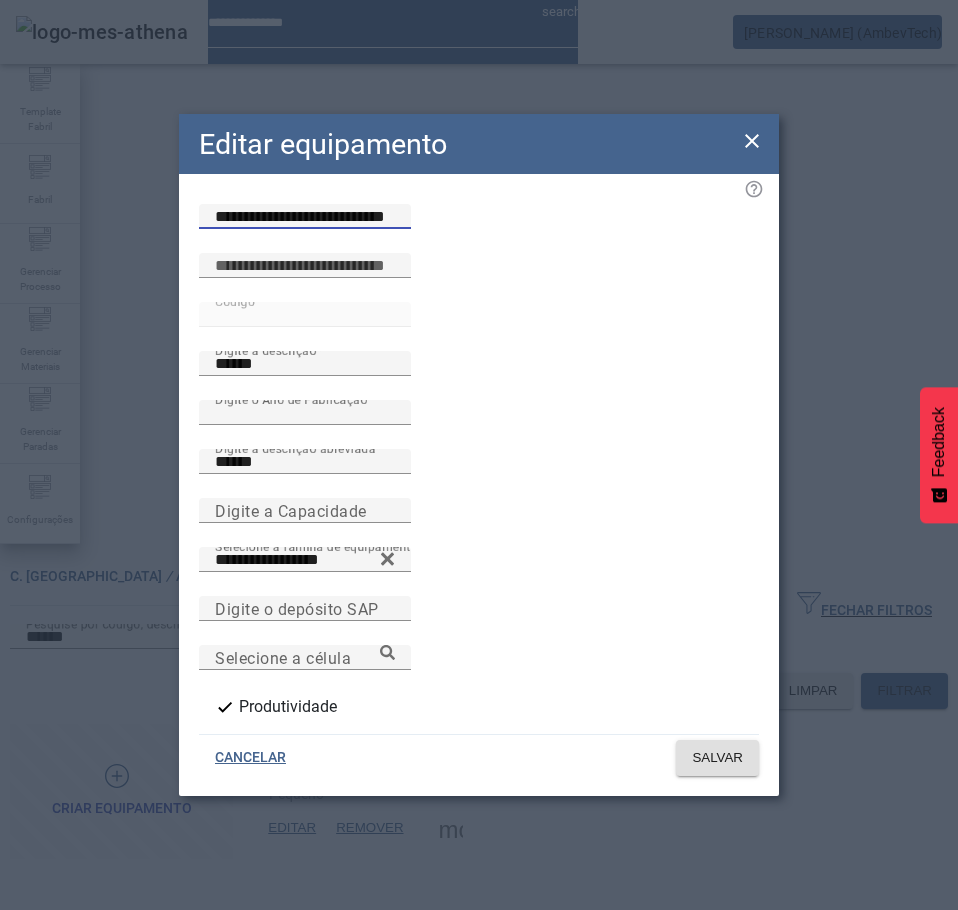 paste 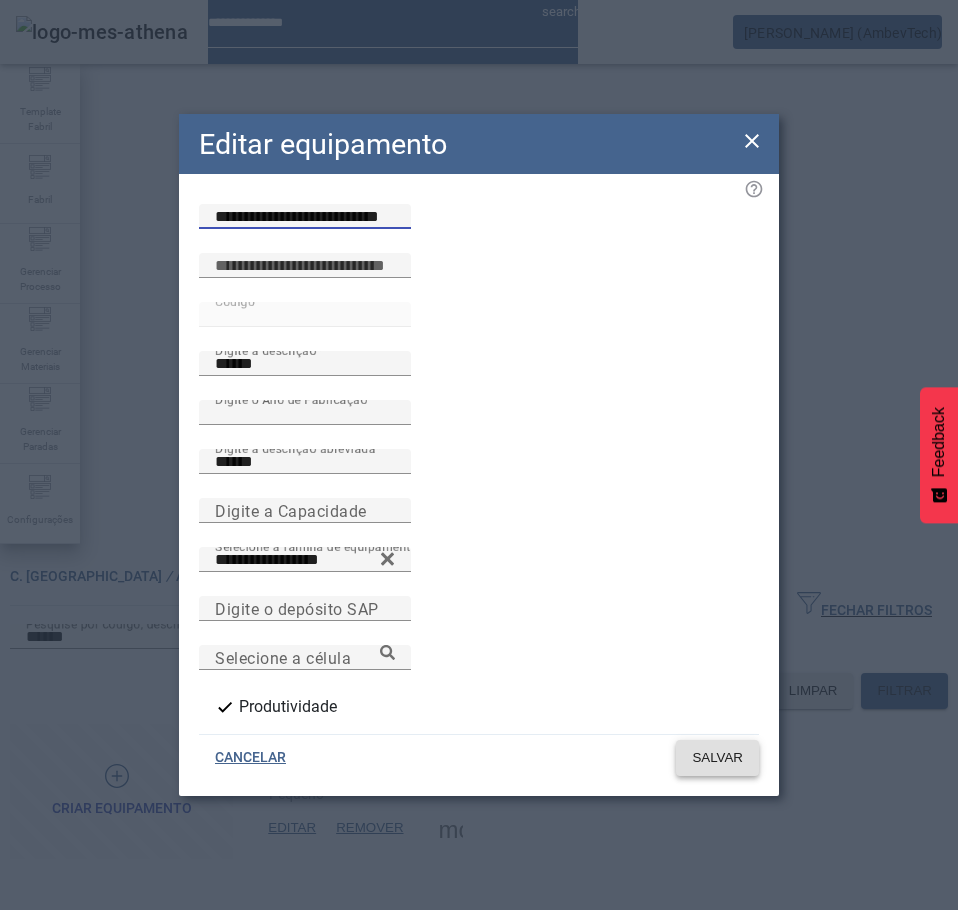 type on "**********" 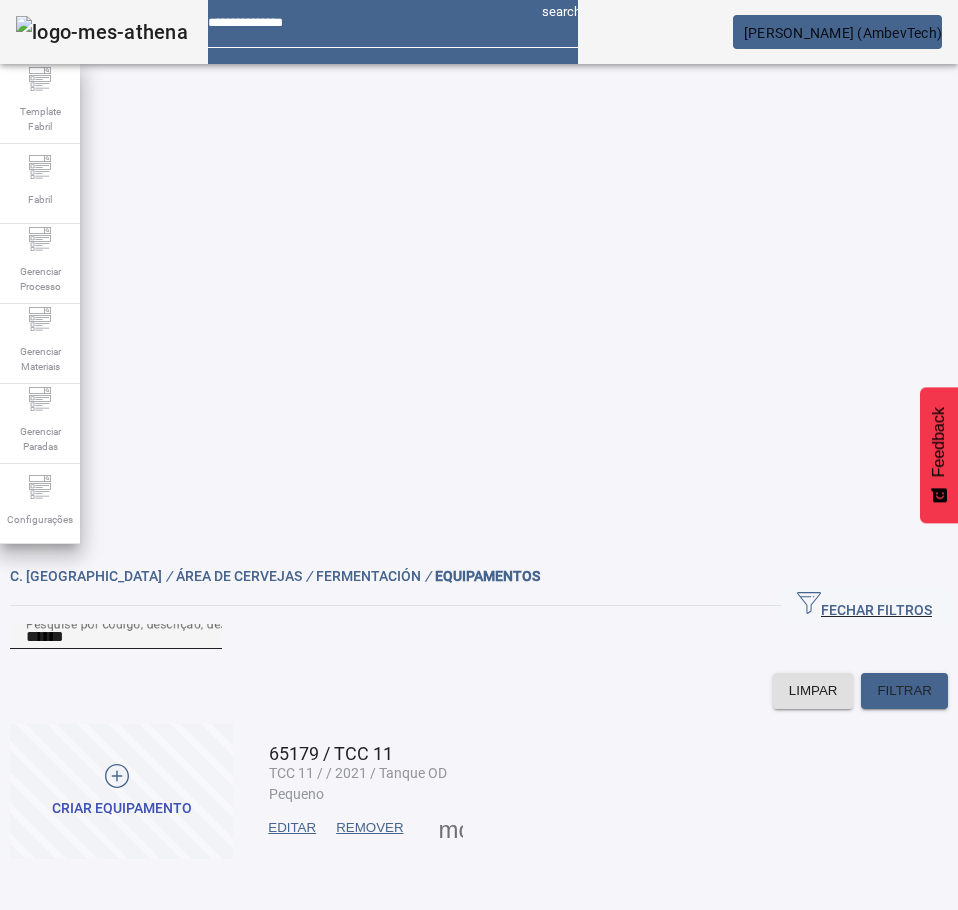 click on "Pesquise por
código,
descrição,
descrição abreviada,
capacidade
ou
ano de fabricação" at bounding box center (270, 623) 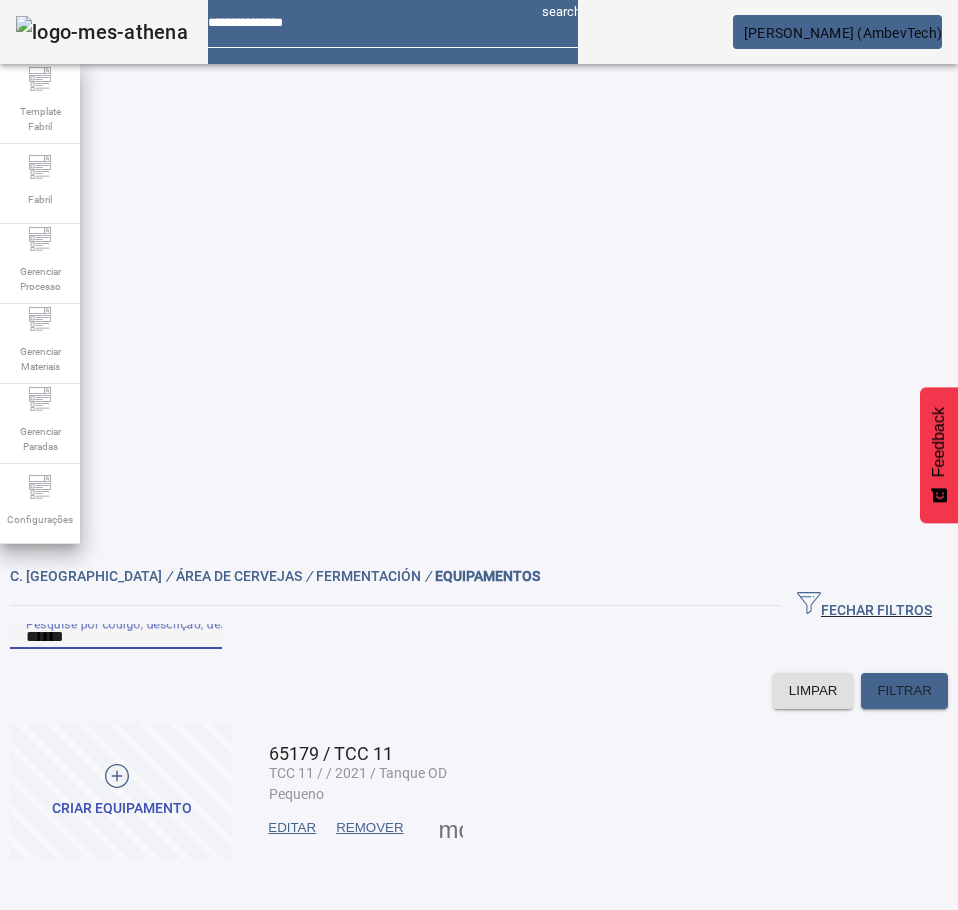 paste 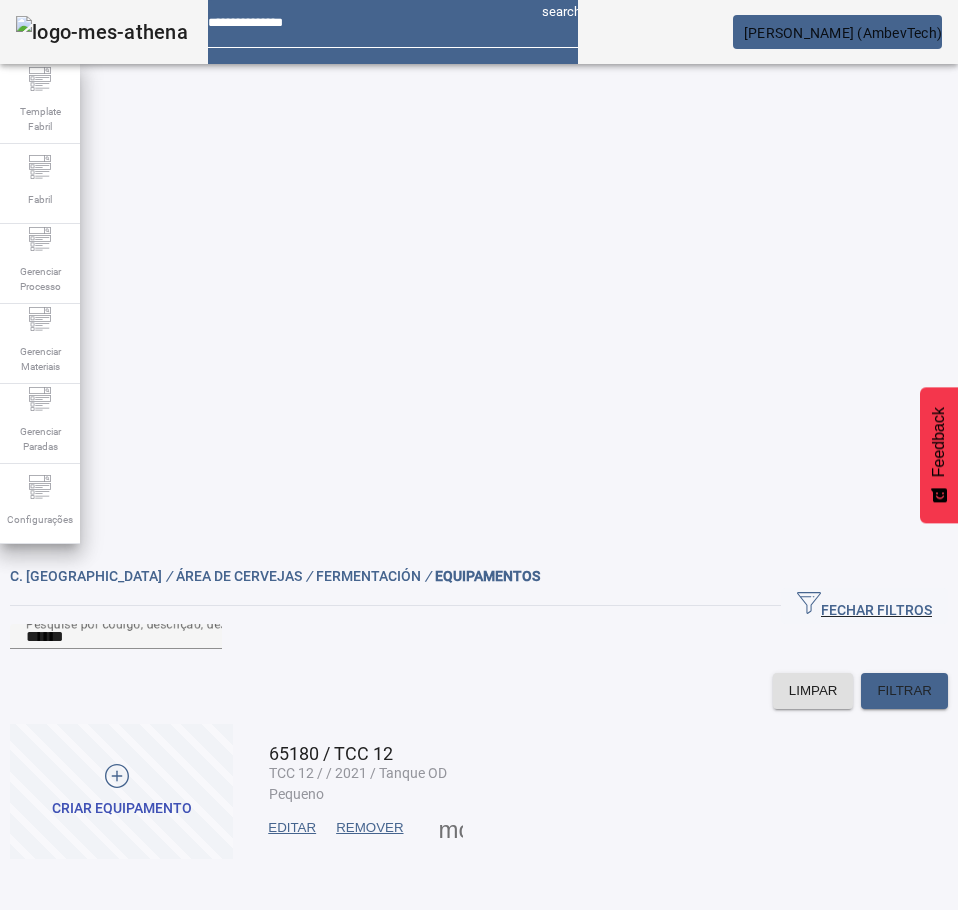 click at bounding box center [292, 828] 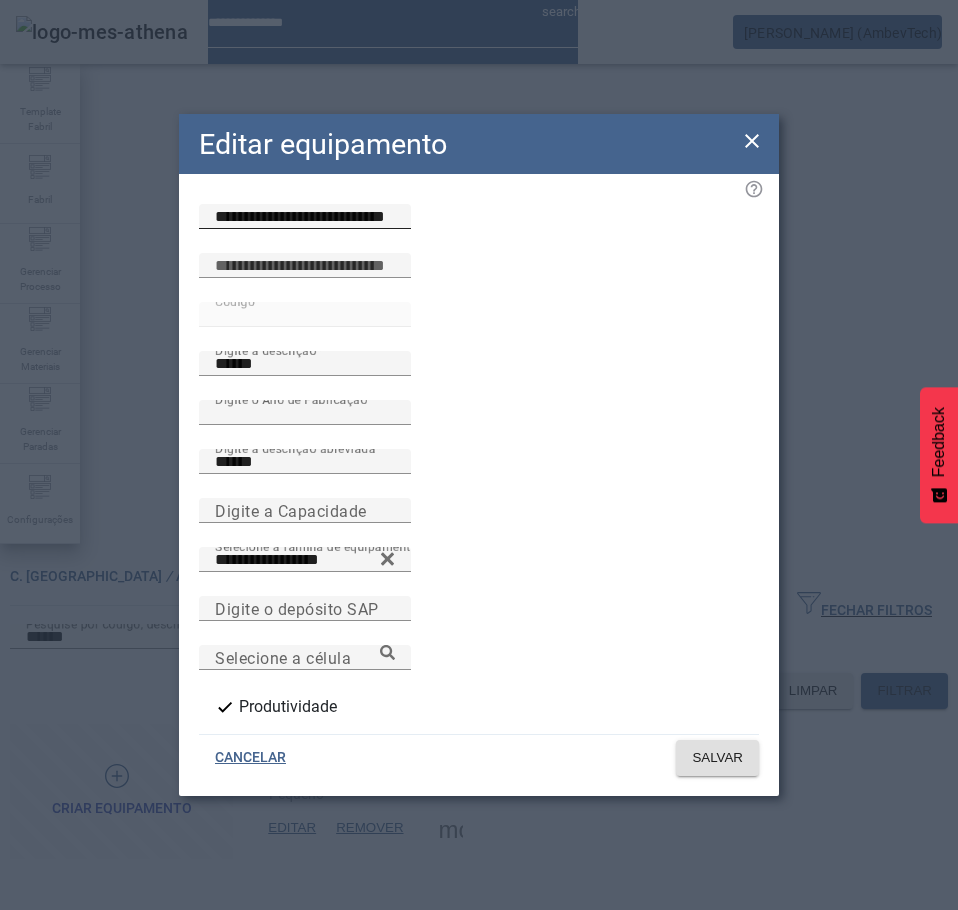 click on "**********" at bounding box center (305, 217) 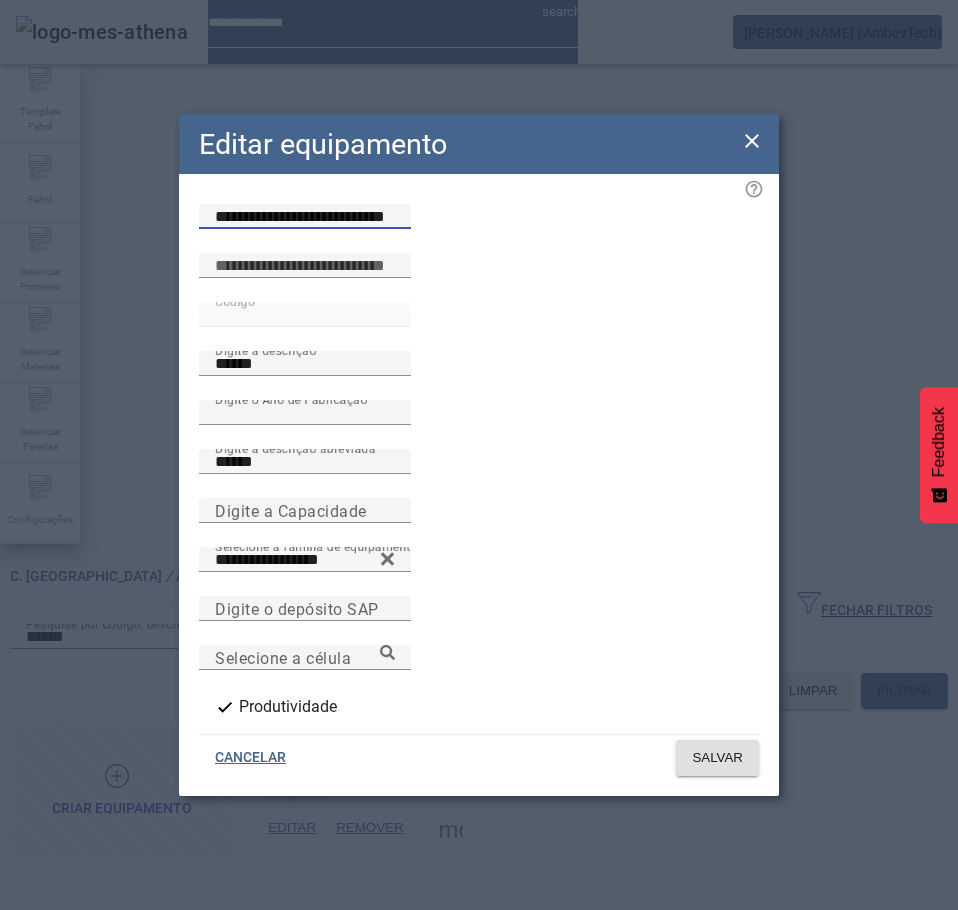 paste 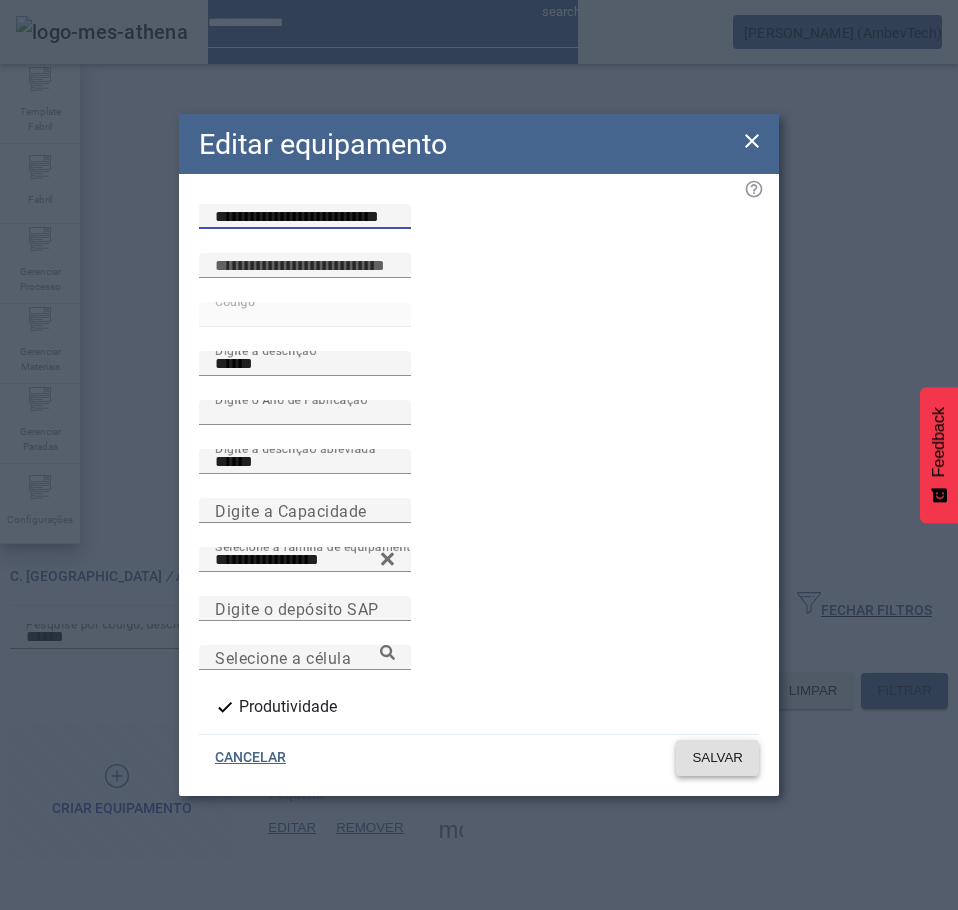 type on "**********" 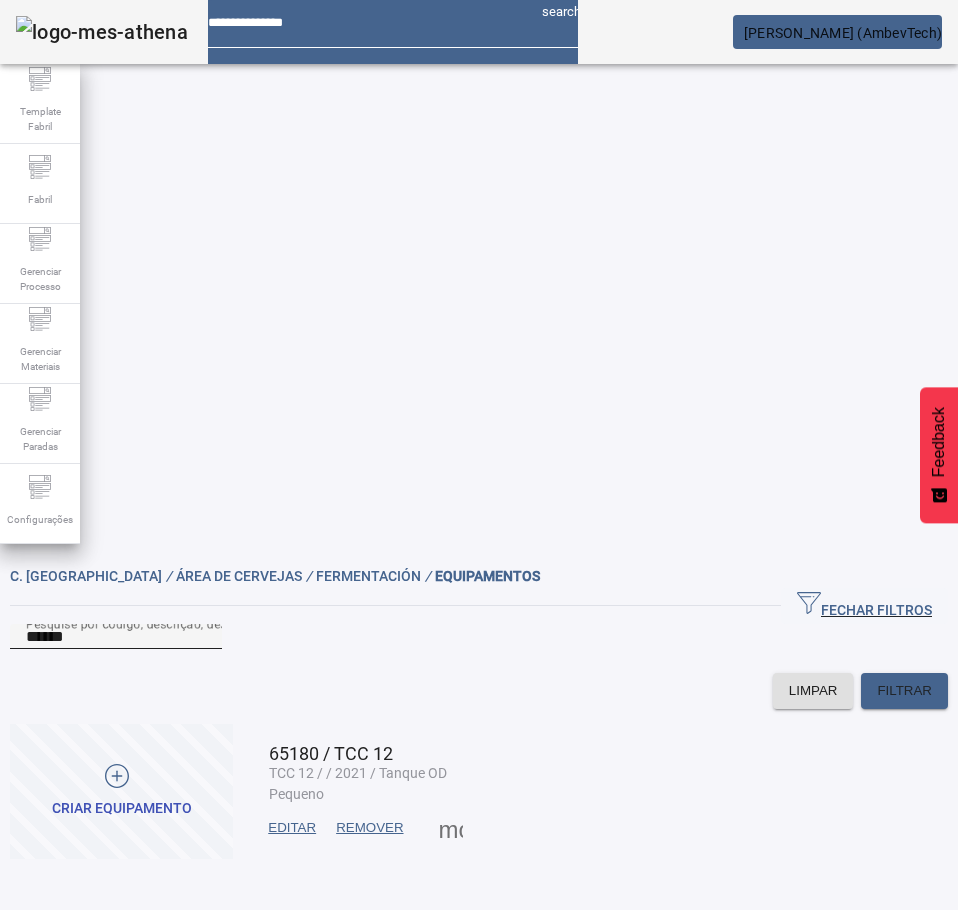 click on "Pesquise por
código,
descrição,
descrição abreviada,
capacidade
ou
ano de fabricação" at bounding box center [270, 623] 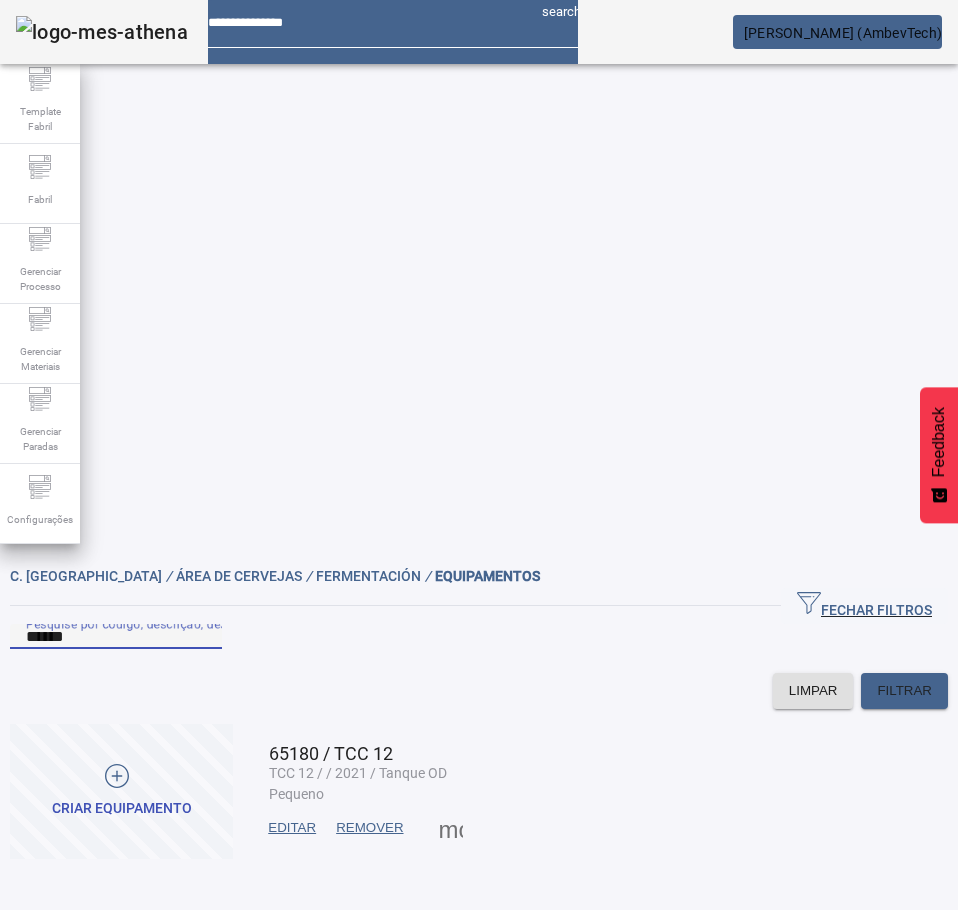 paste 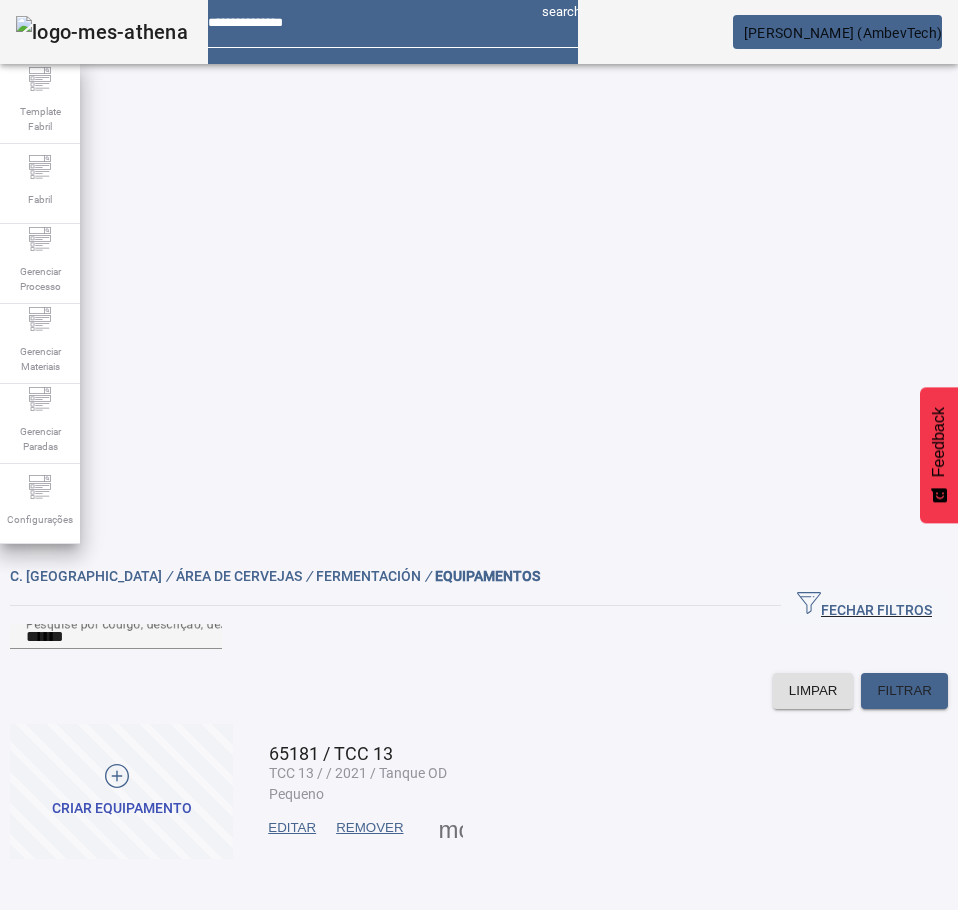 click on "EDITAR" at bounding box center [292, 828] 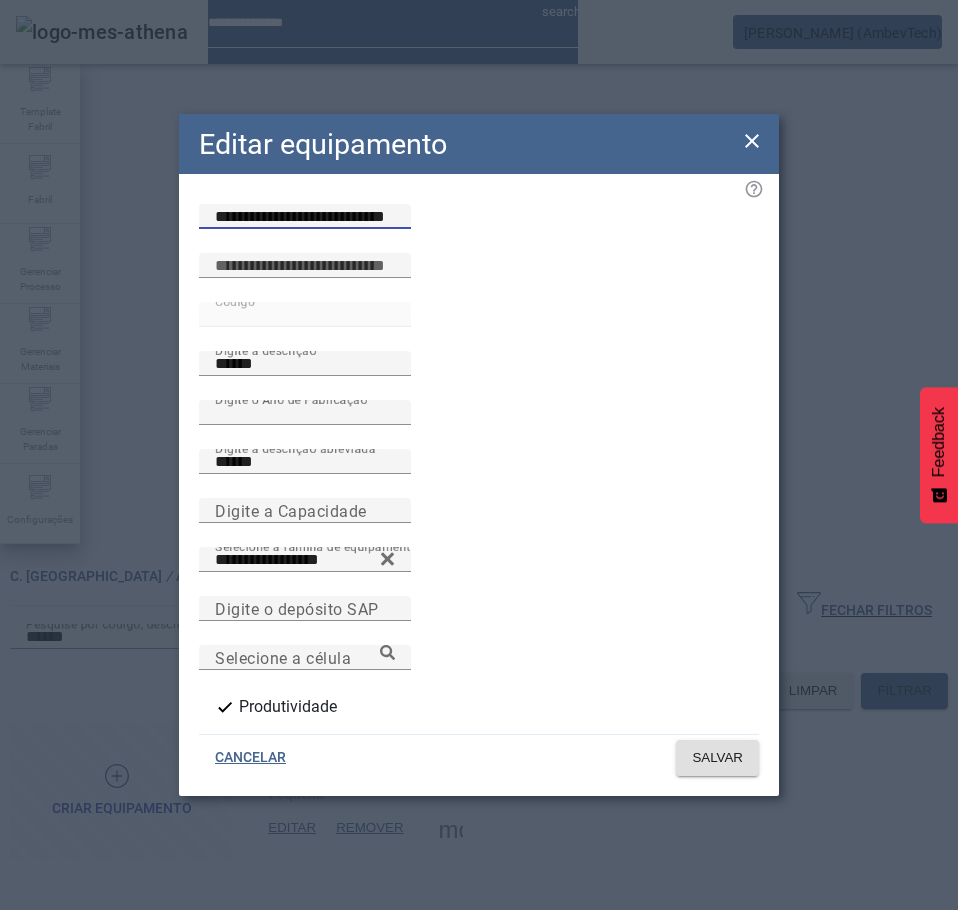 click on "**********" at bounding box center (305, 217) 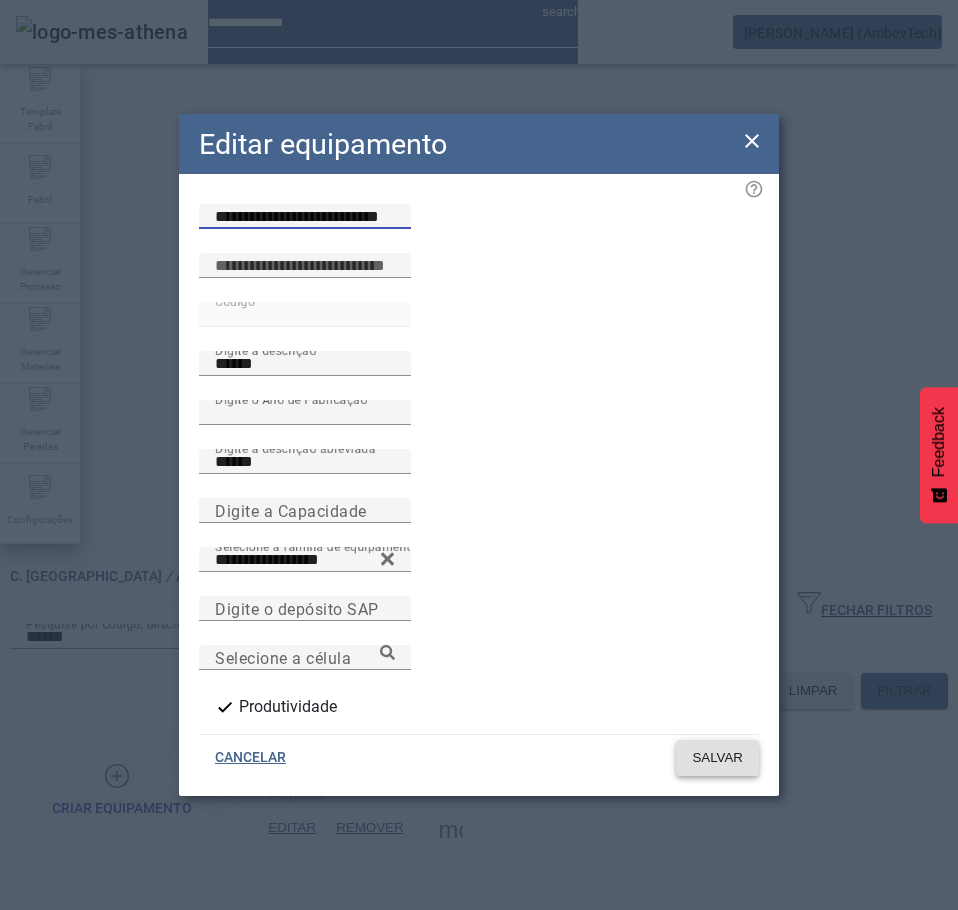 type on "**********" 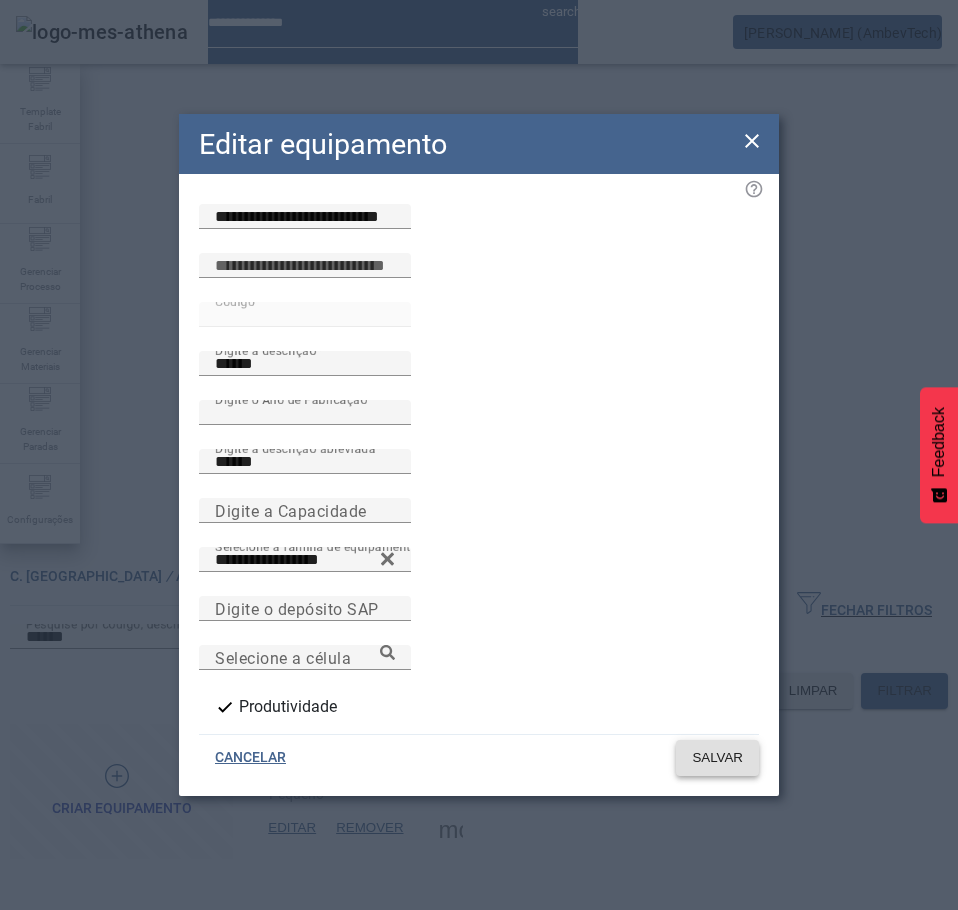 click on "SALVAR" 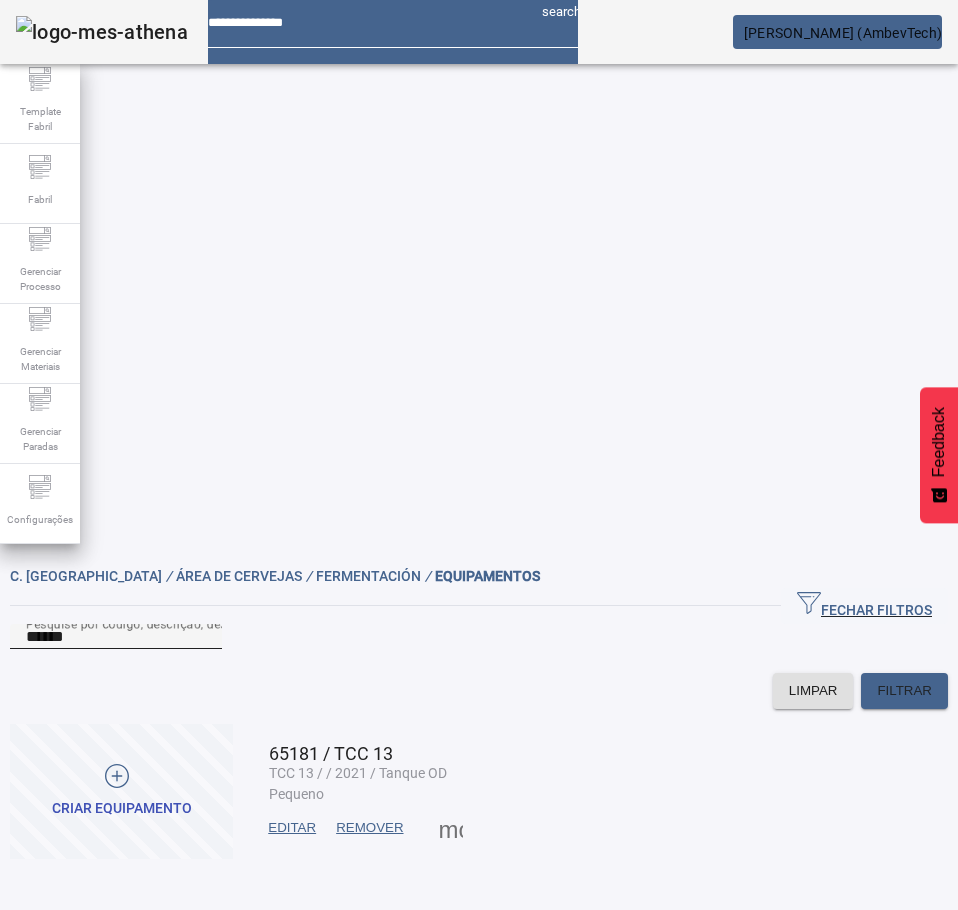click on "******" at bounding box center [116, 637] 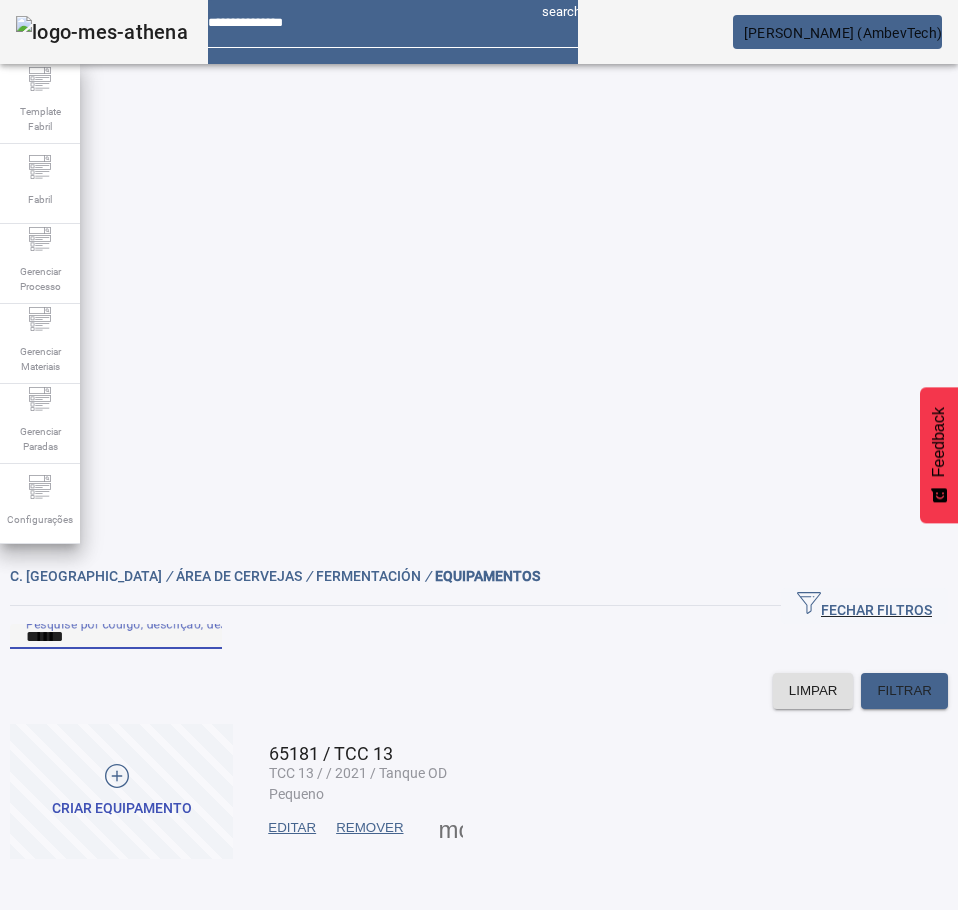 paste 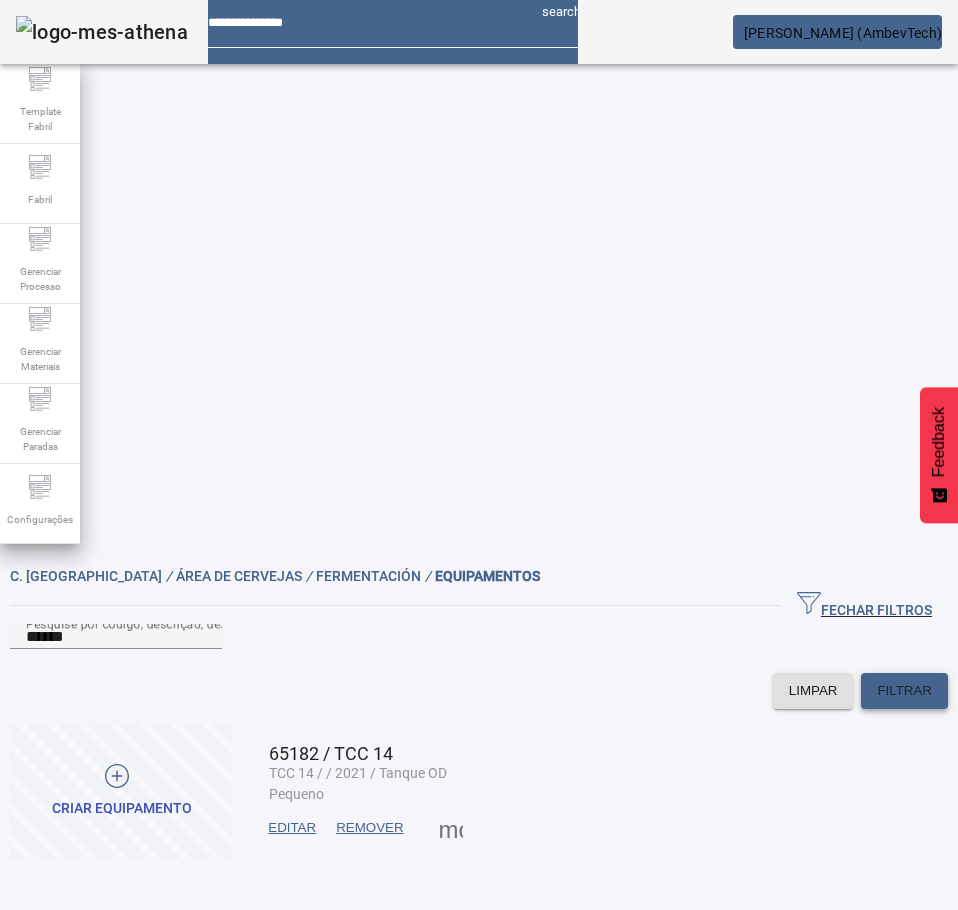 drag, startPoint x: 879, startPoint y: 238, endPoint x: 533, endPoint y: 289, distance: 349.73846 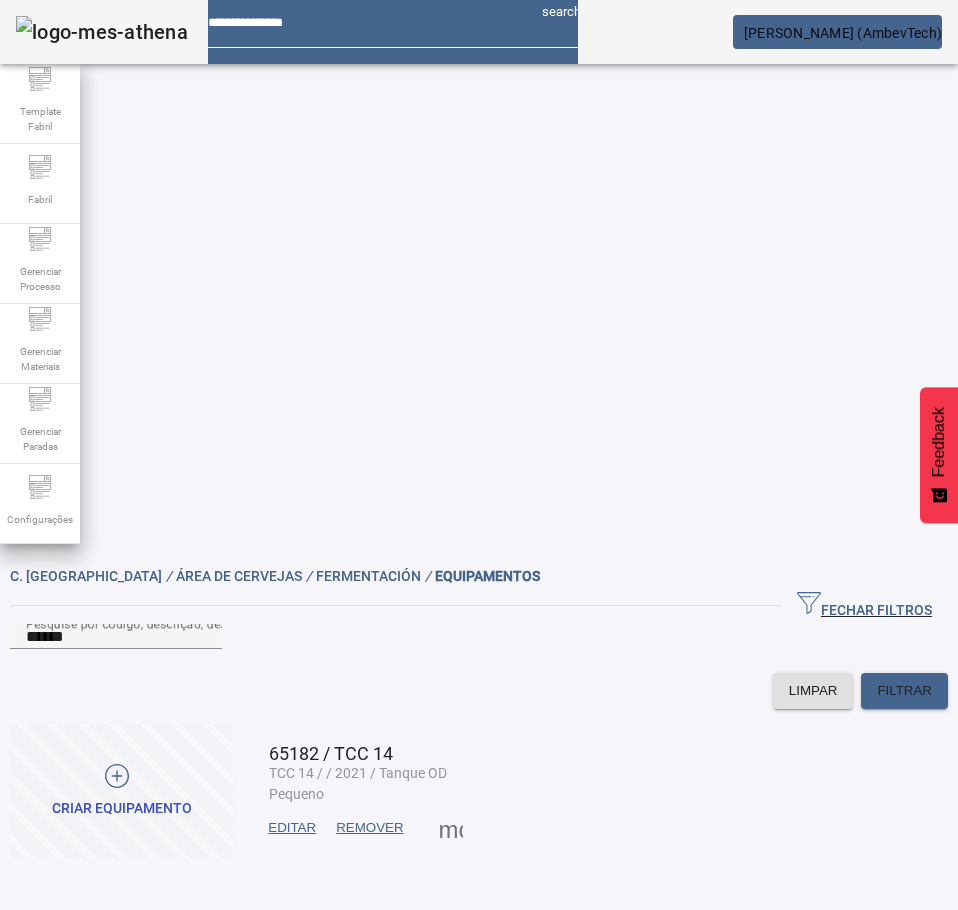 click on "EDITAR" at bounding box center (292, 828) 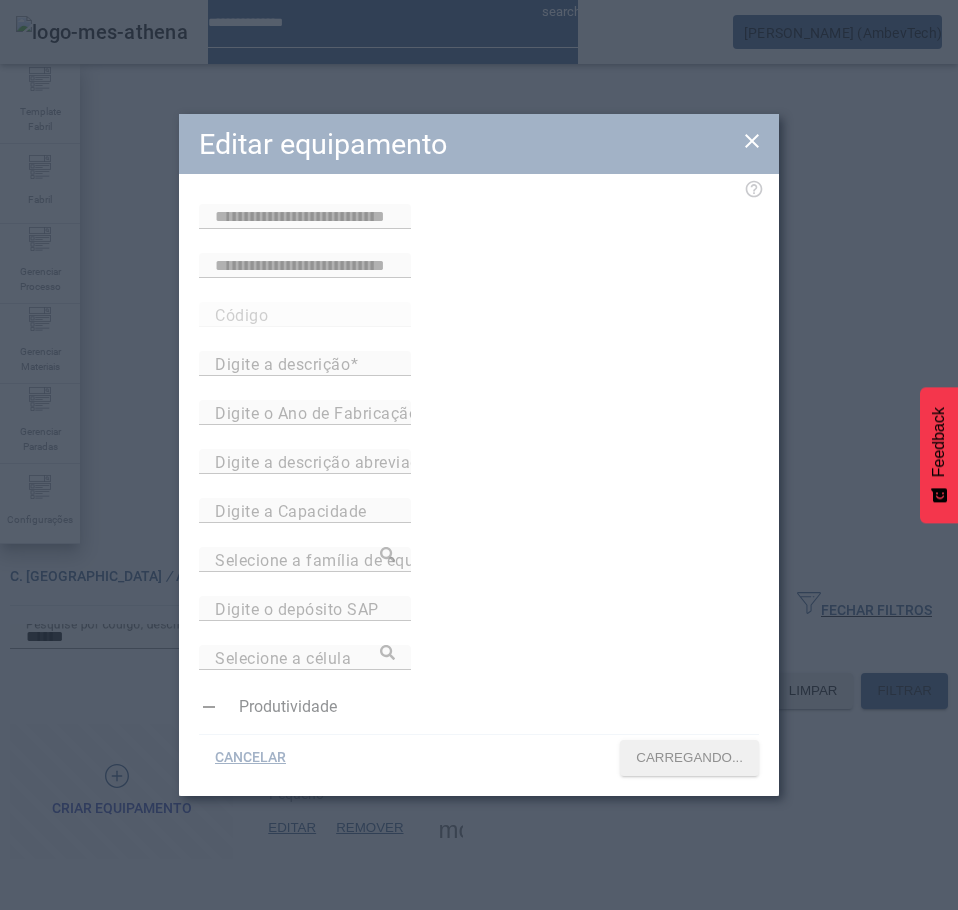 type on "**********" 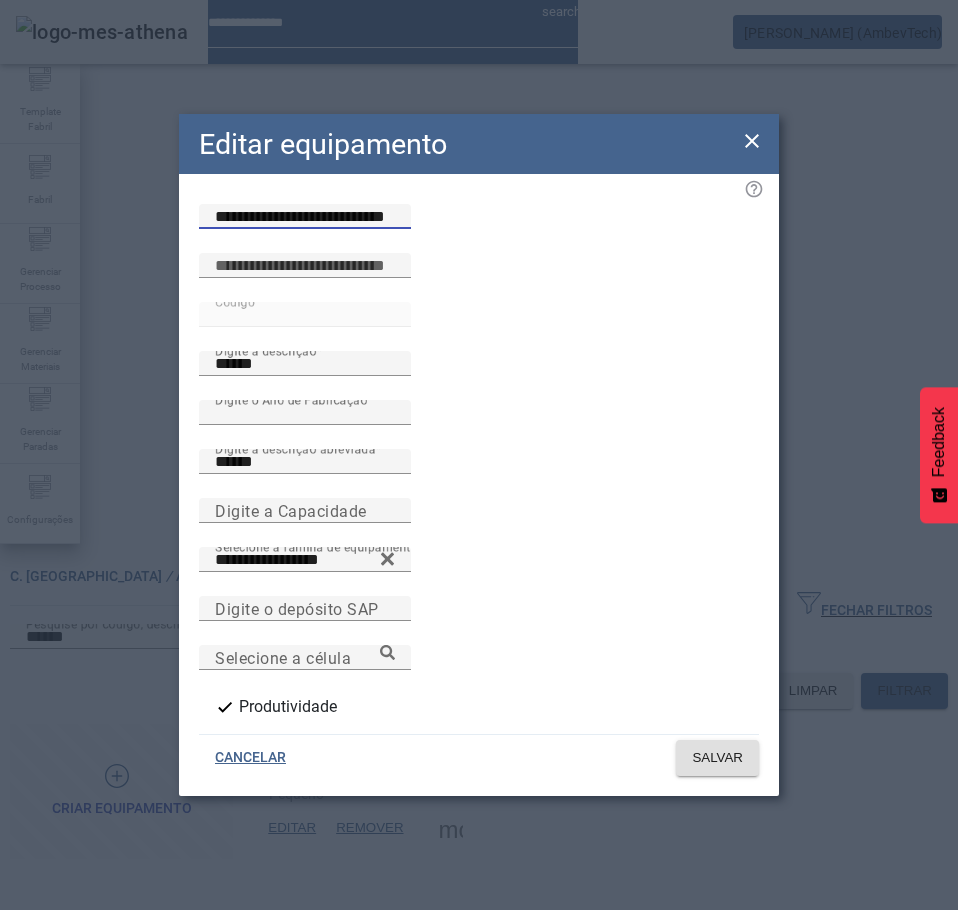 click on "**********" at bounding box center (305, 217) 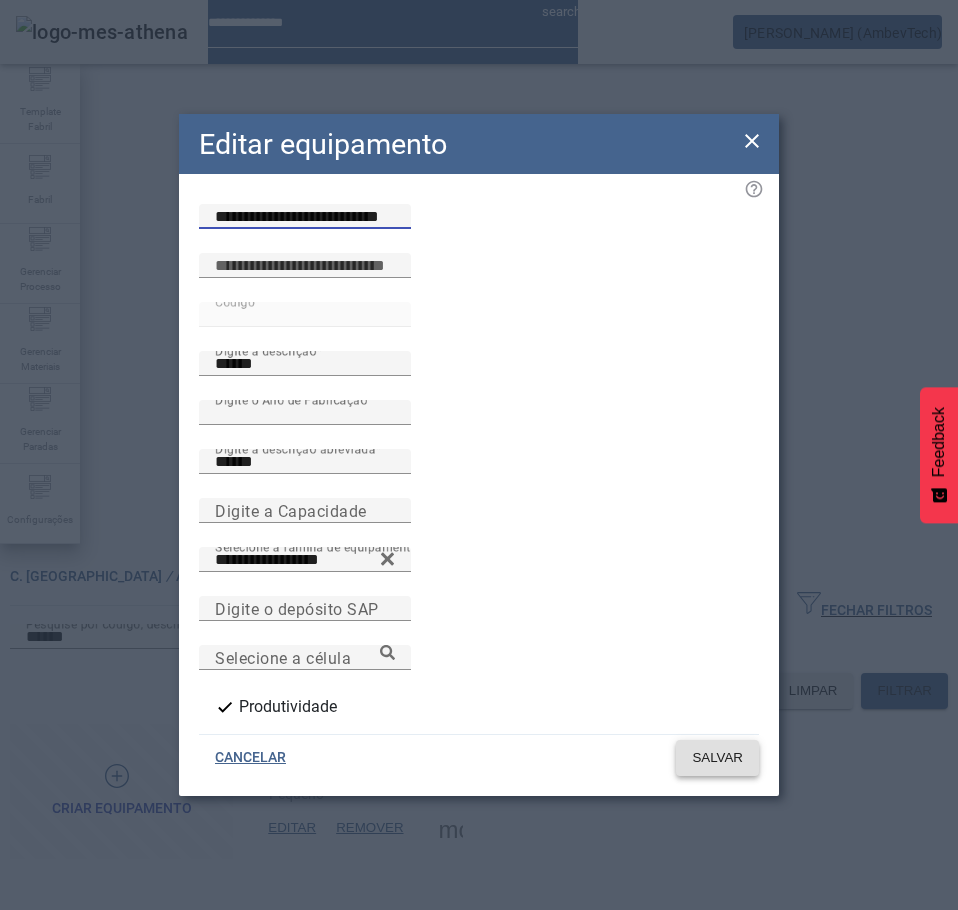 type on "**********" 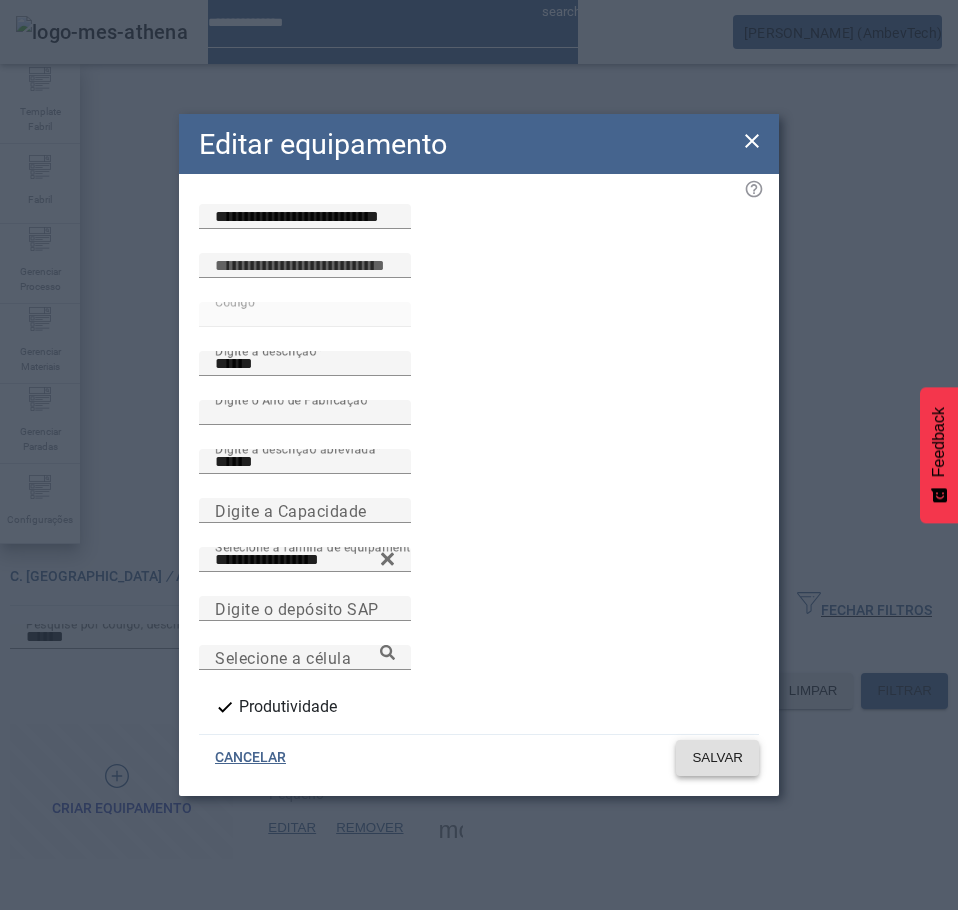 click on "SALVAR" 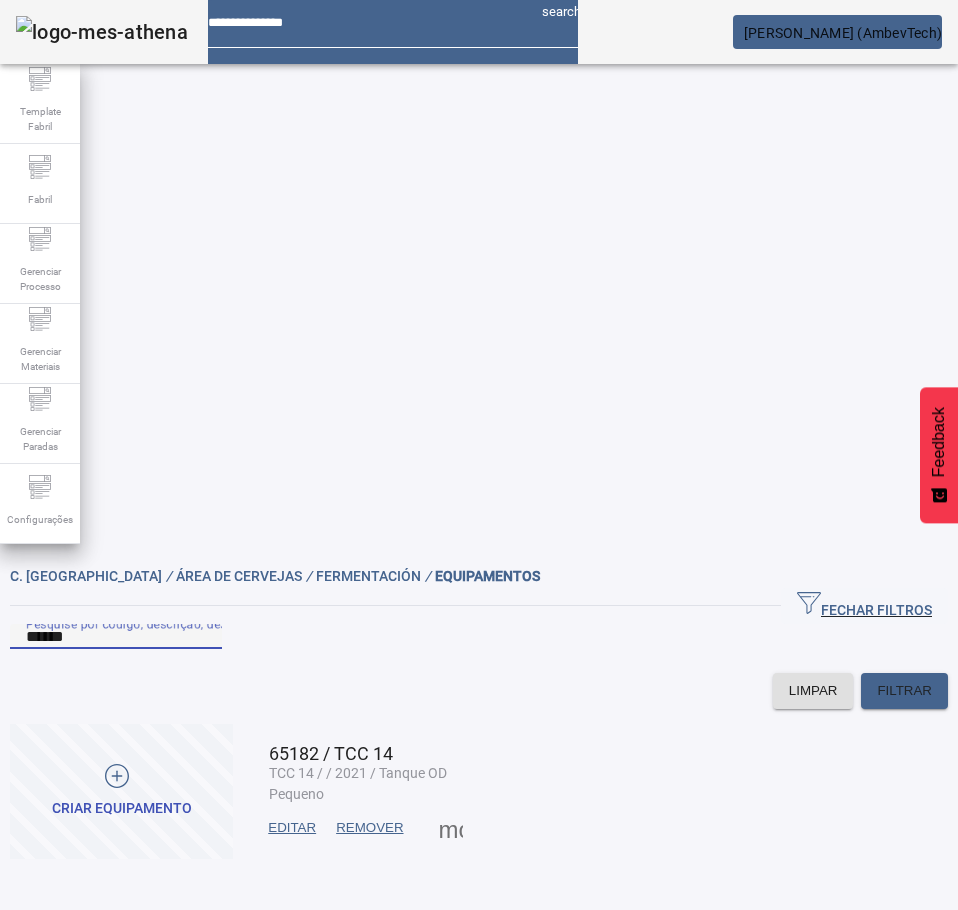click on "******" at bounding box center (116, 637) 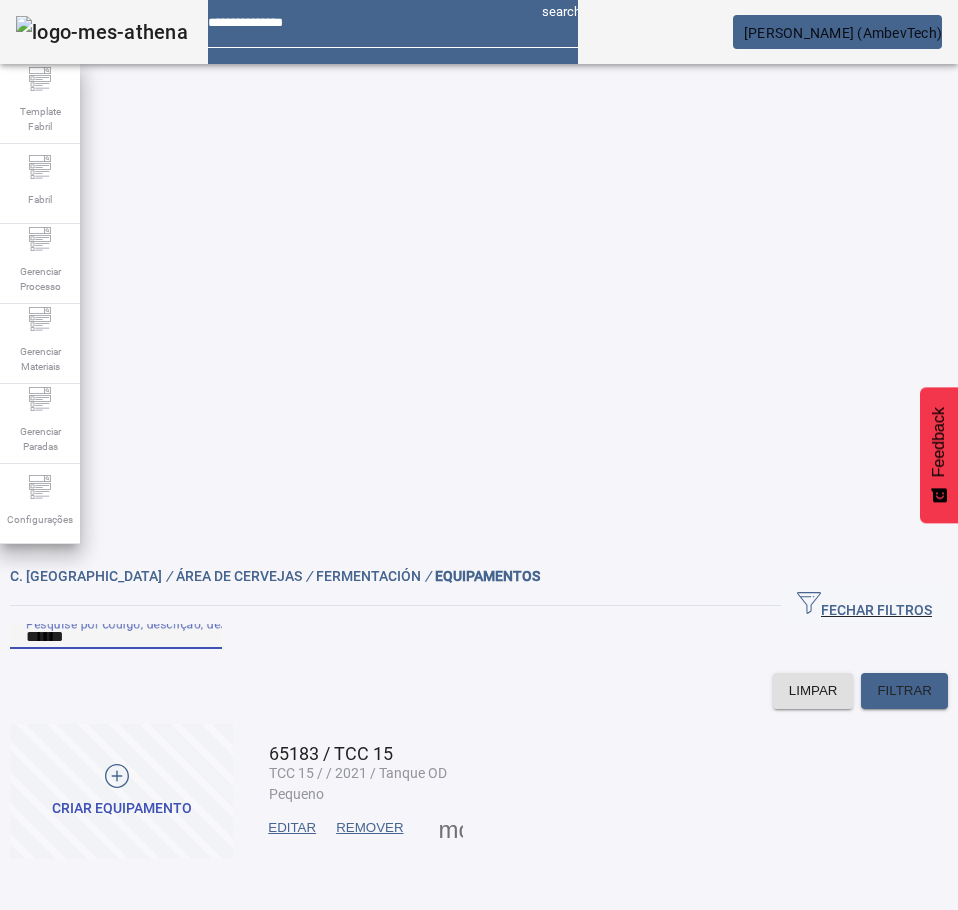 click on "EDITAR" at bounding box center [292, 828] 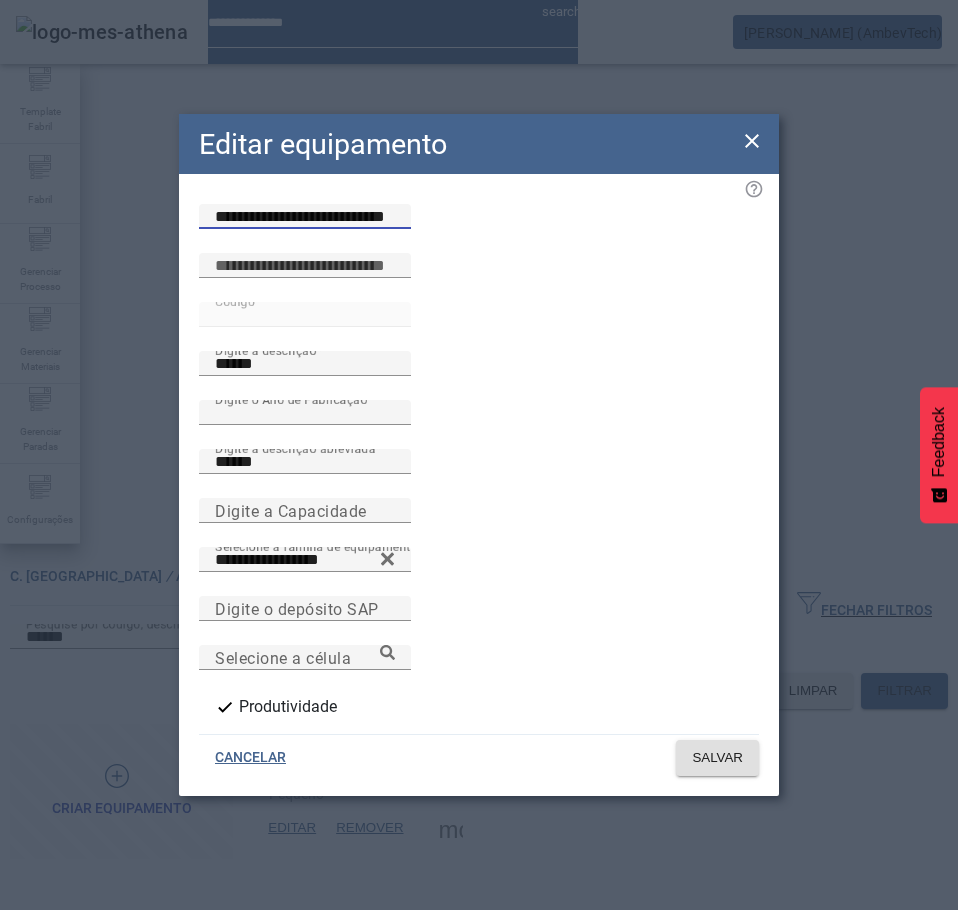 click on "**********" at bounding box center (305, 217) 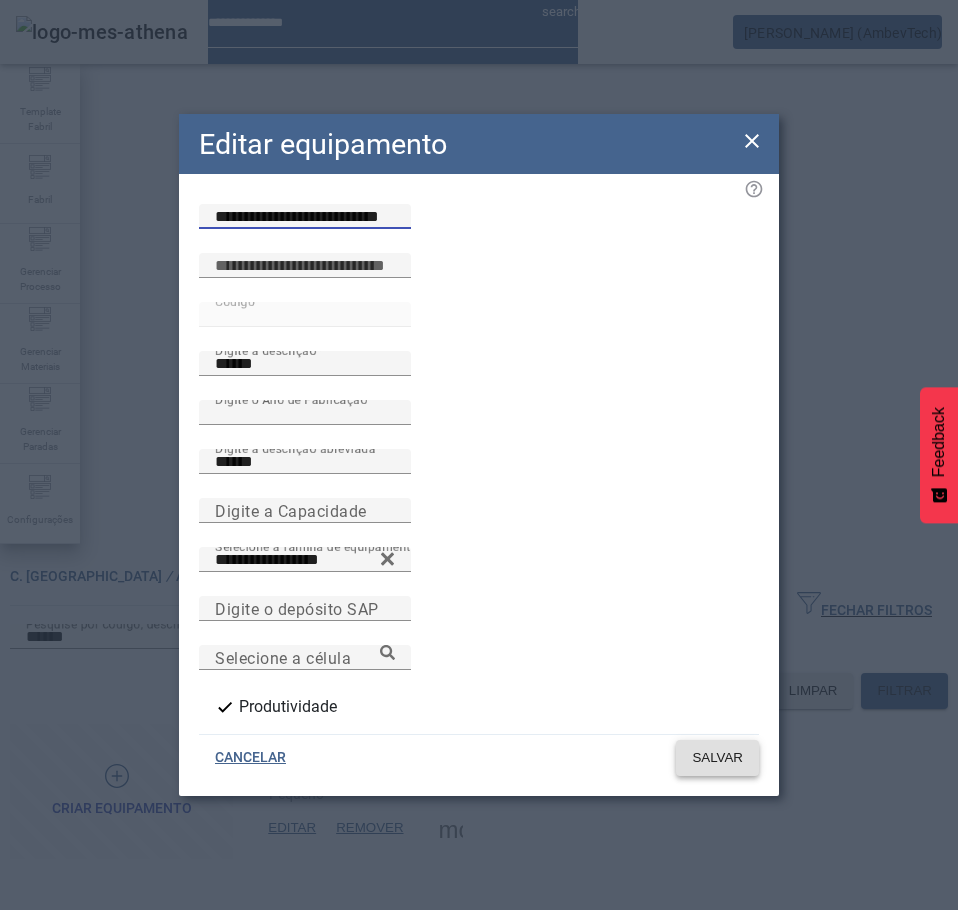 type on "**********" 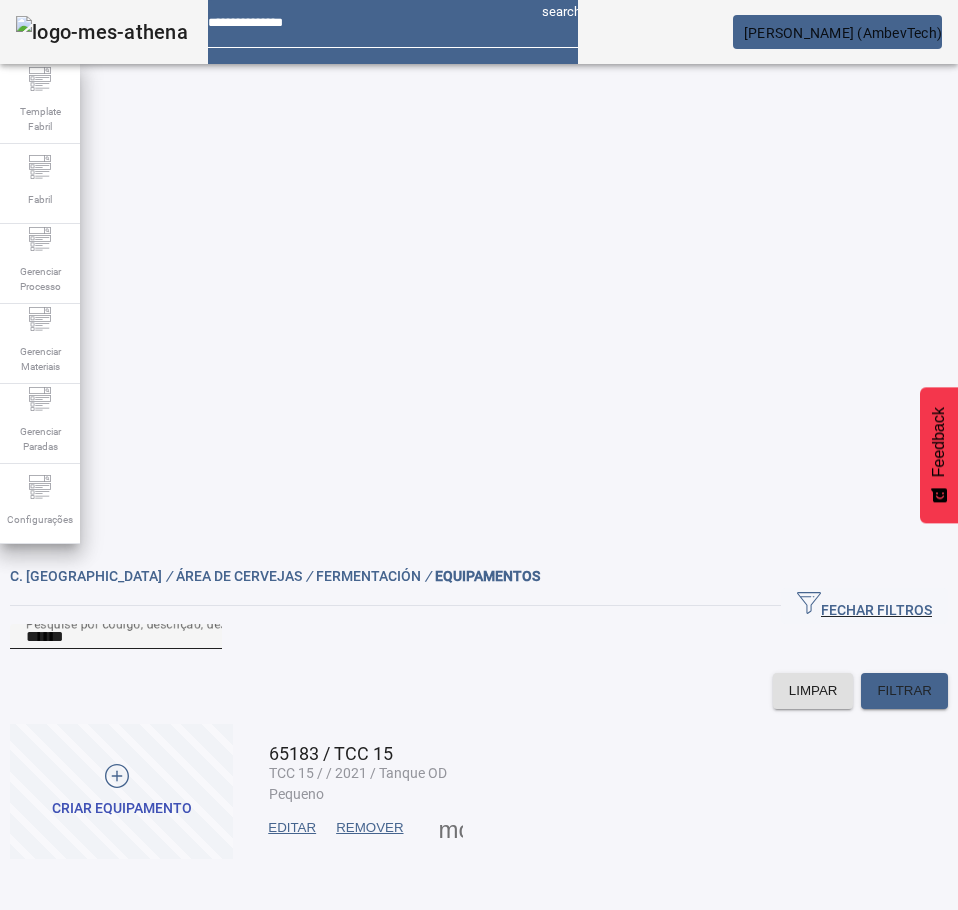 click on "******" at bounding box center [116, 637] 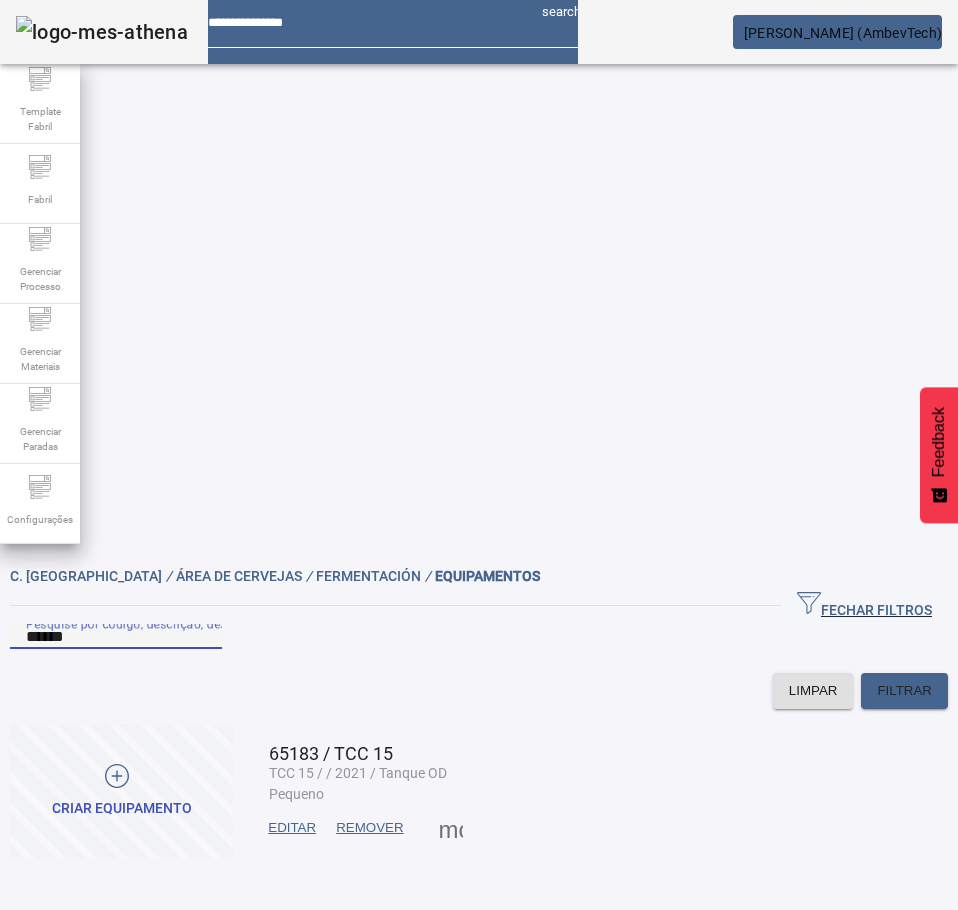 paste 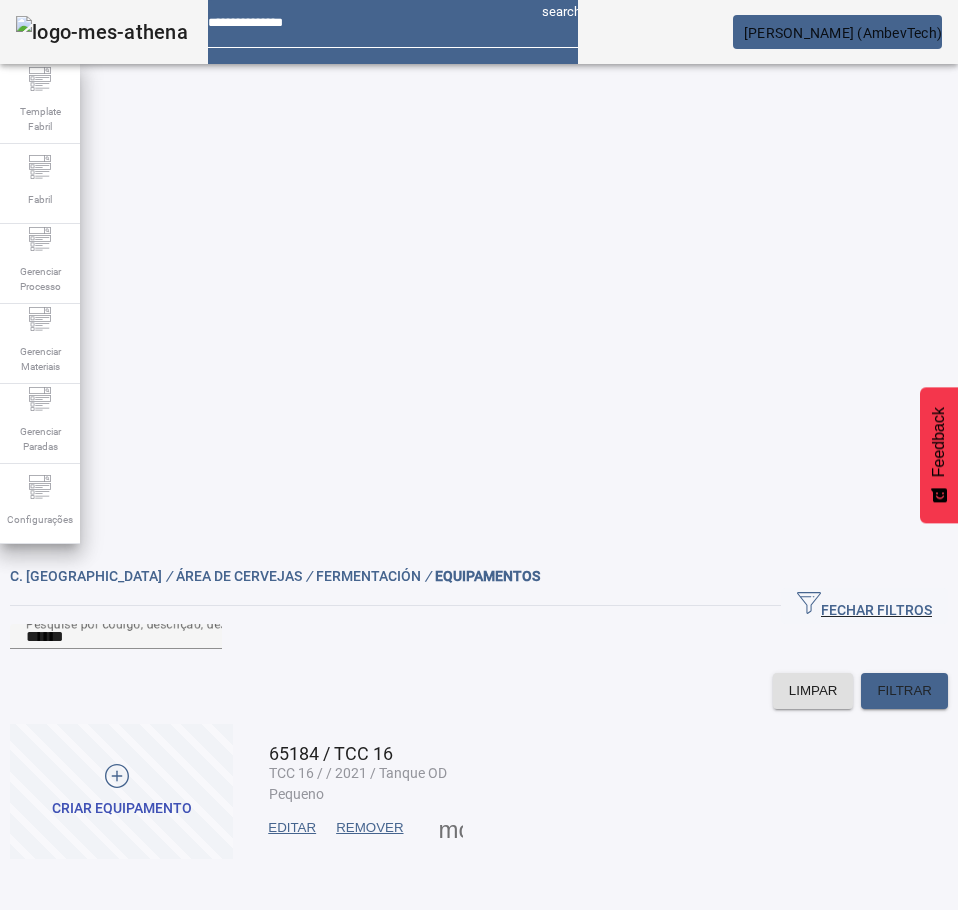 click at bounding box center (292, 828) 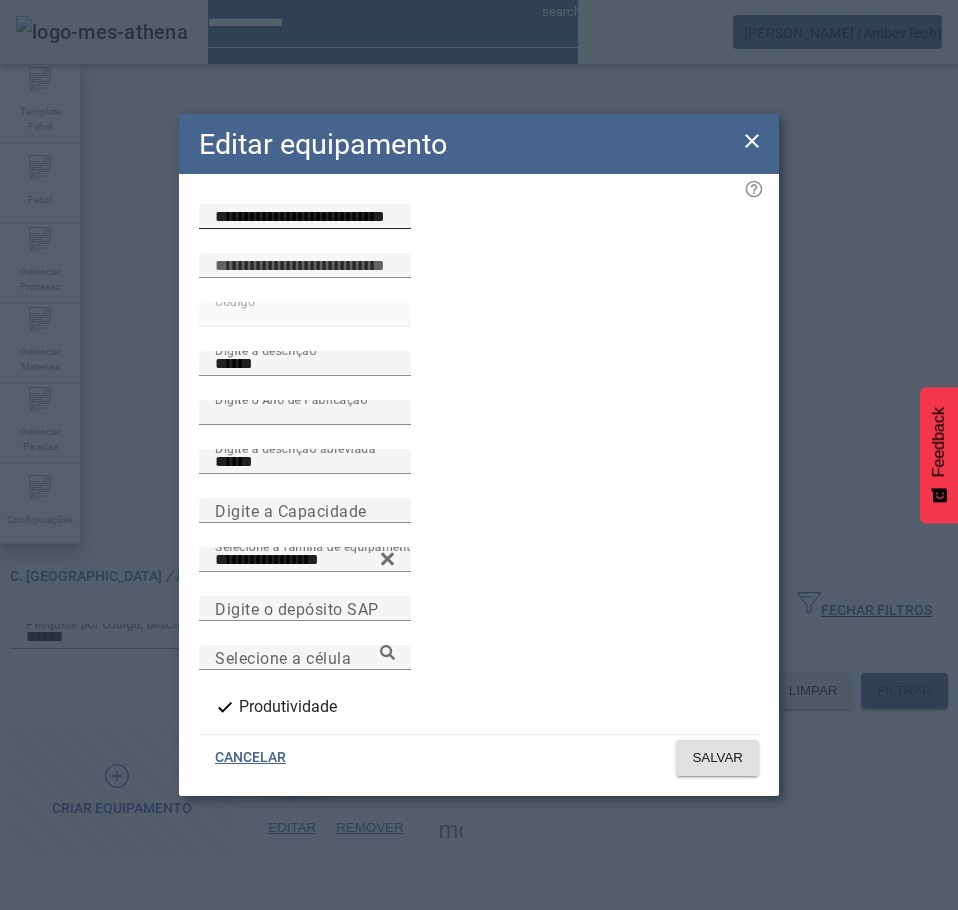 click on "**********" at bounding box center (305, 217) 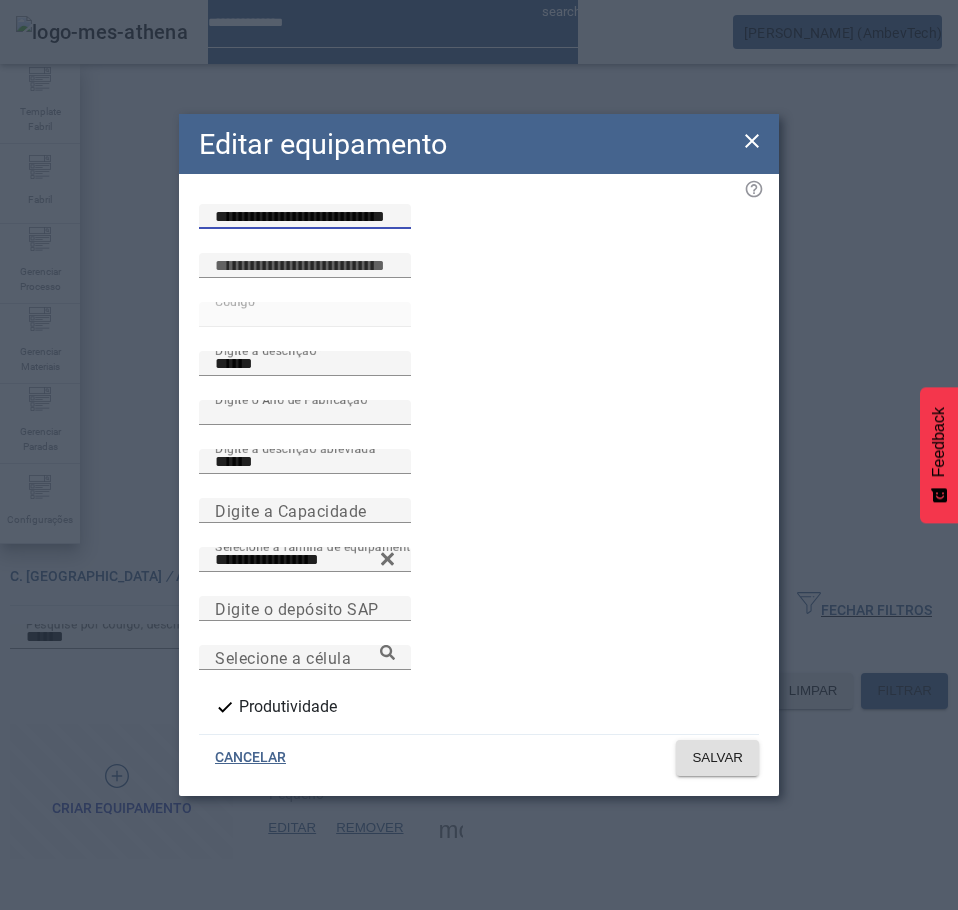 paste 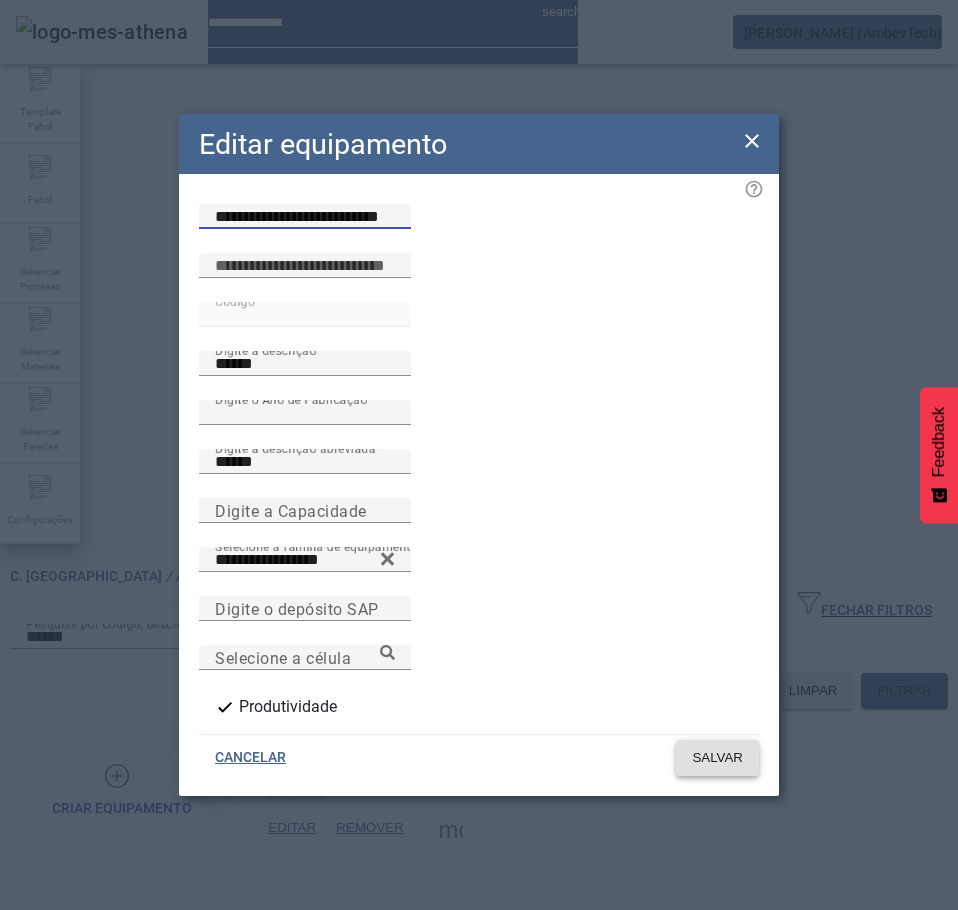 type on "**********" 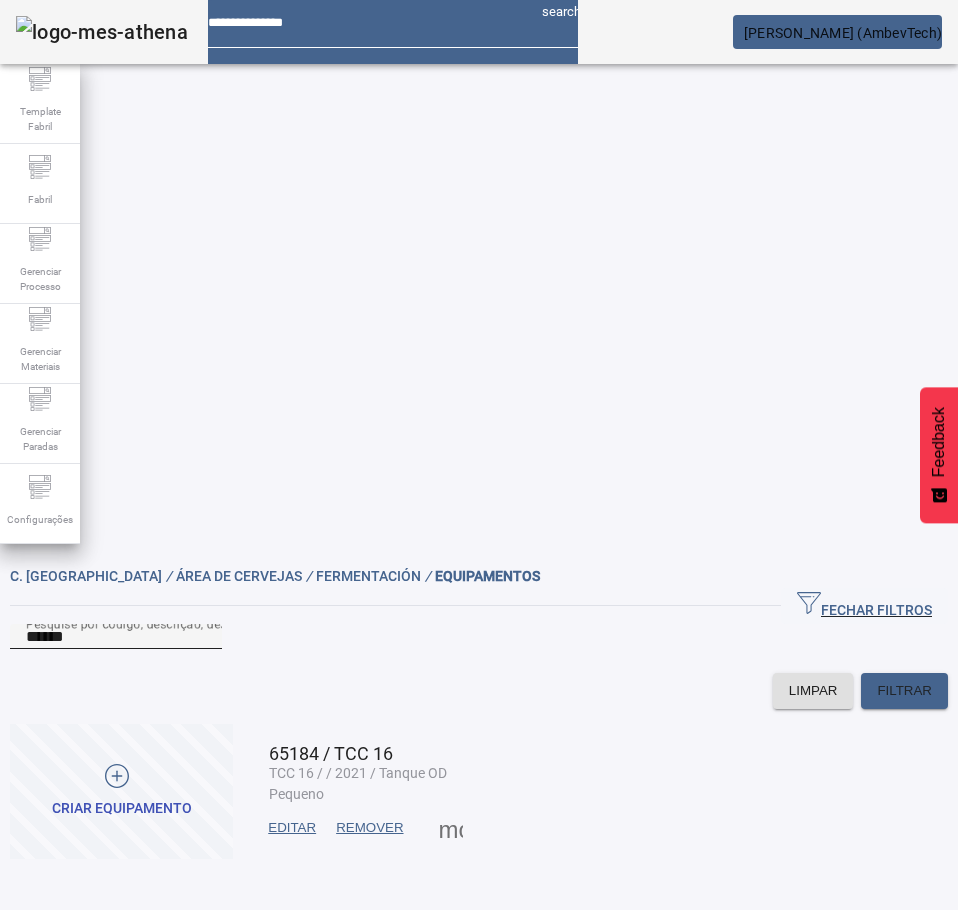 click on "Pesquise por
código,
descrição,
descrição abreviada,
capacidade
ou
ano de fabricação
******" 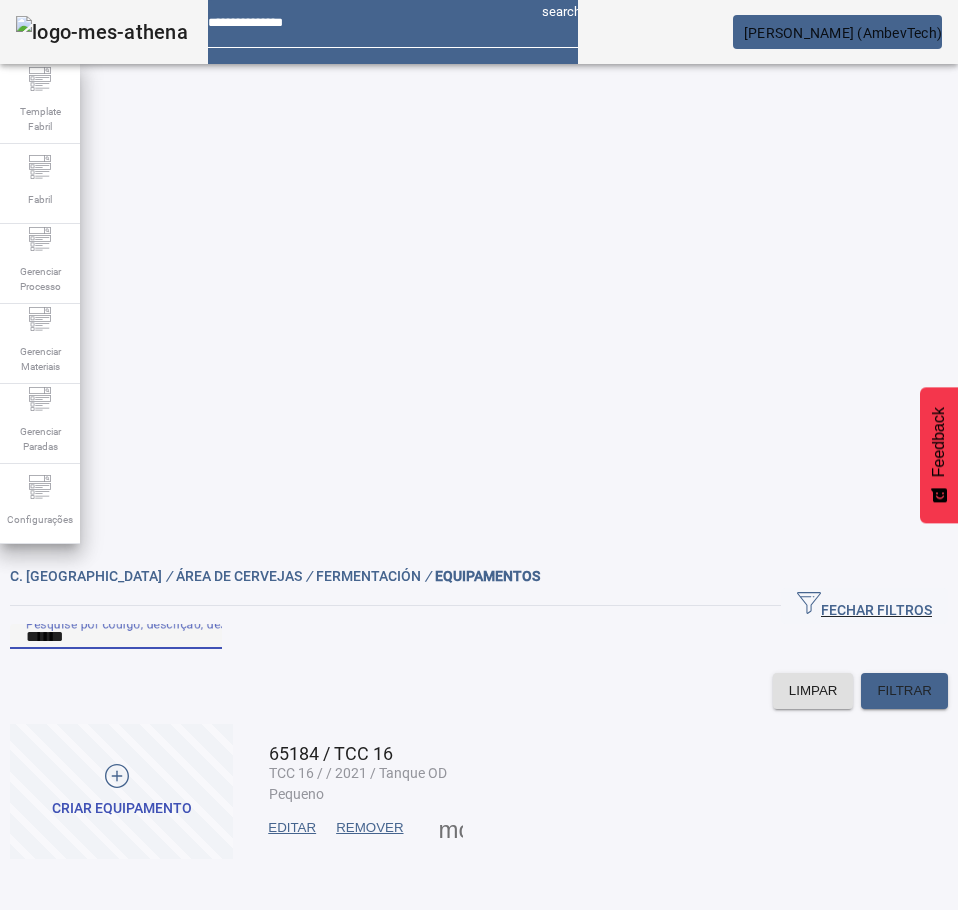 paste on "******" 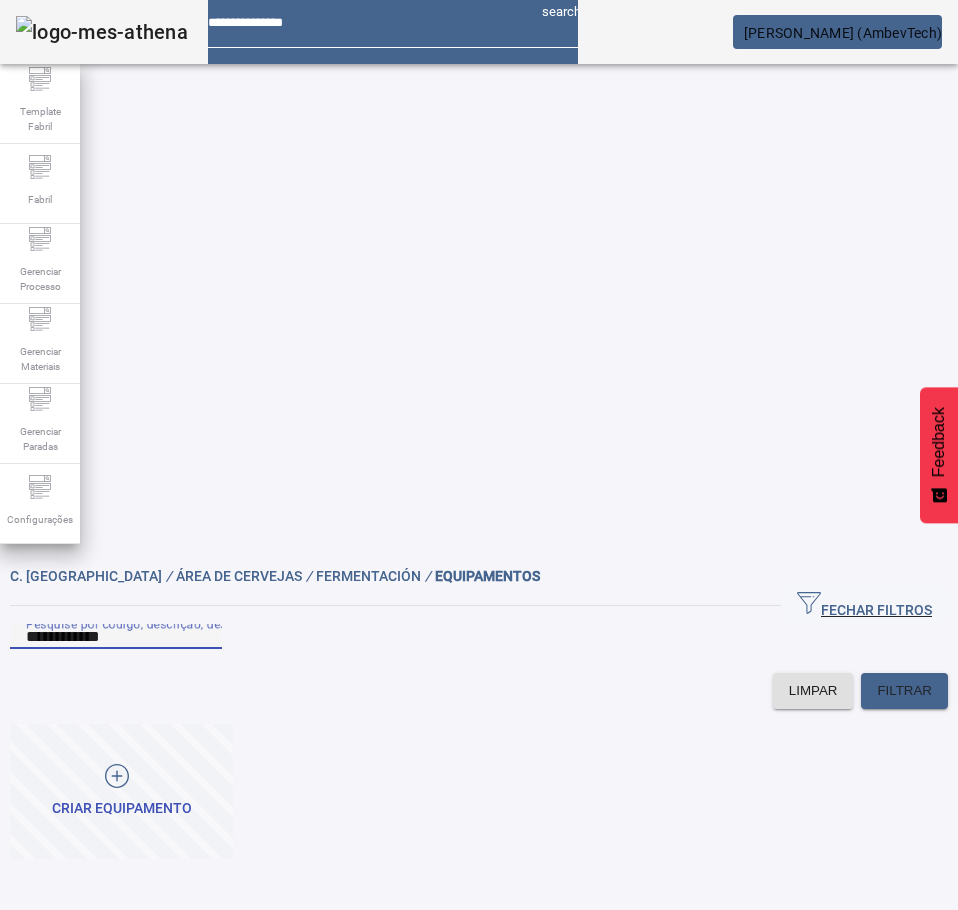 paste 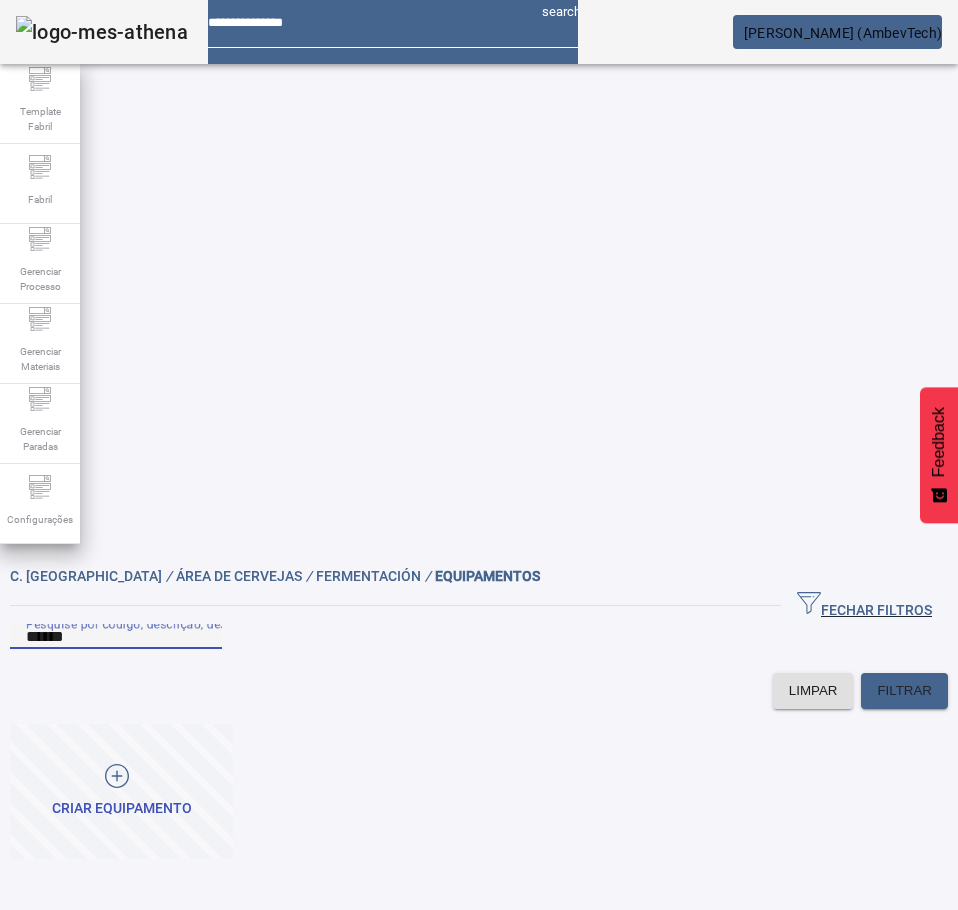 type on "******" 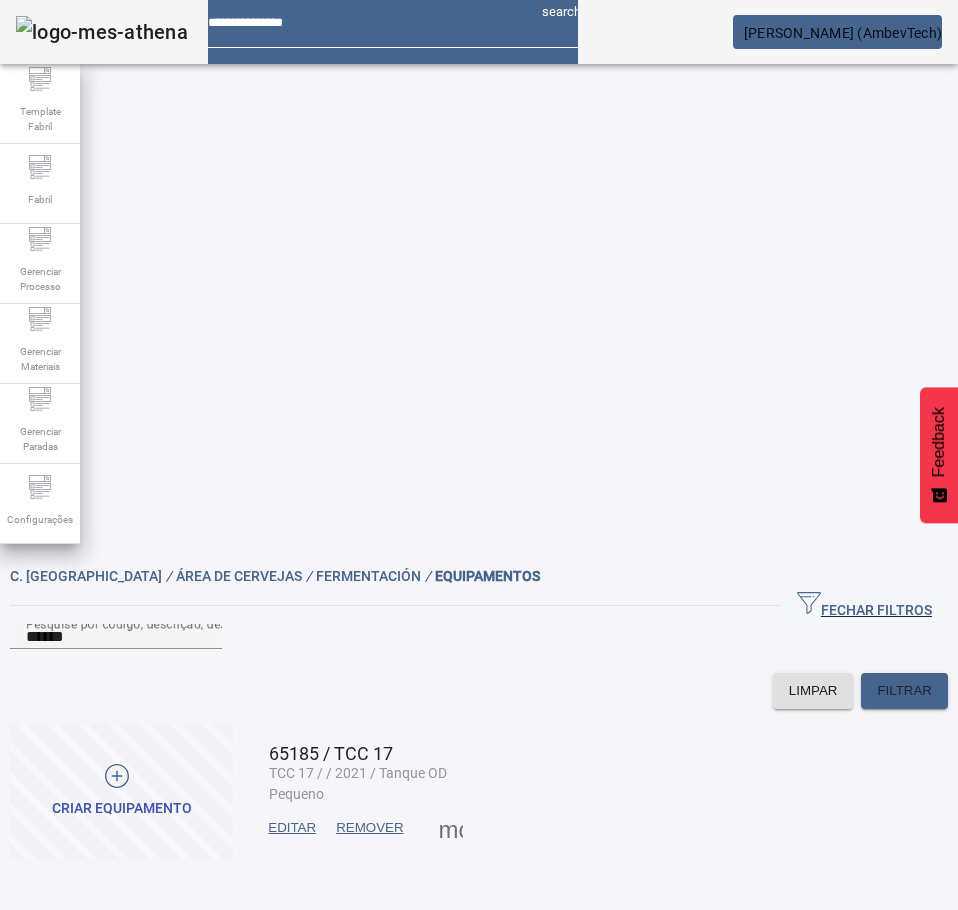 click on "EDITAR" at bounding box center (292, 828) 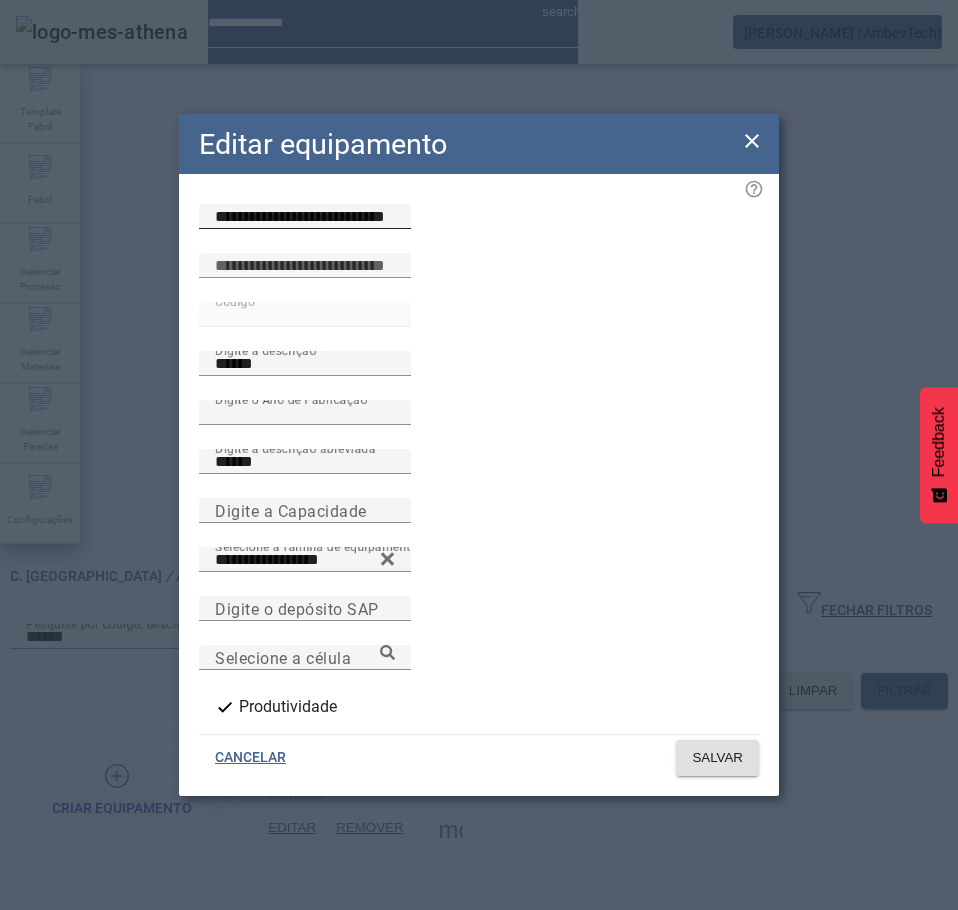 click on "**********" at bounding box center [305, 217] 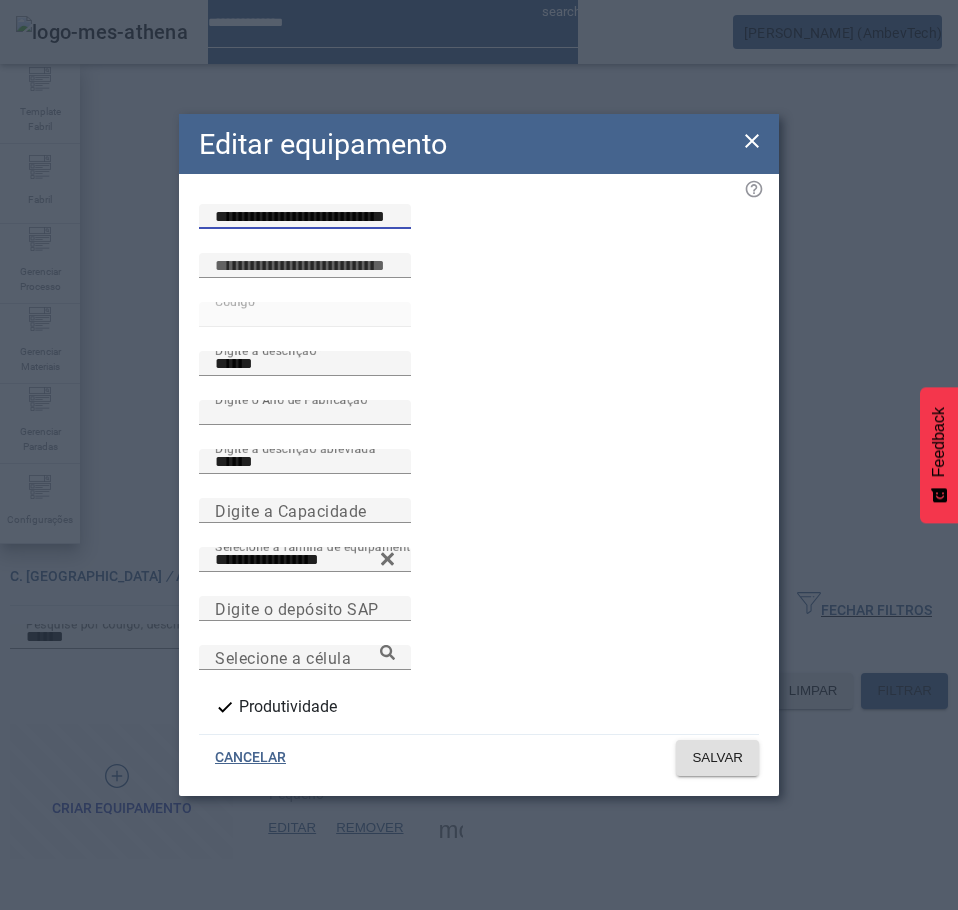 paste 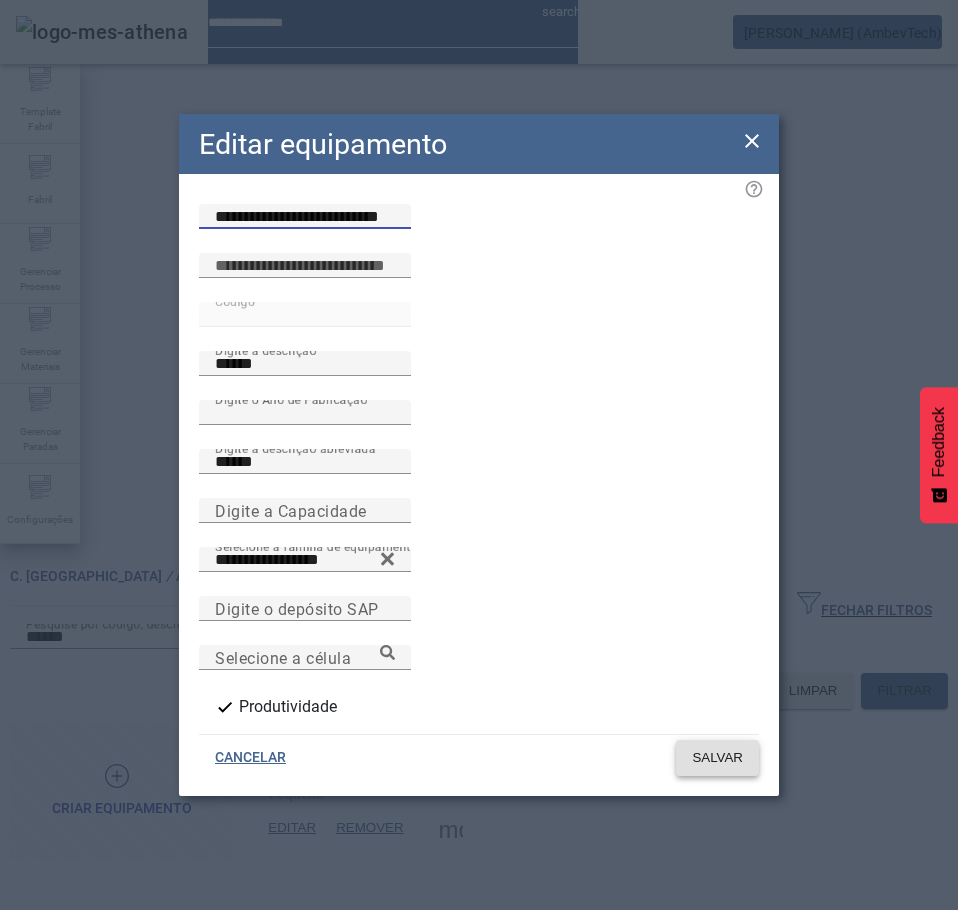 type on "**********" 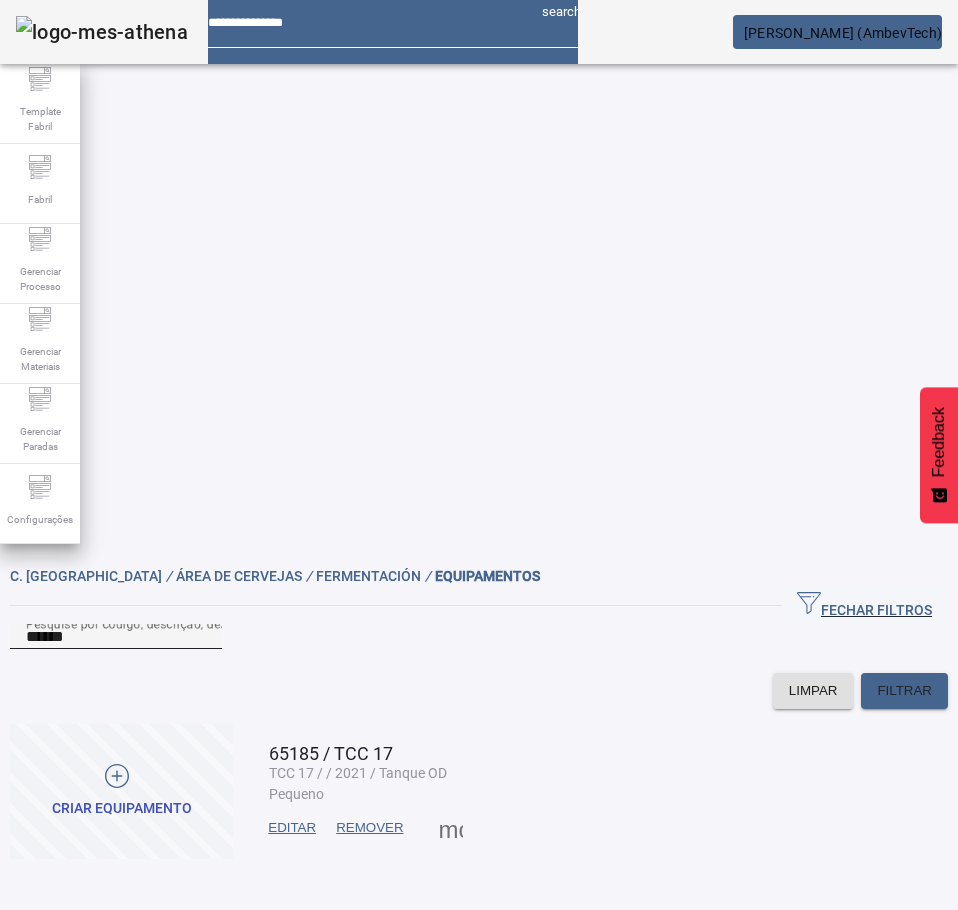 click on "Pesquise por
código,
descrição,
descrição abreviada,
capacidade
ou
ano de fabricação
******" 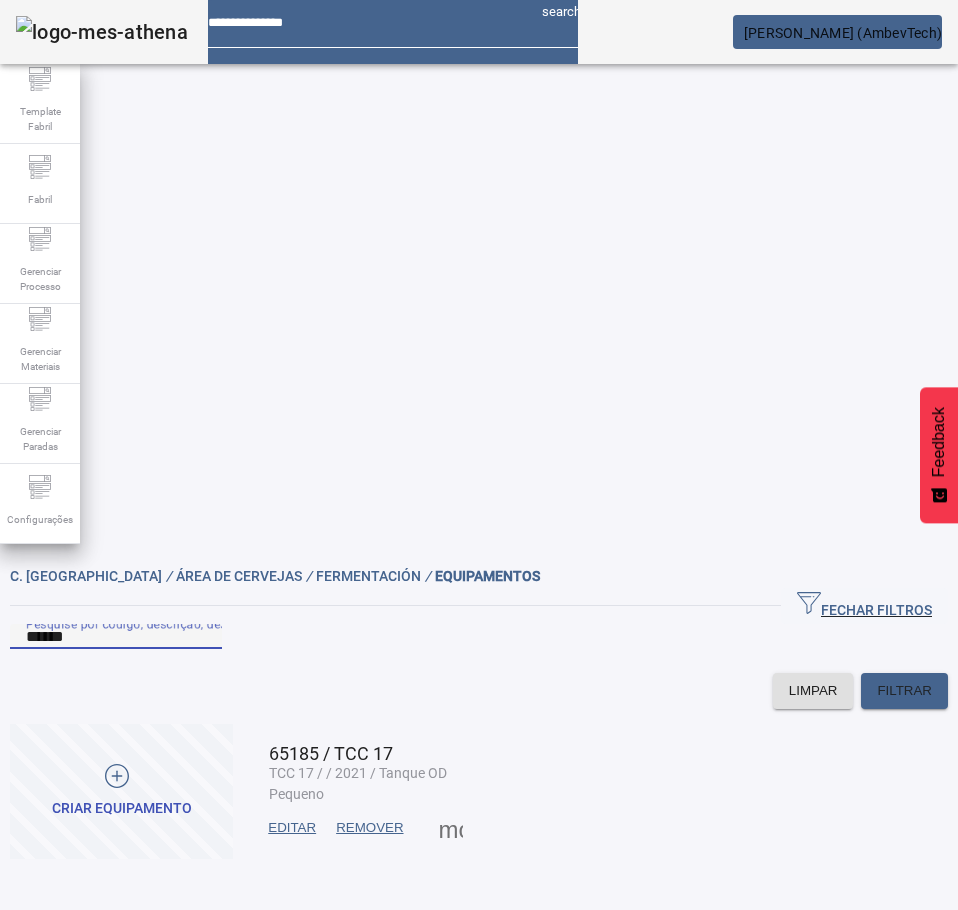 paste 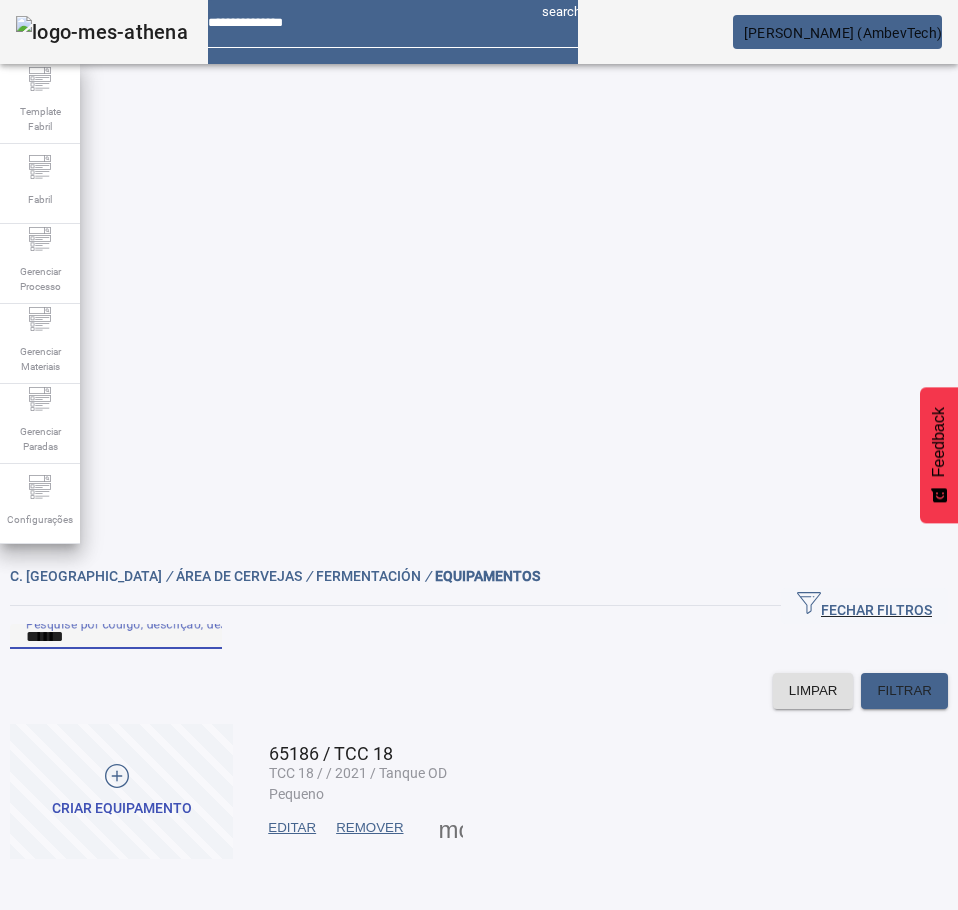 click on "EDITAR" at bounding box center [292, 828] 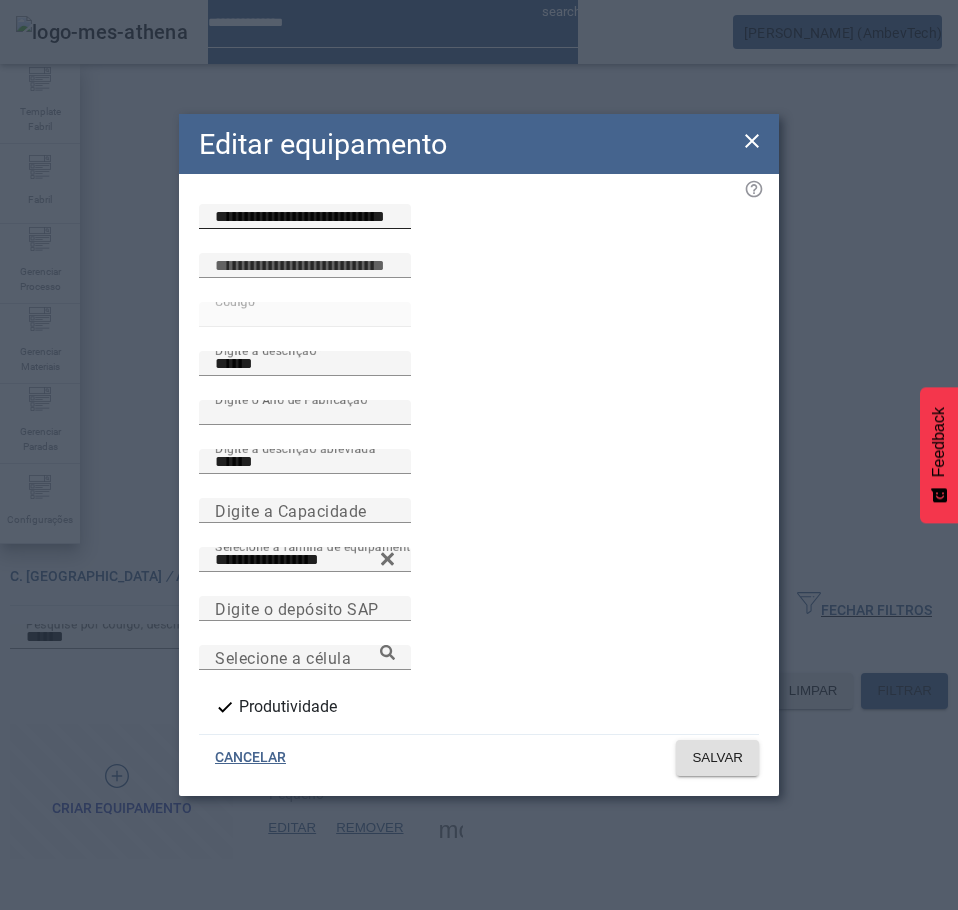 click on "**********" at bounding box center (305, 217) 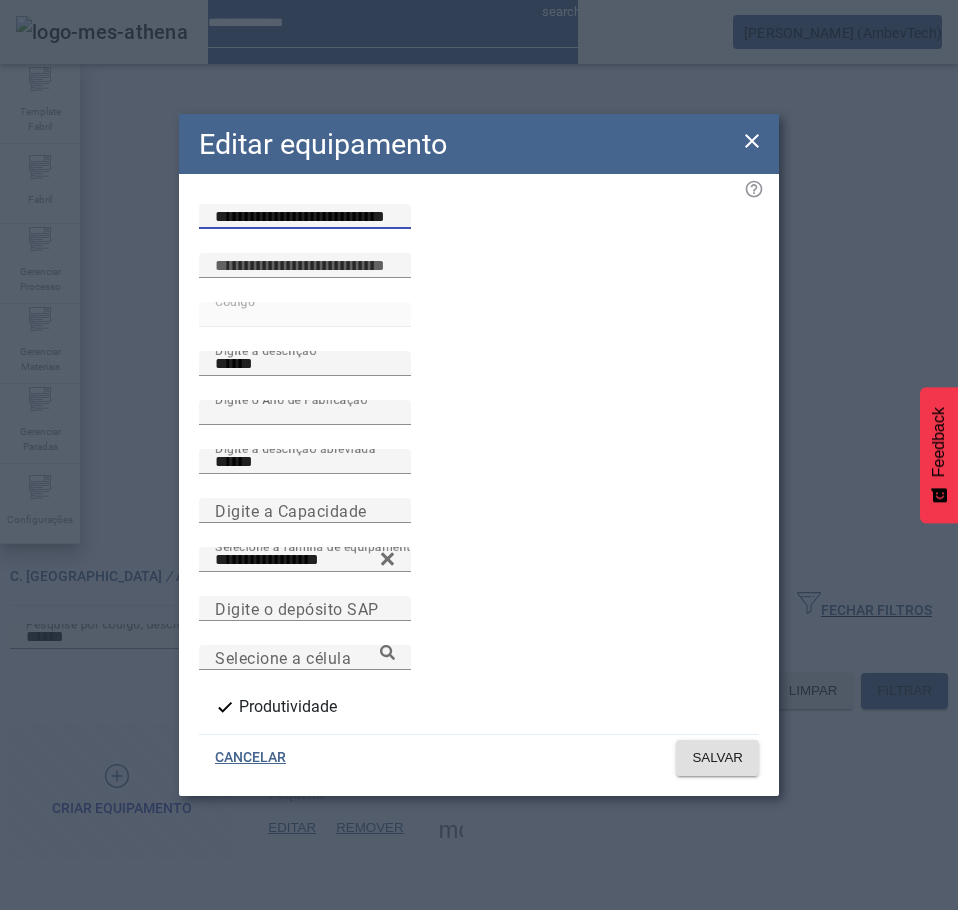 paste 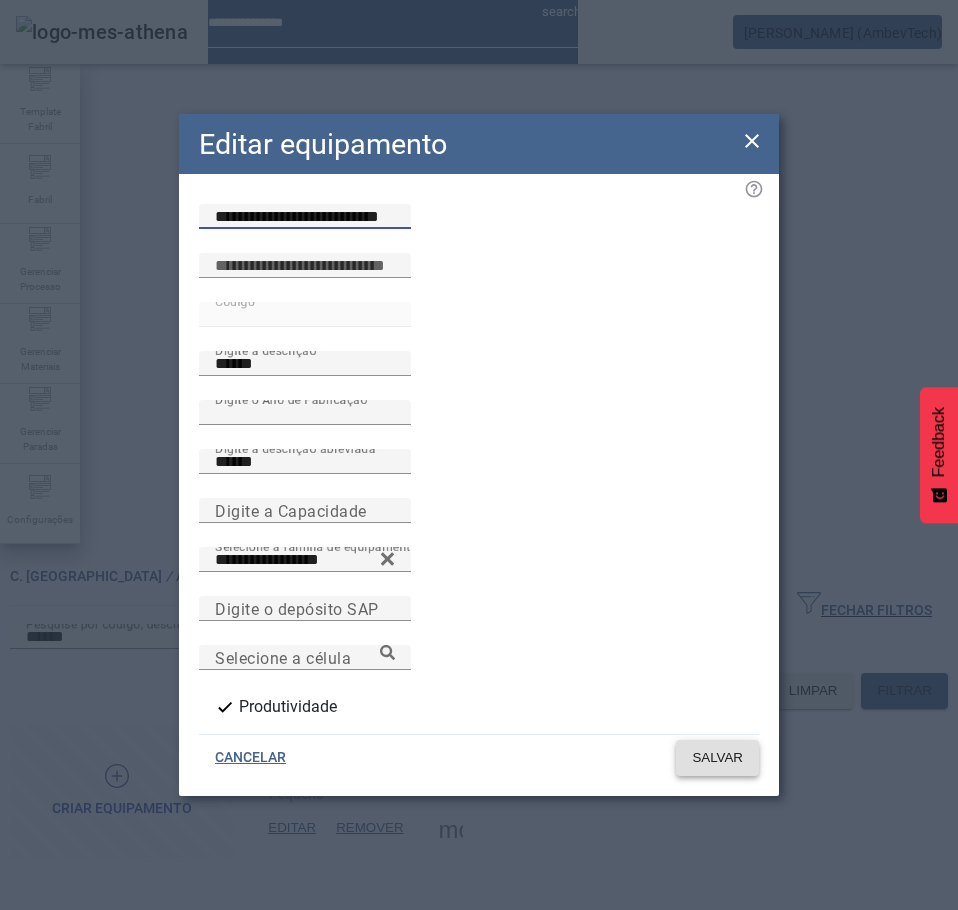 type on "**********" 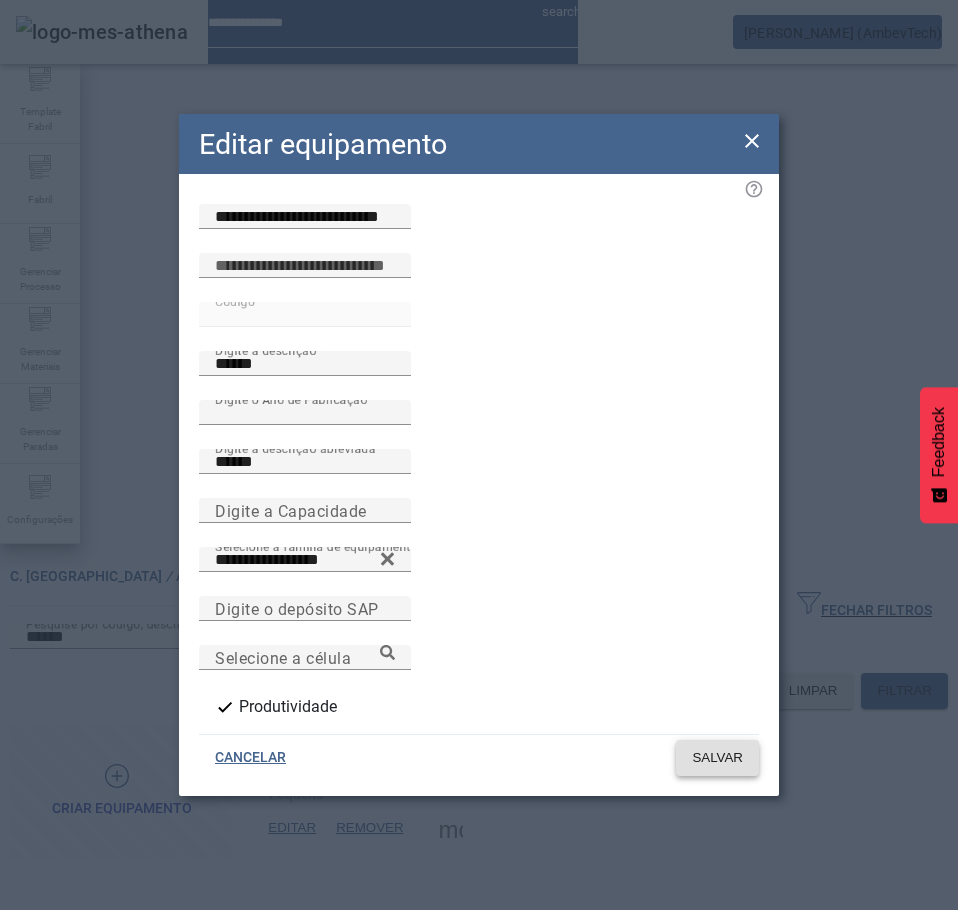 click on "SALVAR" 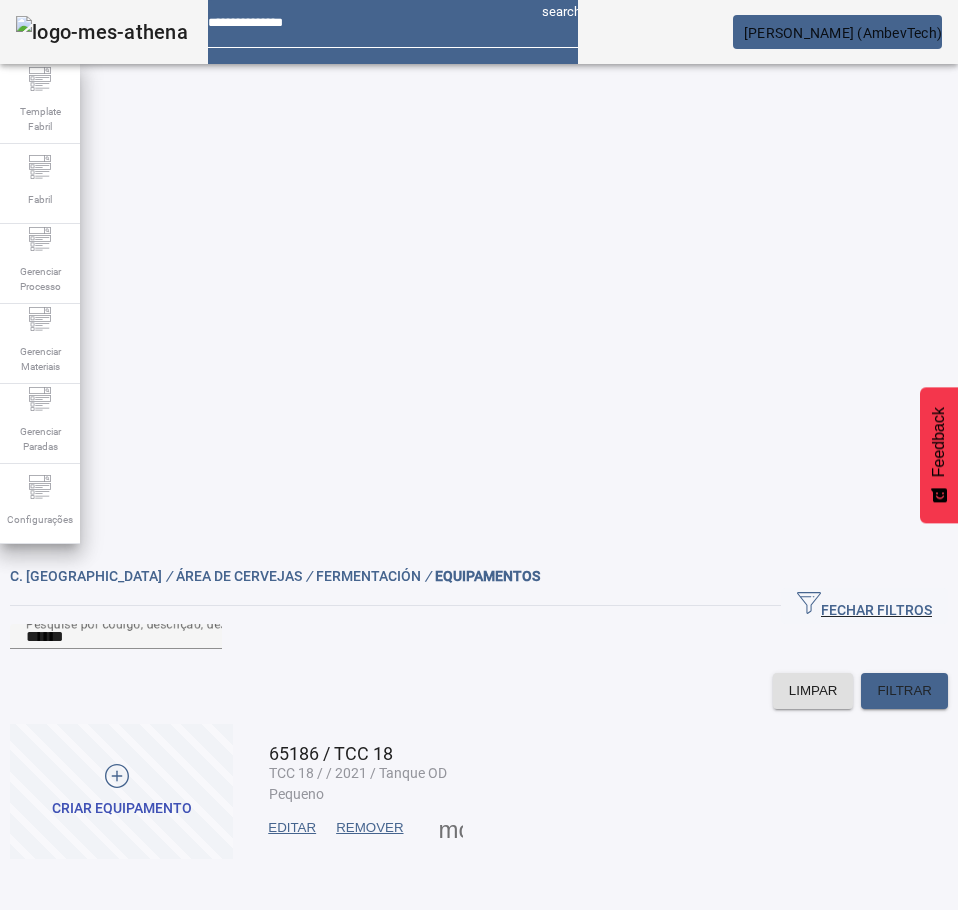click at bounding box center [292, 828] 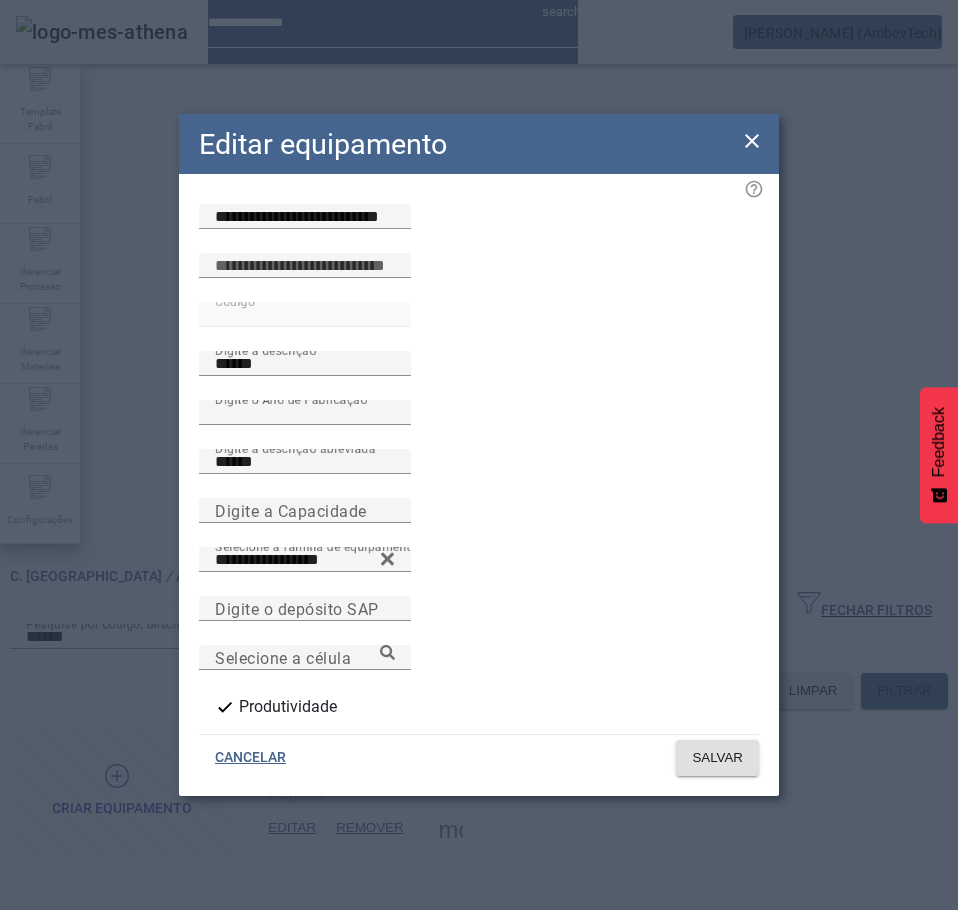 click 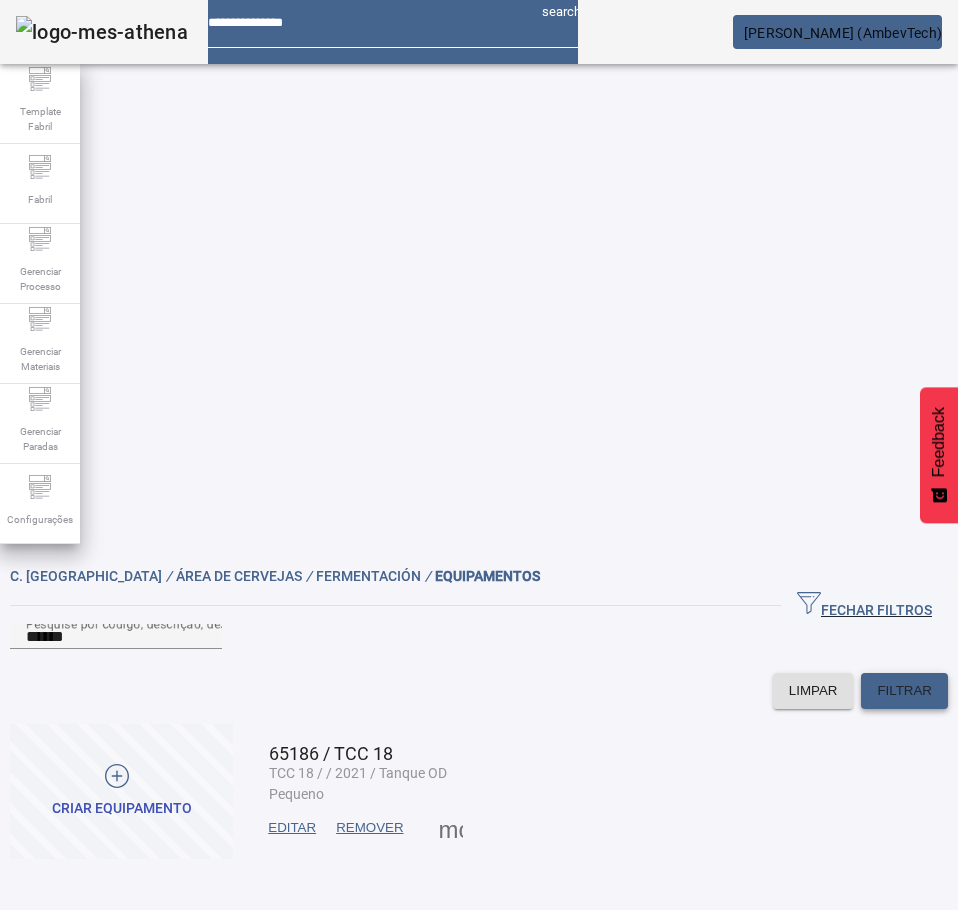click on "FILTRAR" 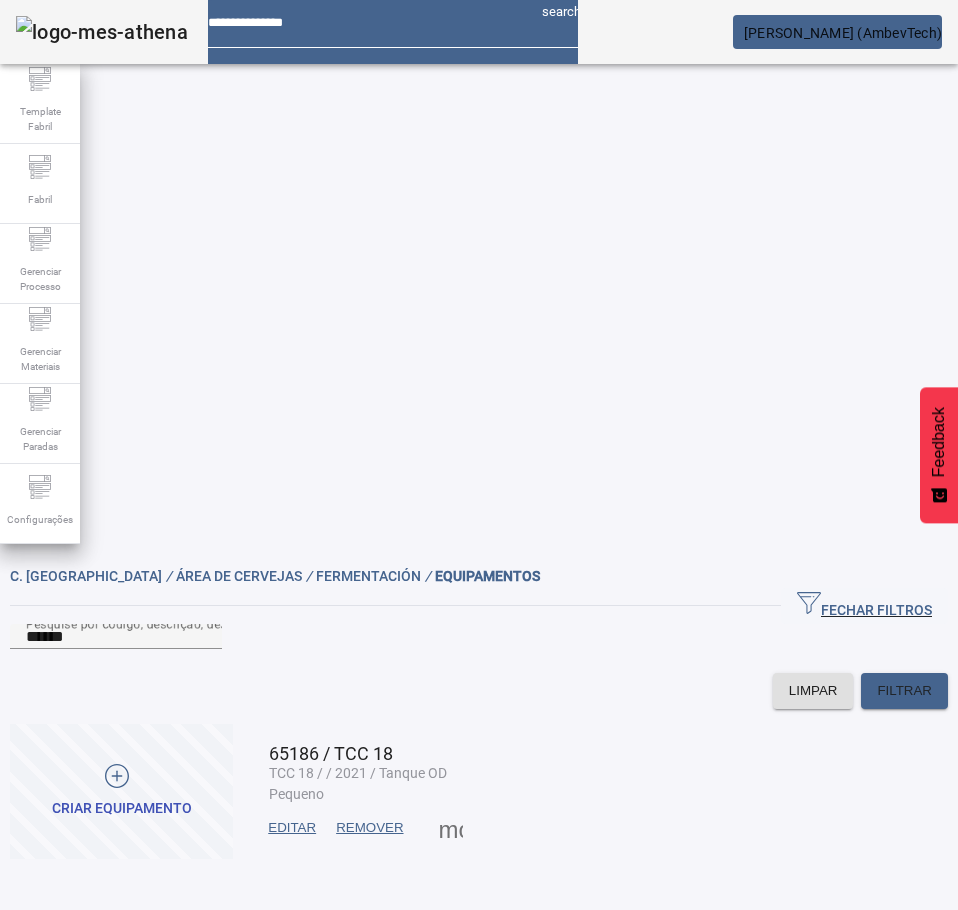click on "EDITAR" at bounding box center (292, 828) 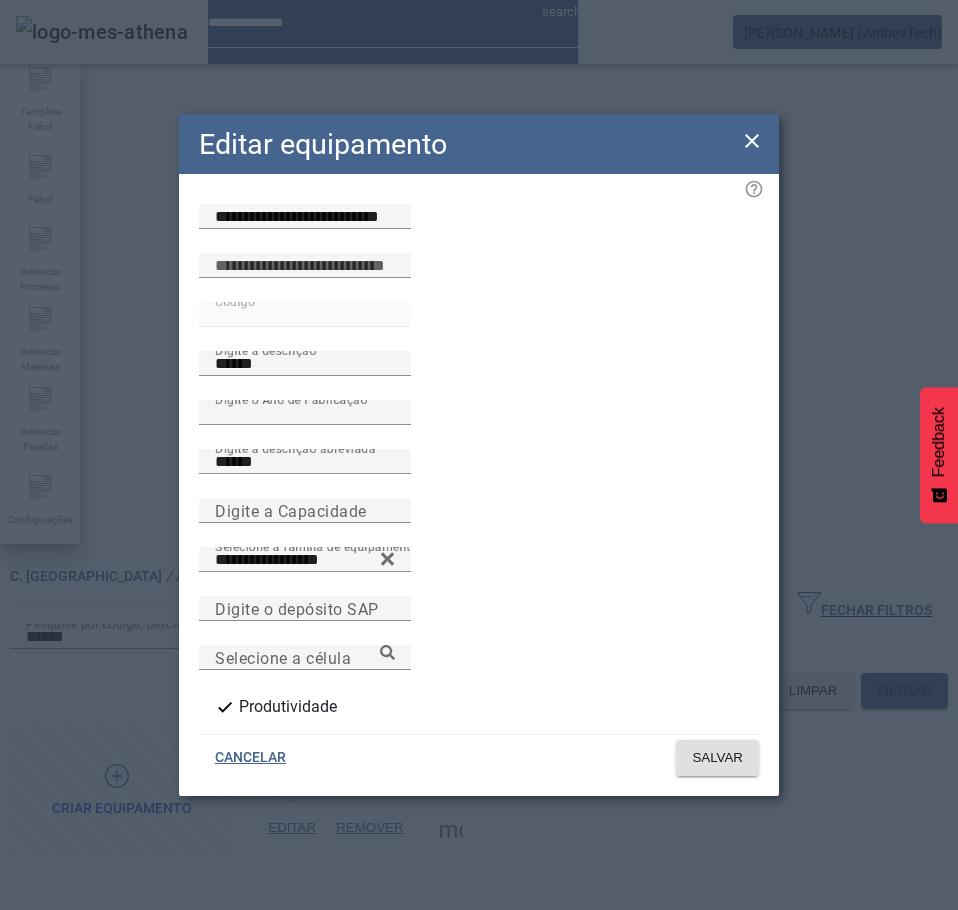 click 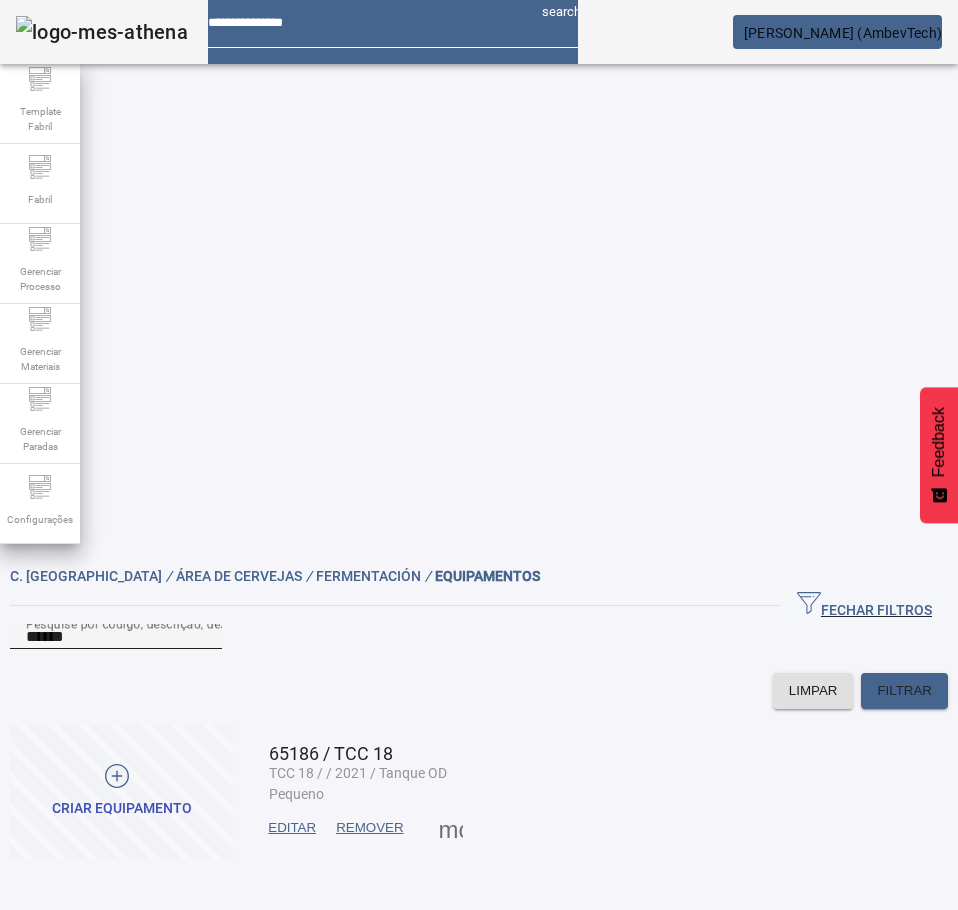 click on "Pesquise por
código,
descrição,
descrição abreviada,
capacidade
ou
ano de fabricação" at bounding box center [270, 623] 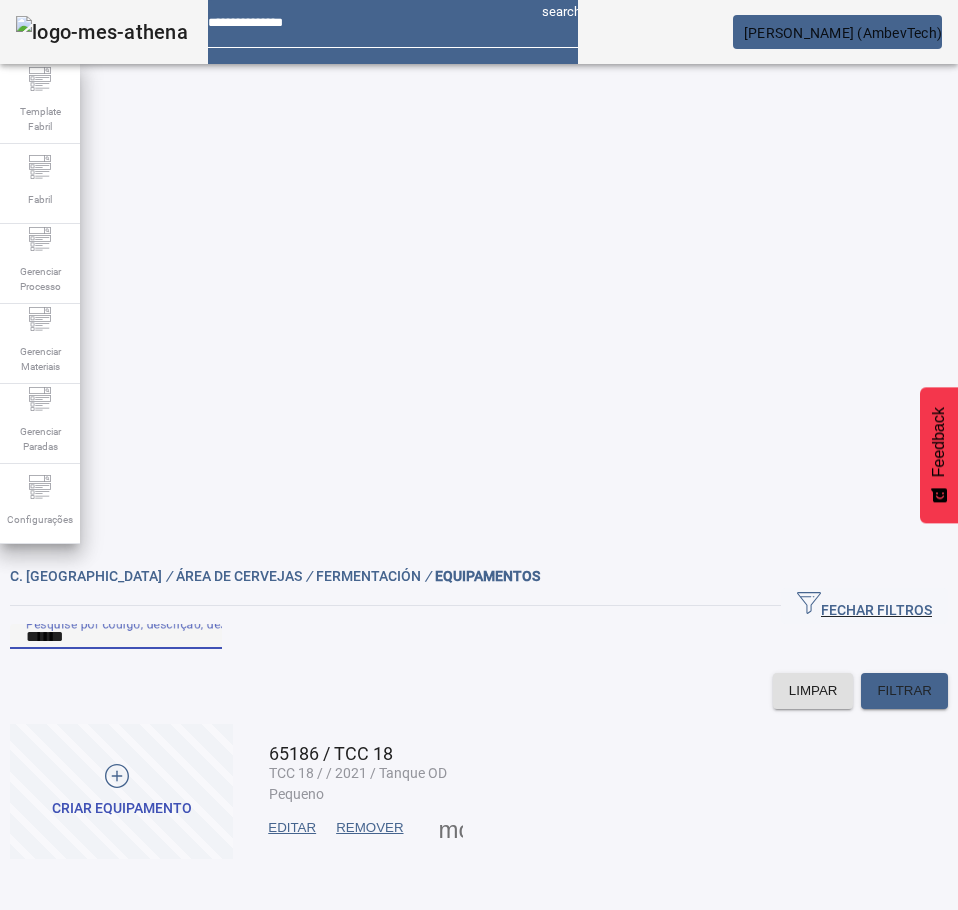 paste 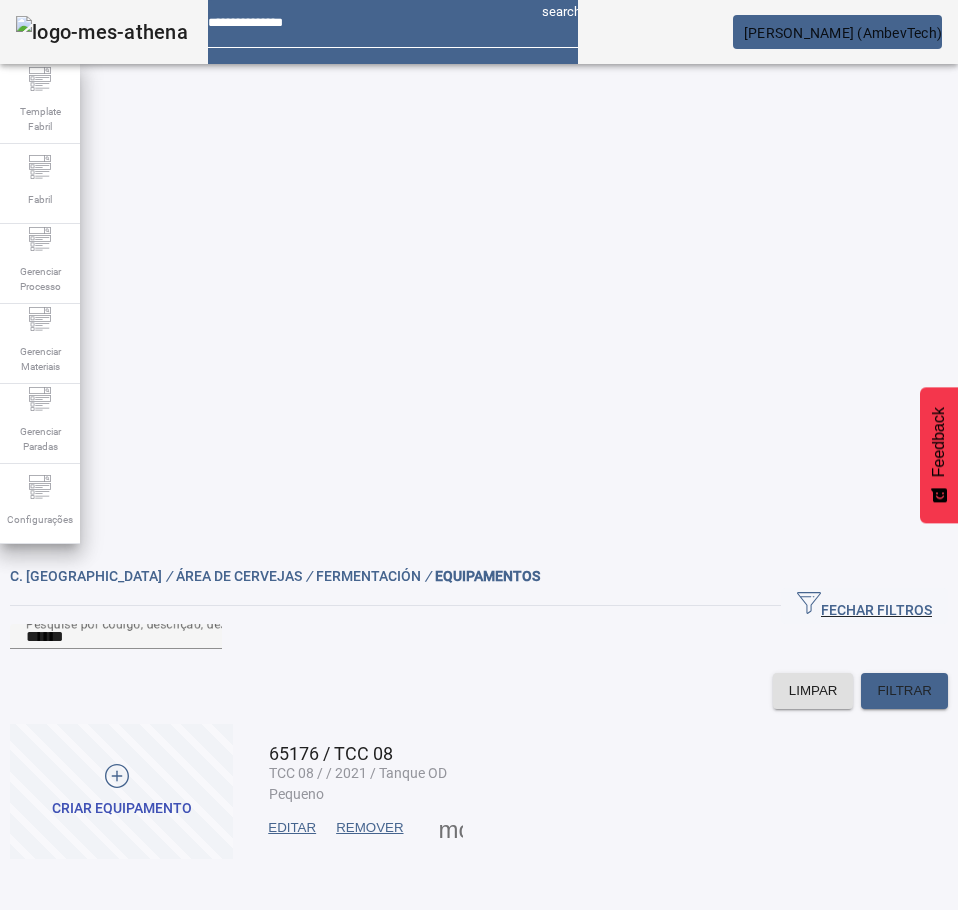 click at bounding box center [292, 828] 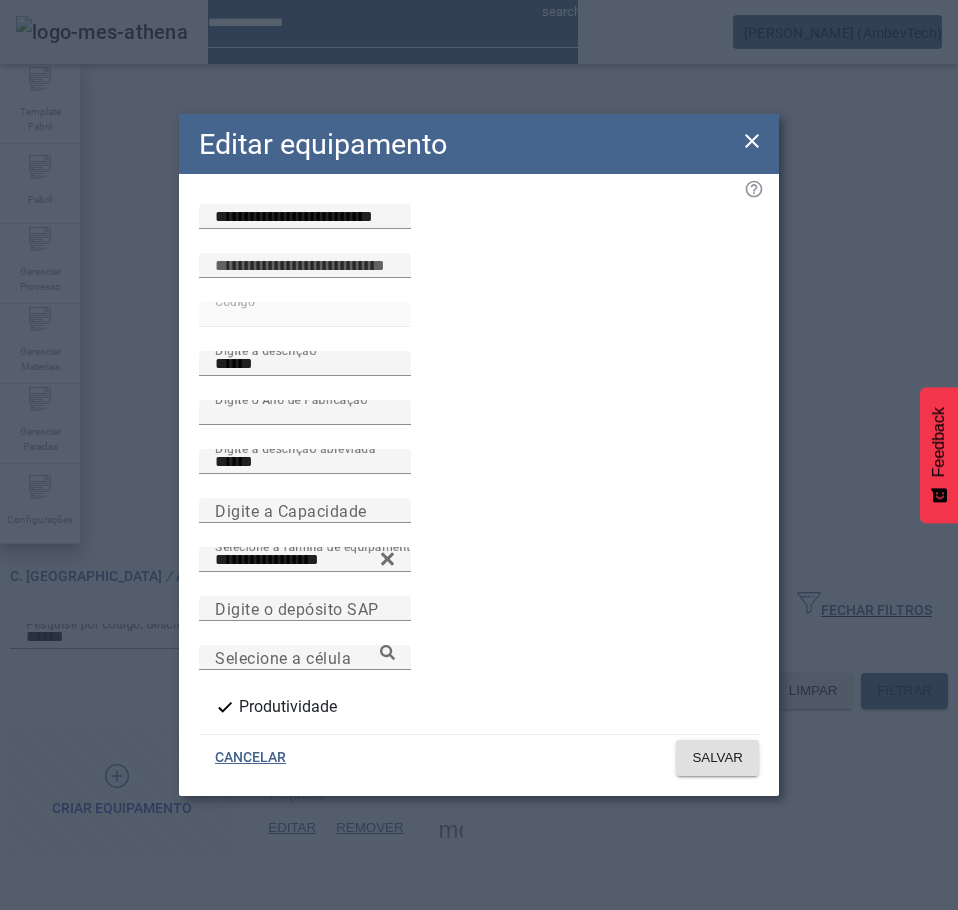 click 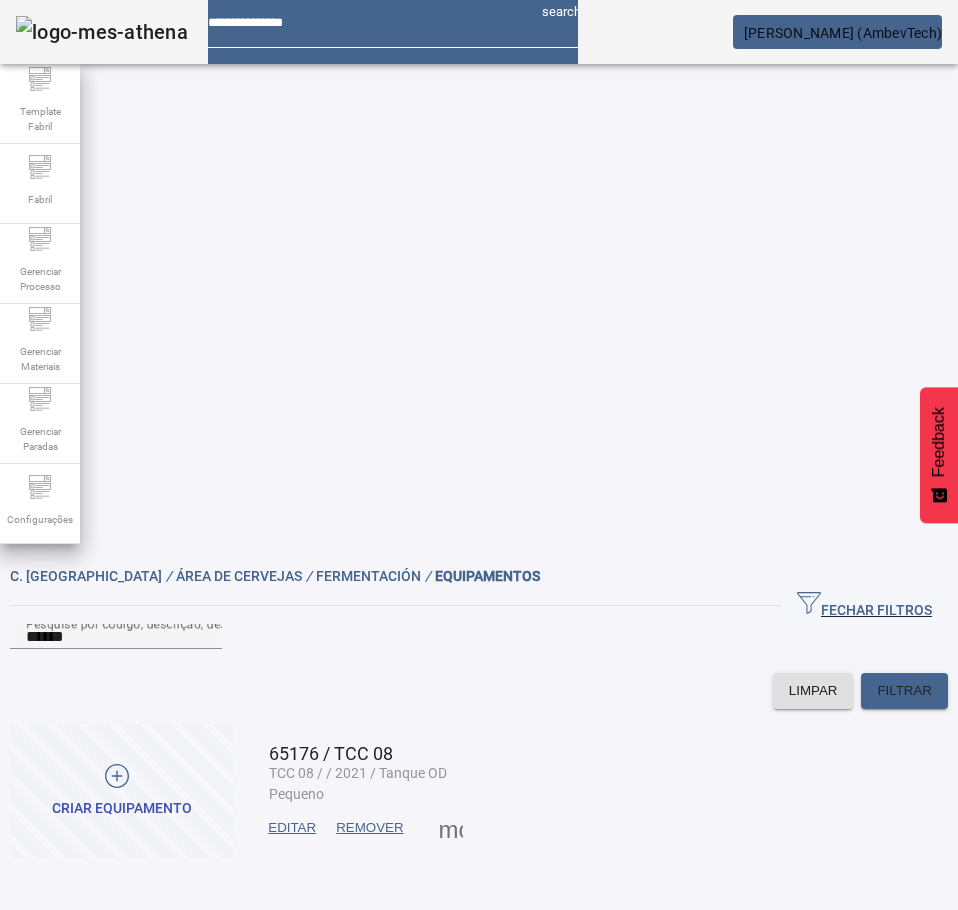click on "Pesquise por
código,
descrição,
descrição abreviada,
capacidade
ou
ano de fabricação
****** LIMPAR FILTRAR" 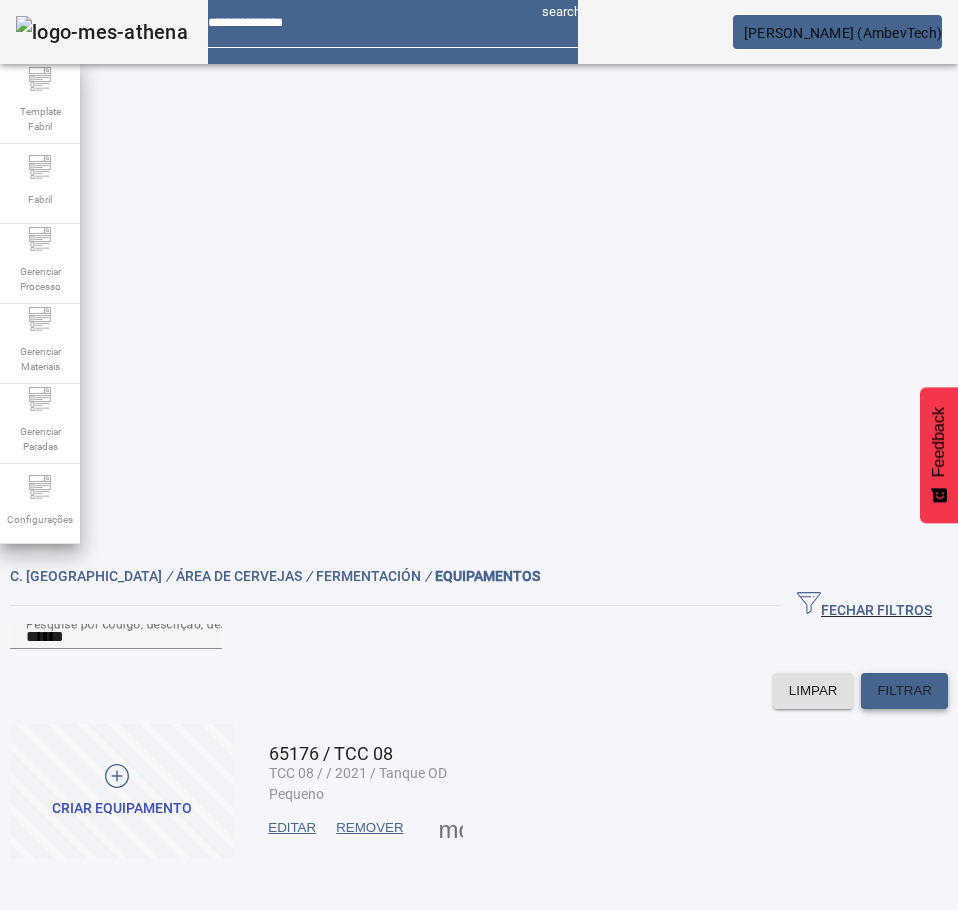 click on "FILTRAR" 